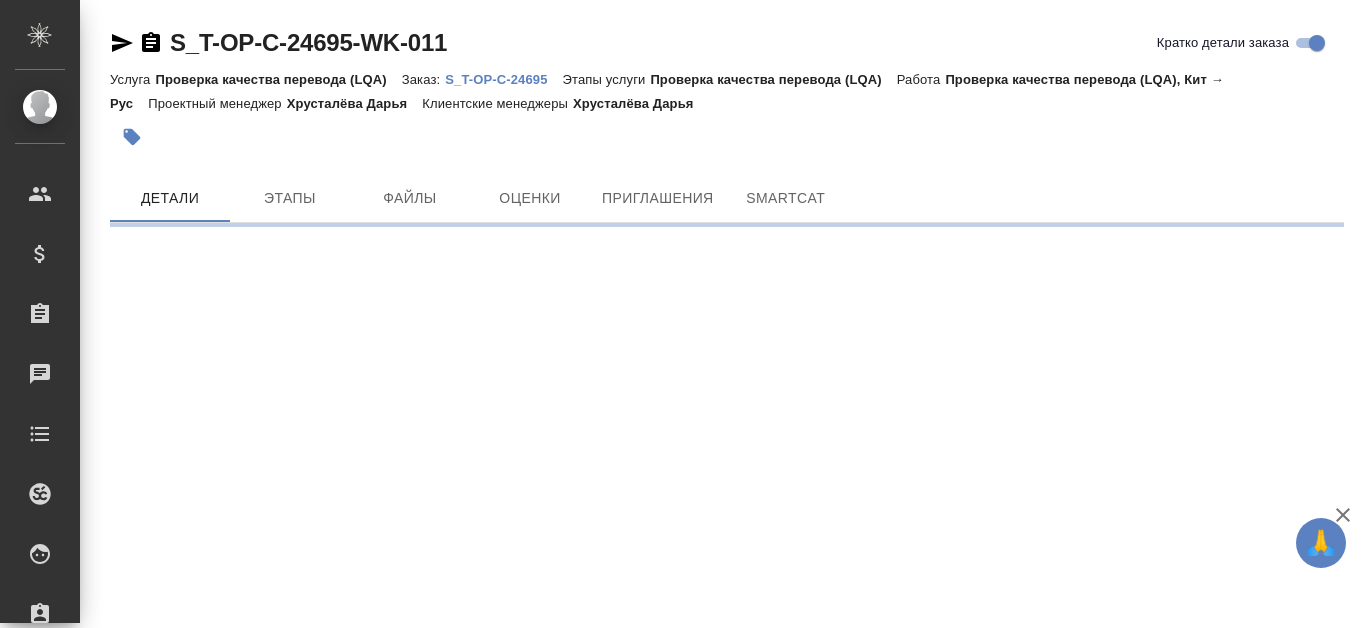 scroll, scrollTop: 0, scrollLeft: 0, axis: both 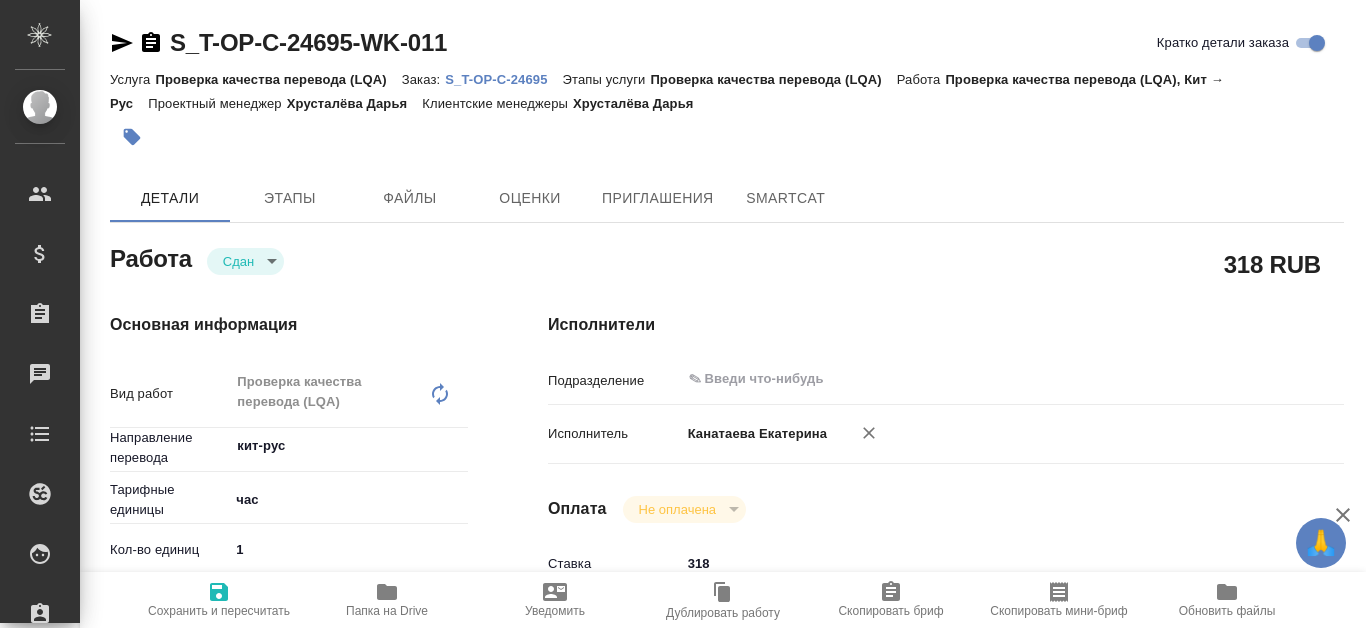 type on "x" 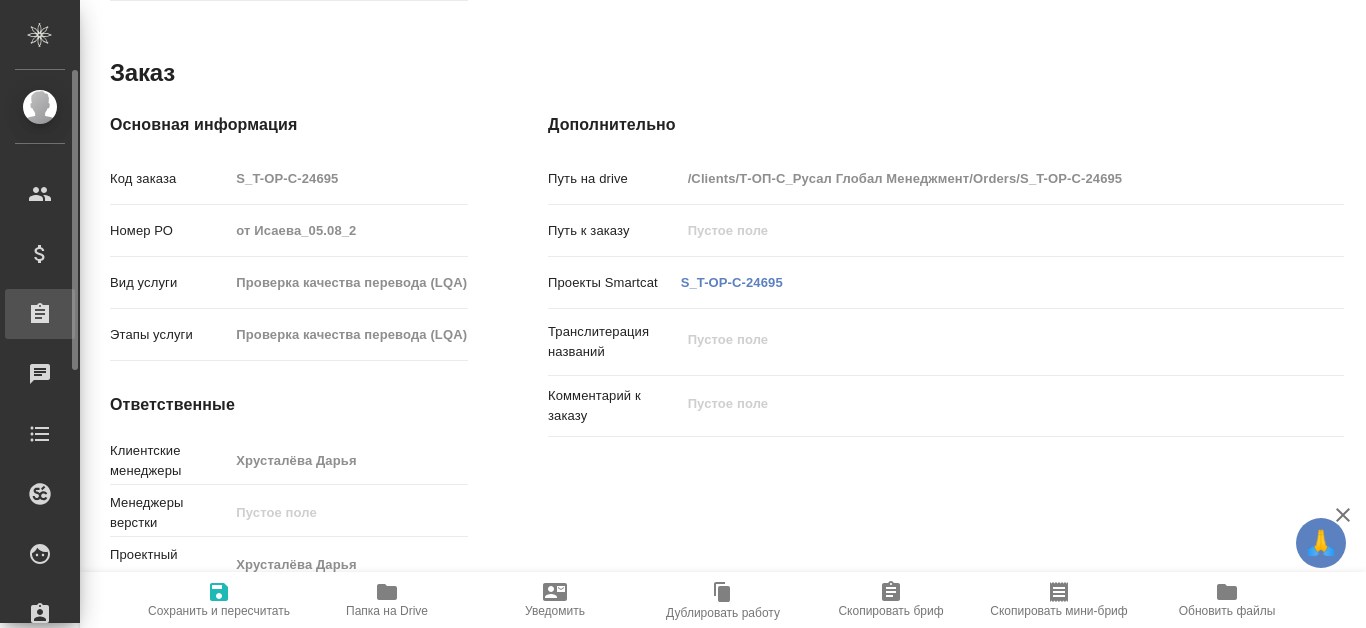 type on "x" 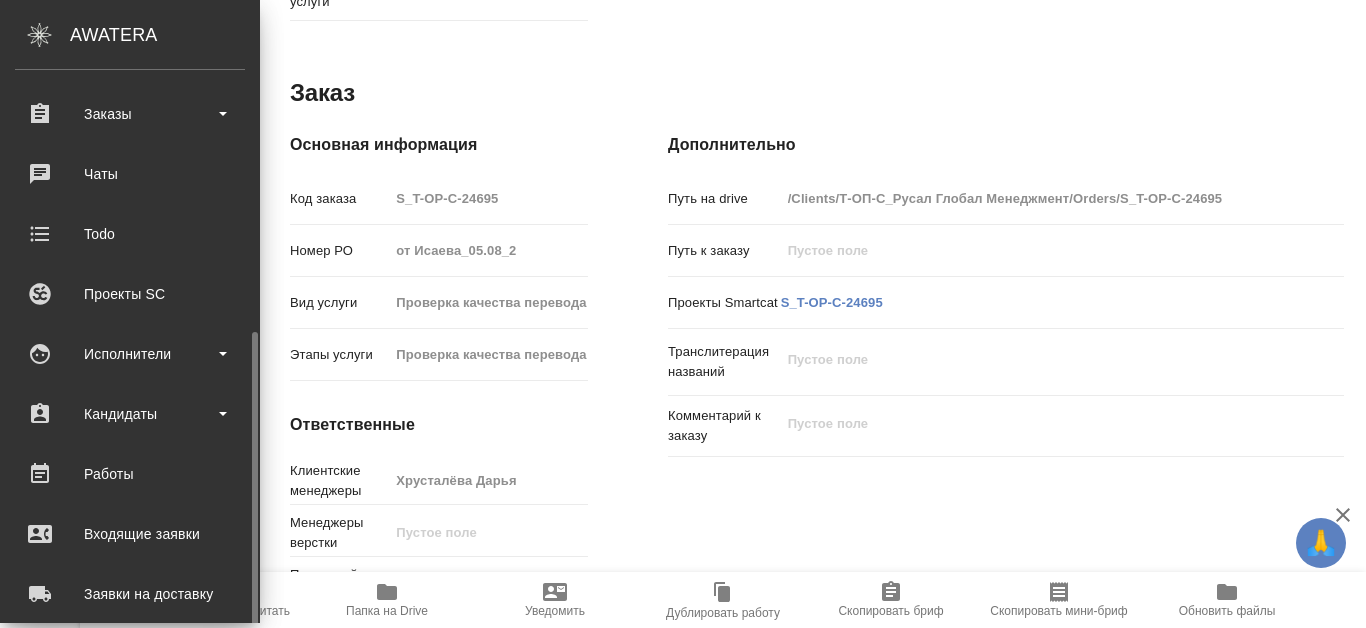 scroll, scrollTop: 300, scrollLeft: 0, axis: vertical 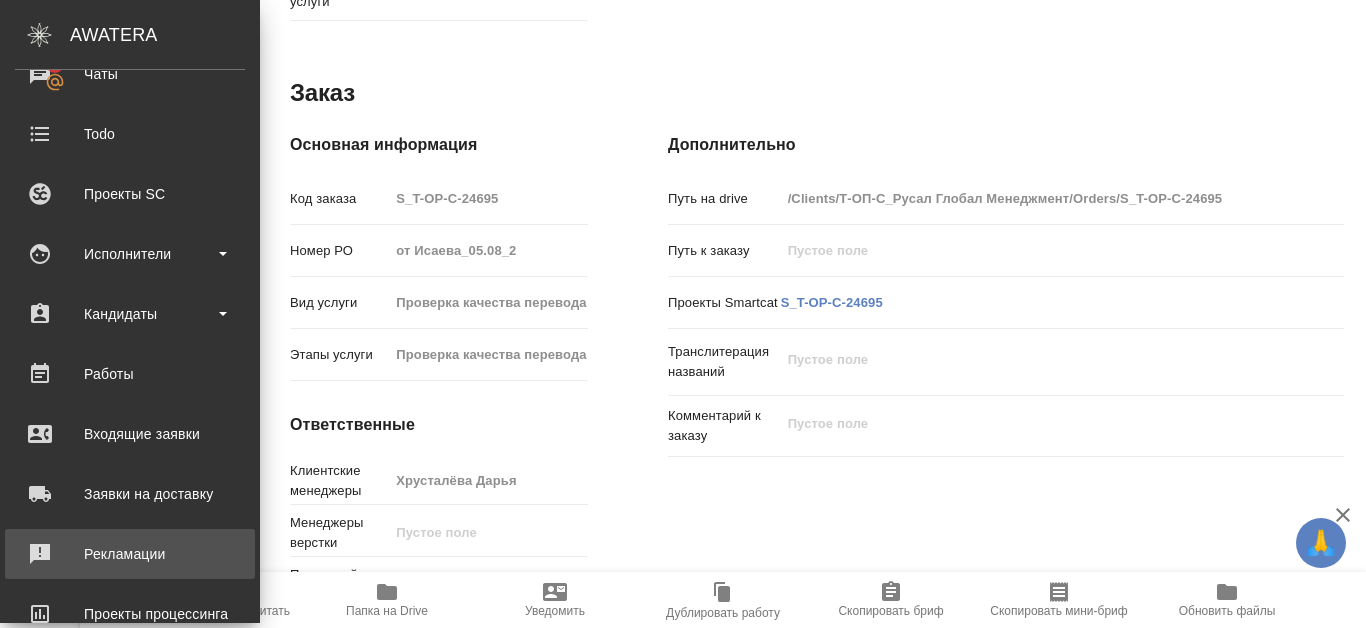 type on "x" 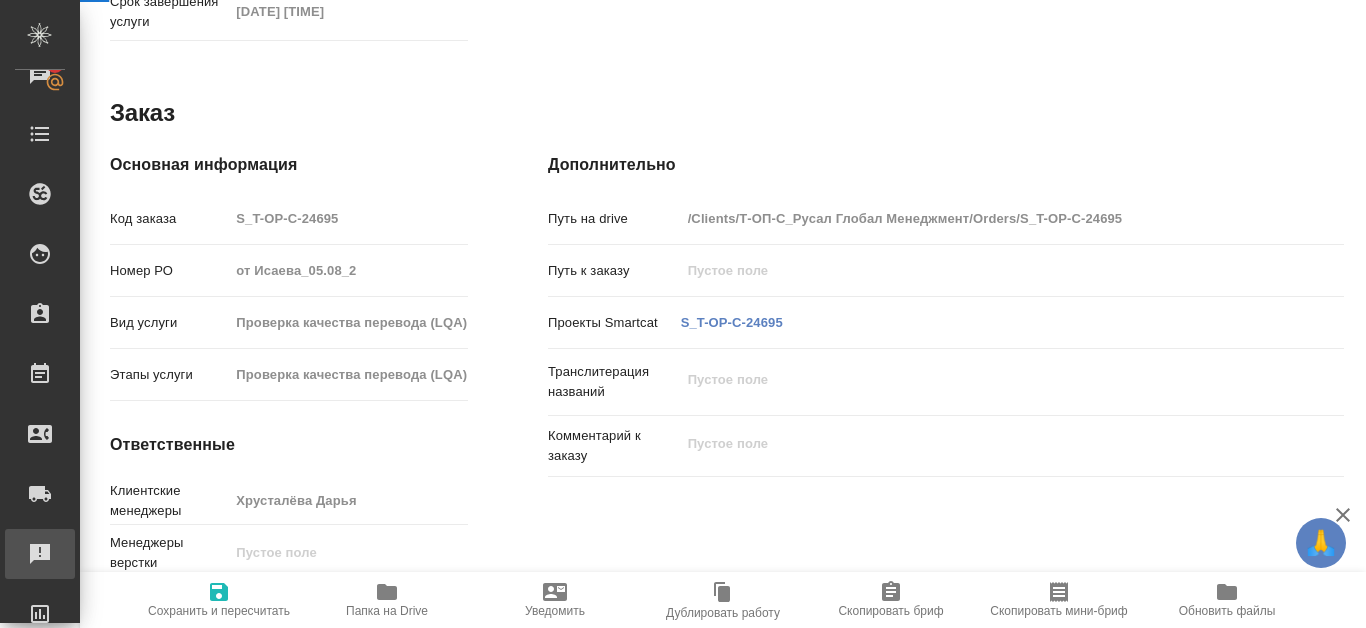 type on "x" 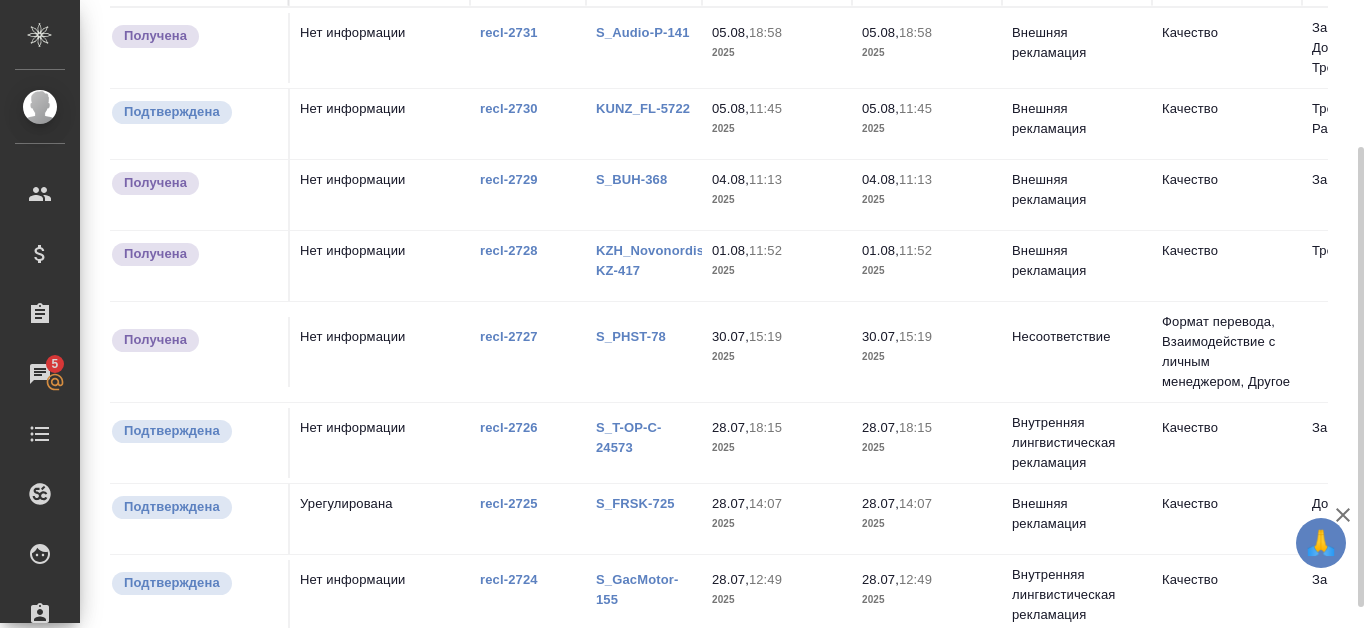 scroll, scrollTop: 228, scrollLeft: 0, axis: vertical 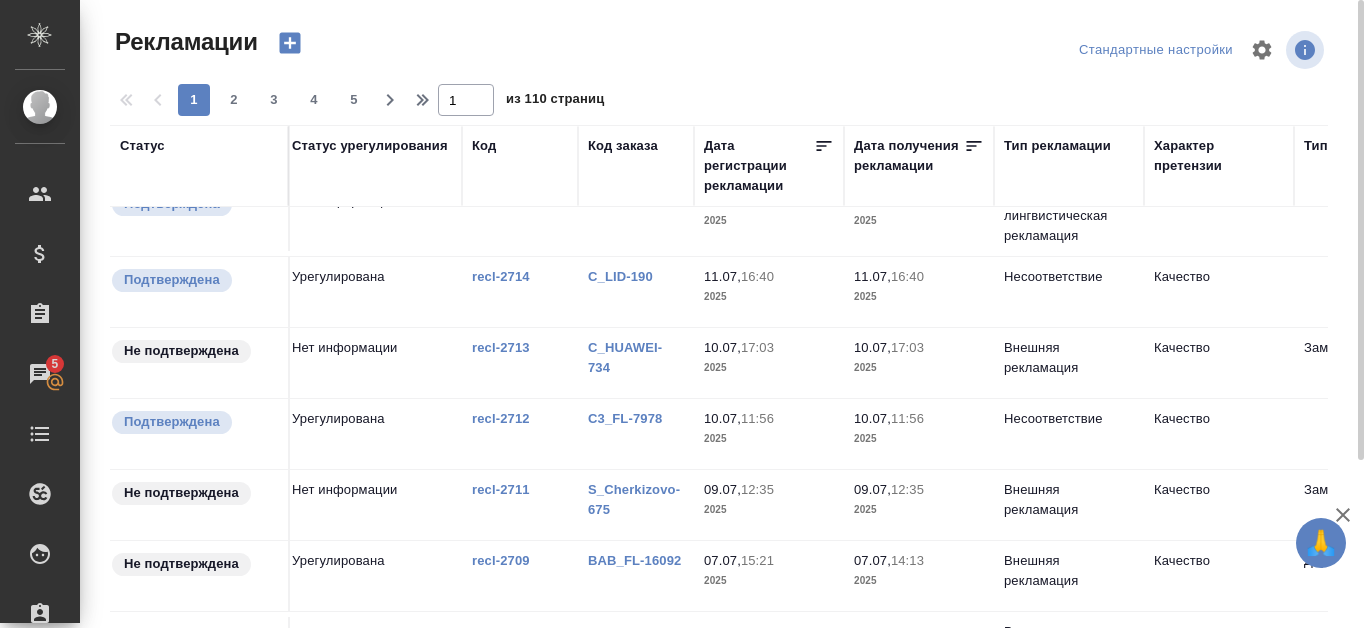 click on "Код заказа" at bounding box center [636, 166] 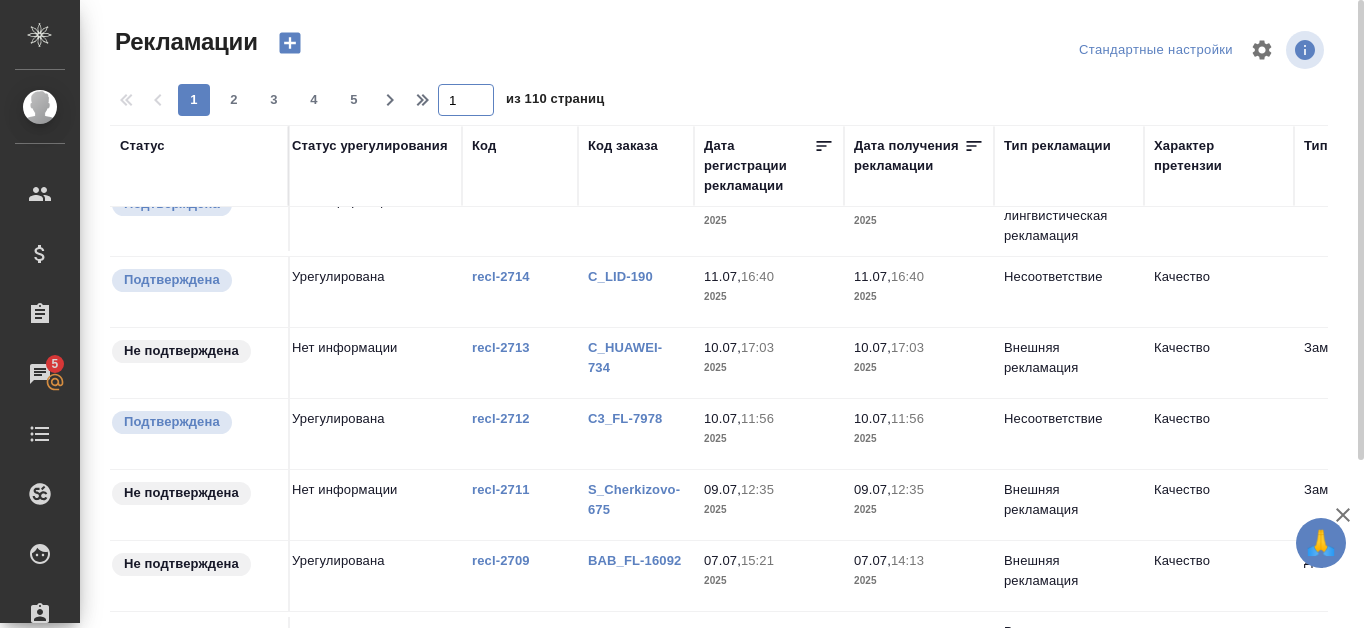 click on "Код" at bounding box center [484, 146] 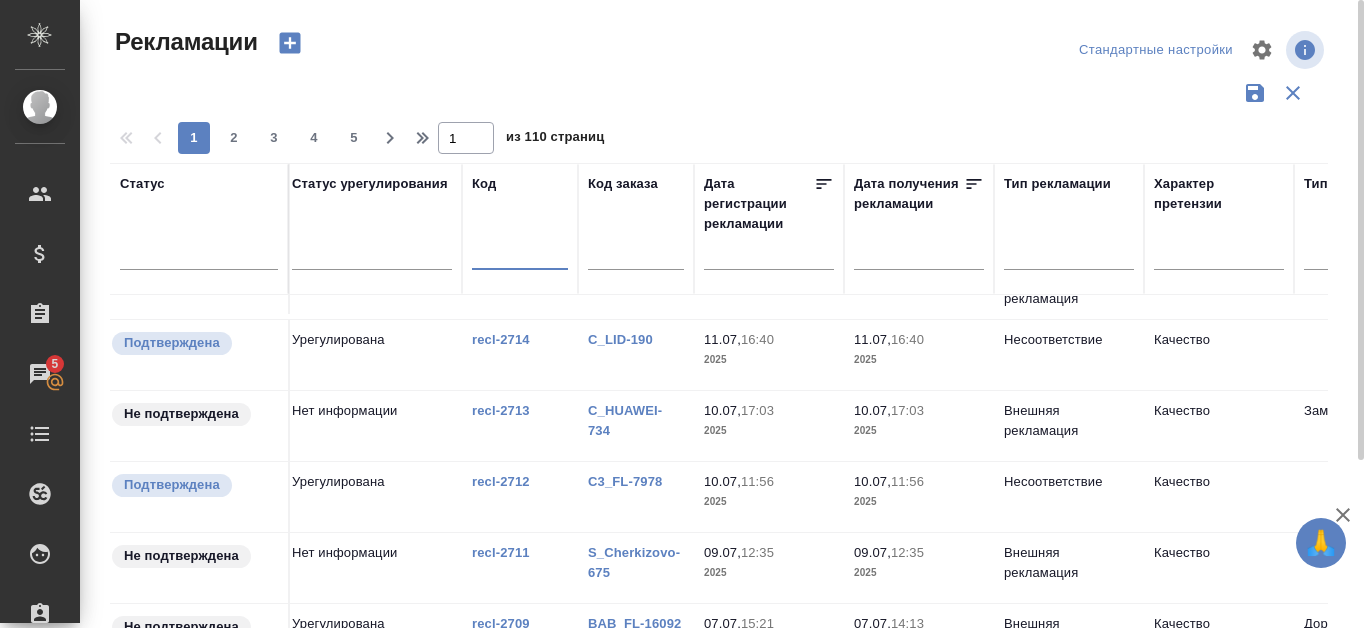click at bounding box center (520, 256) 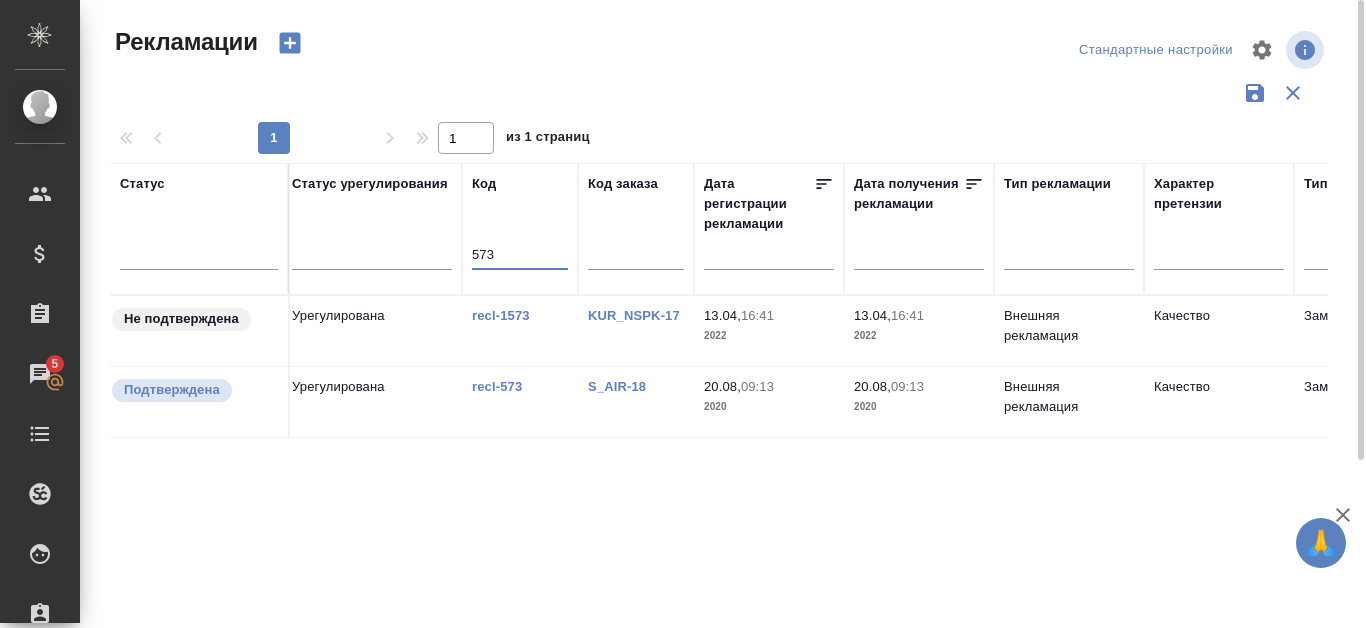 scroll, scrollTop: 0, scrollLeft: 8, axis: horizontal 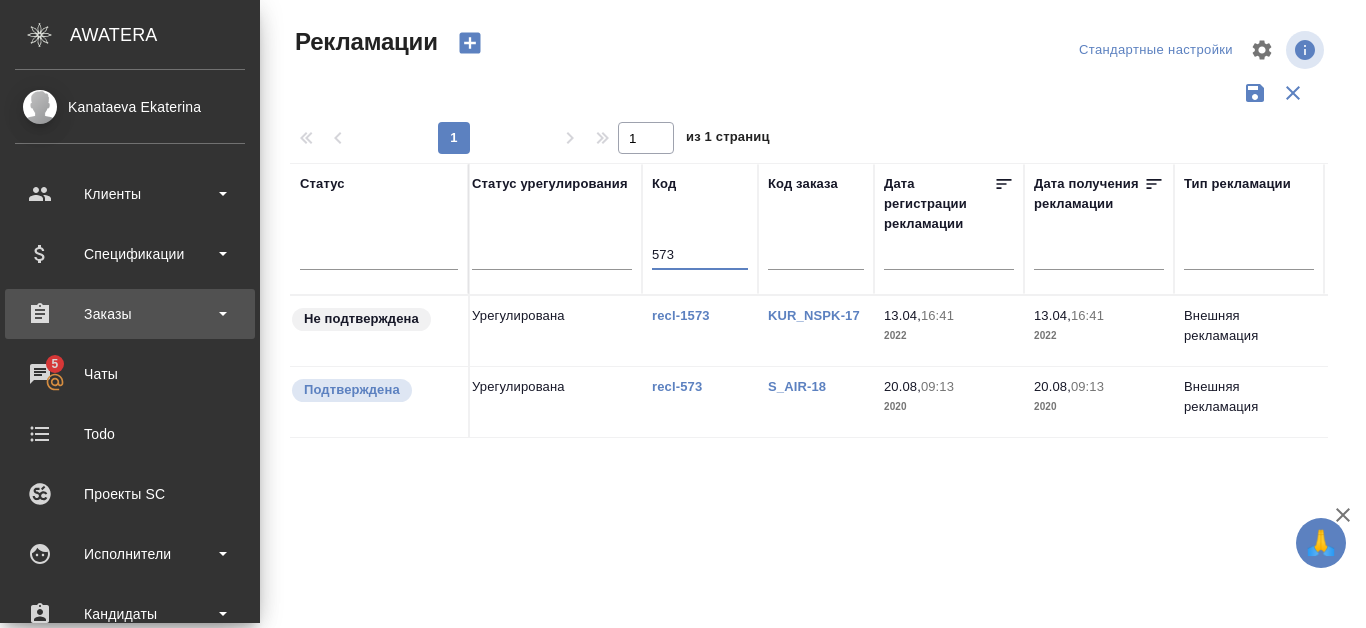 type on "573" 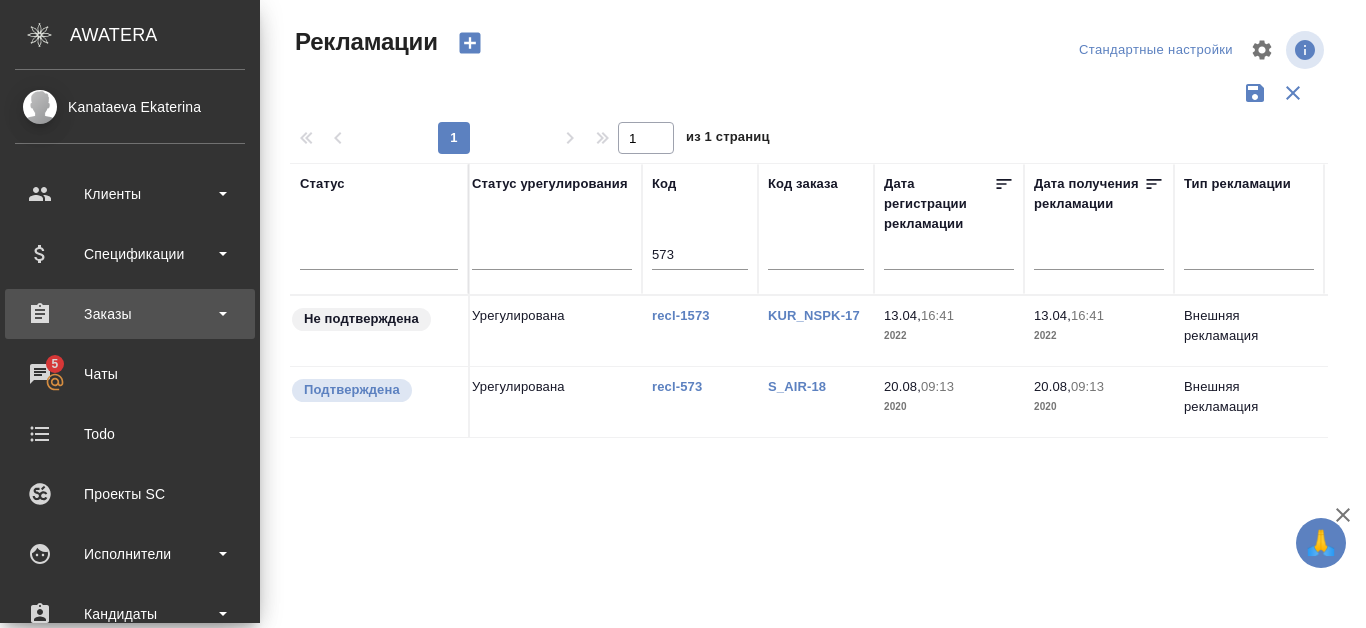 click on "Заказы" at bounding box center [130, 314] 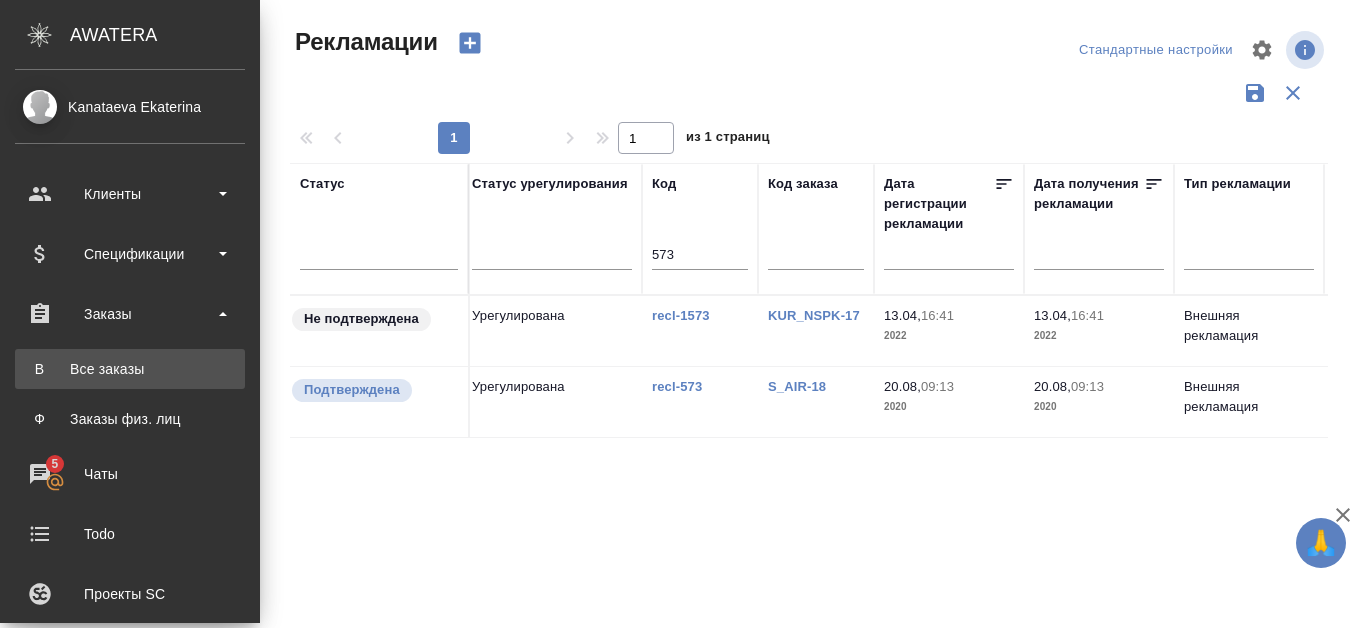 click on "Все заказы" at bounding box center [130, 369] 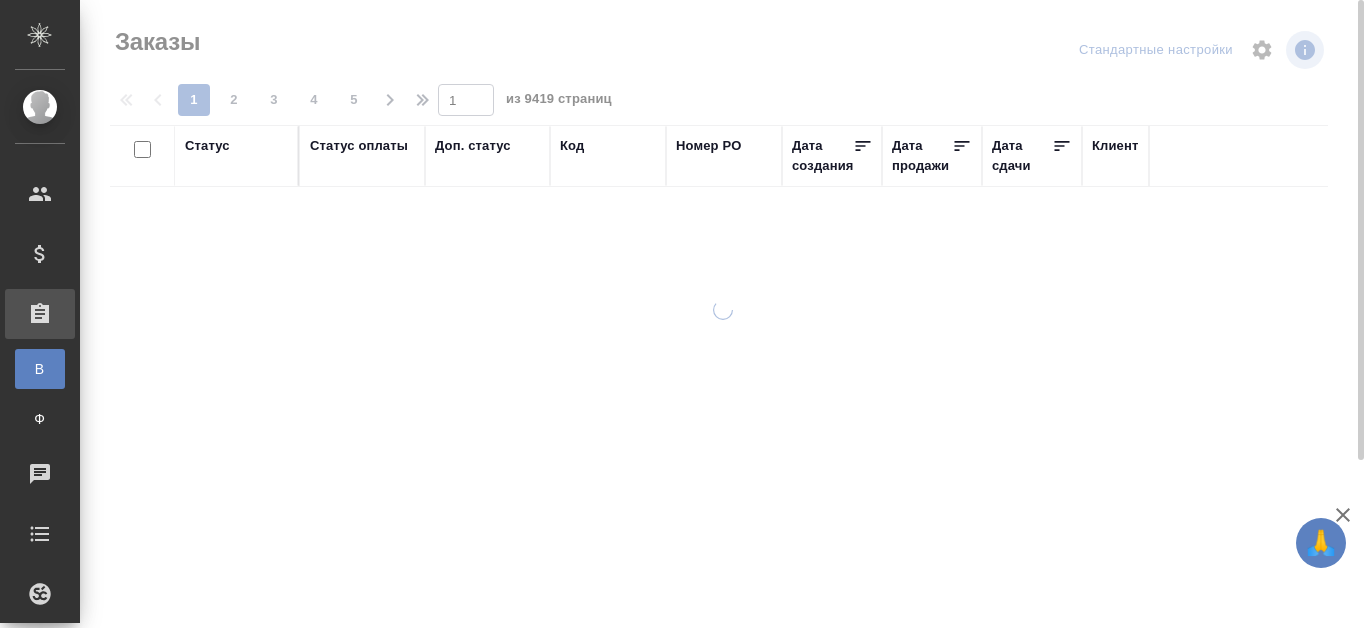 click on "Код" at bounding box center [572, 146] 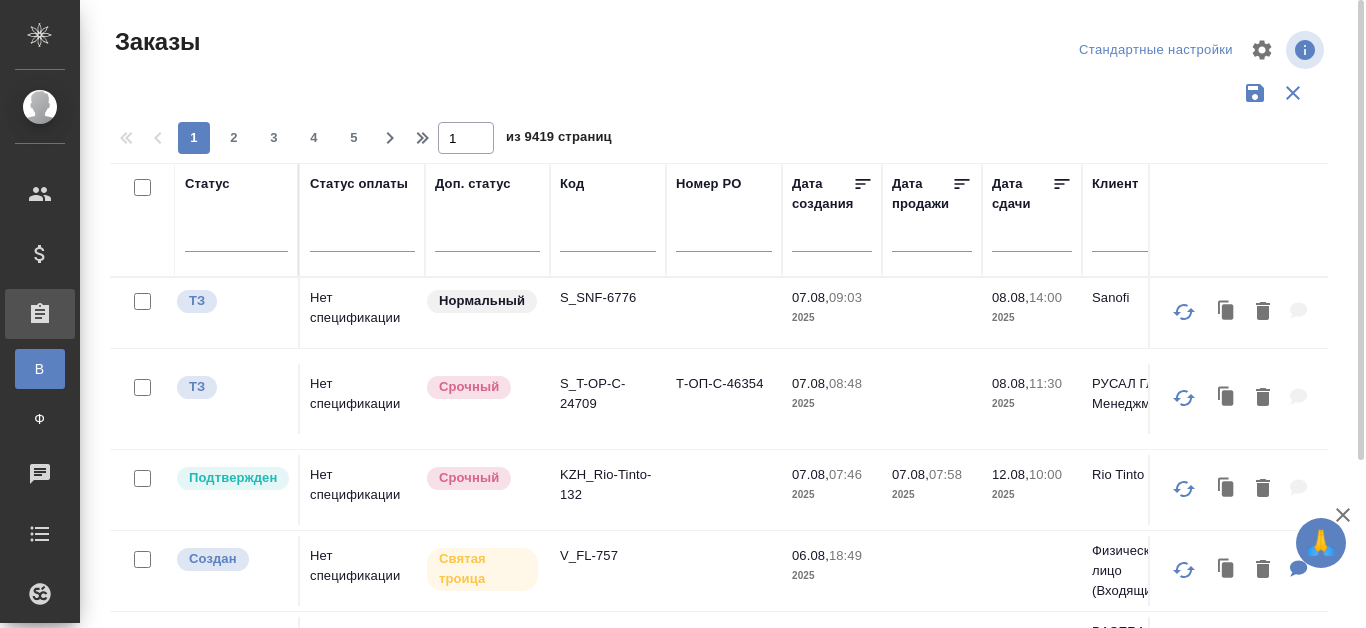 click at bounding box center [608, 239] 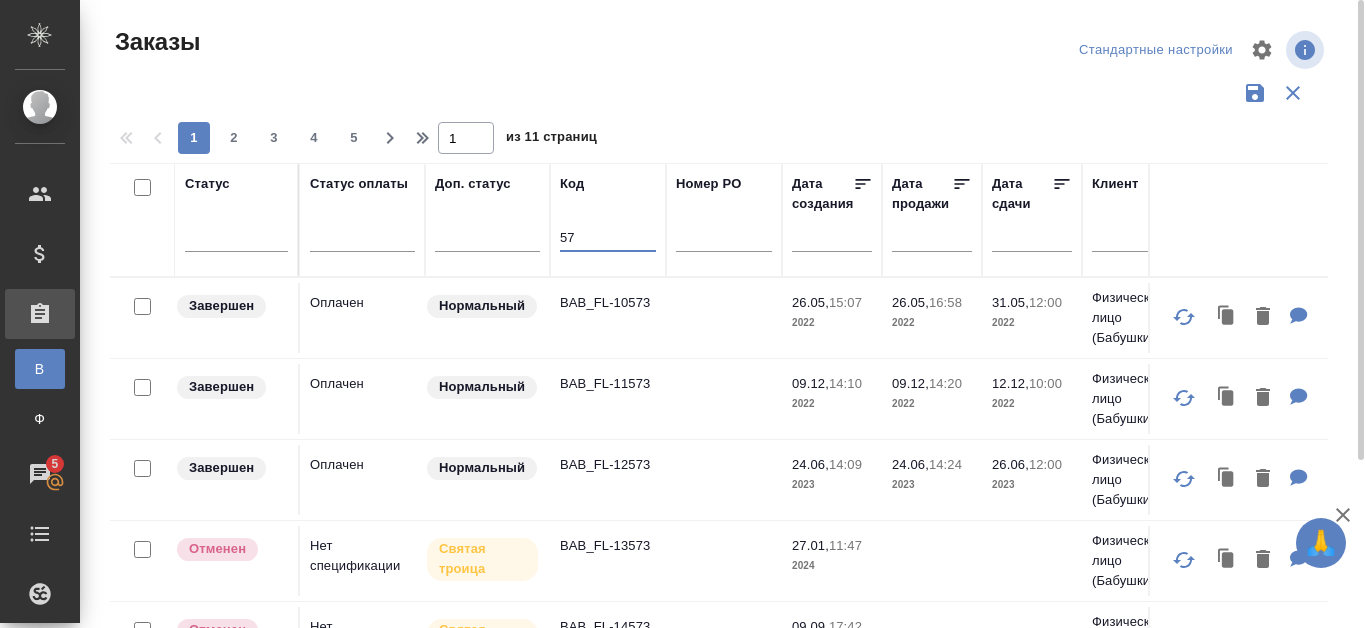 type on "5" 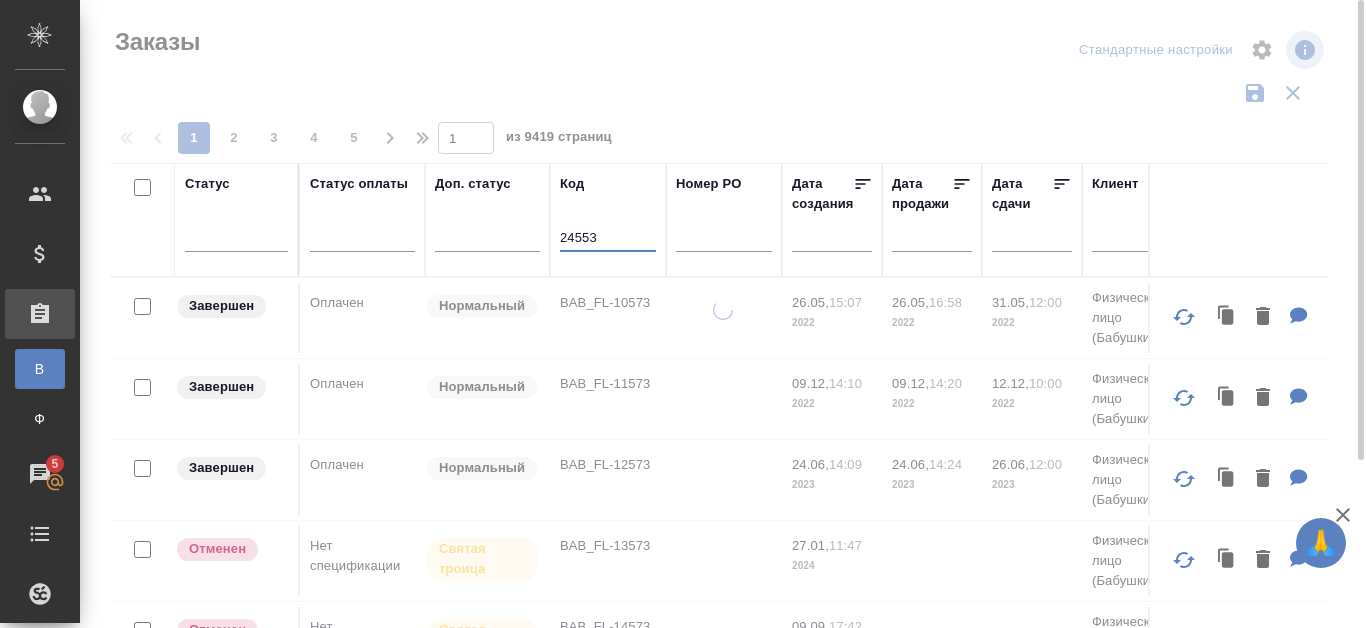 type on "24553" 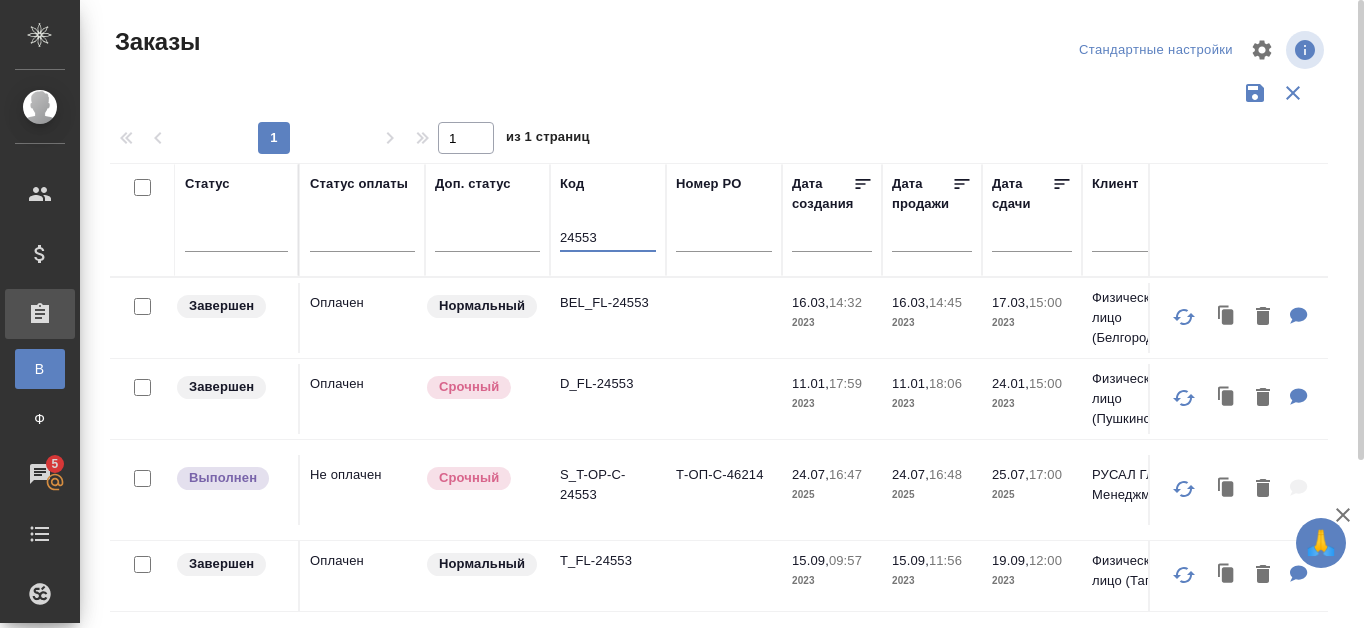 drag, startPoint x: 609, startPoint y: 234, endPoint x: 573, endPoint y: 241, distance: 36.67424 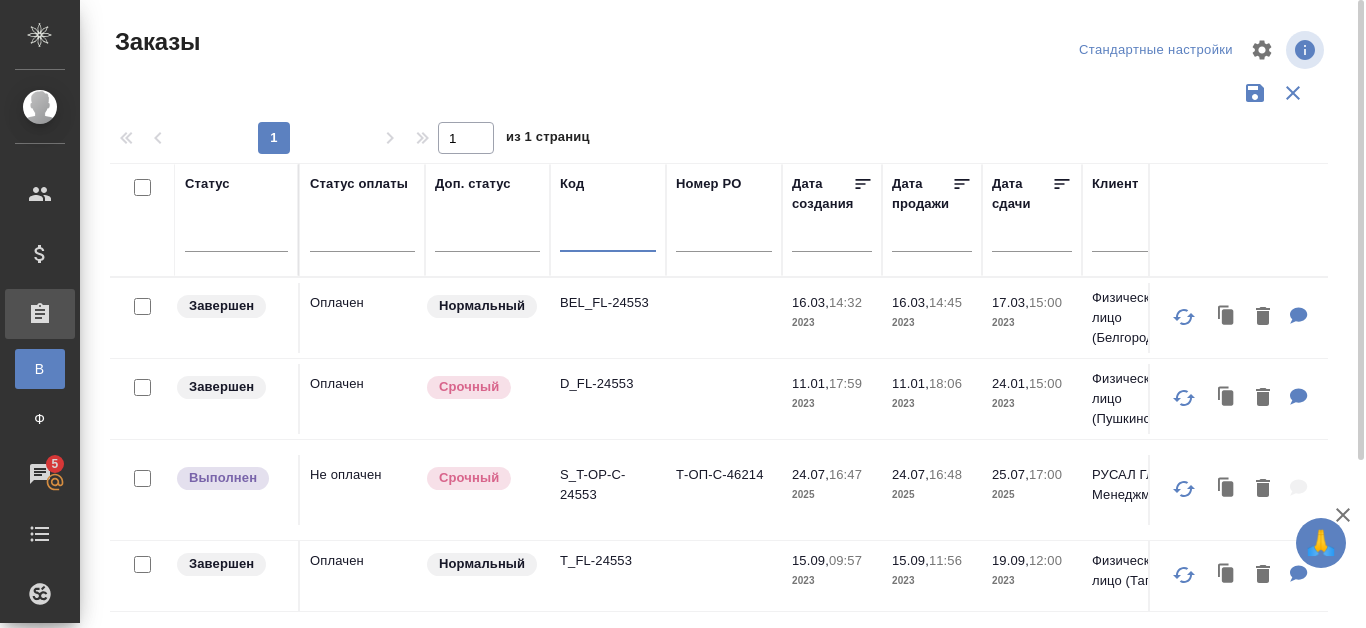 paste on "24573" 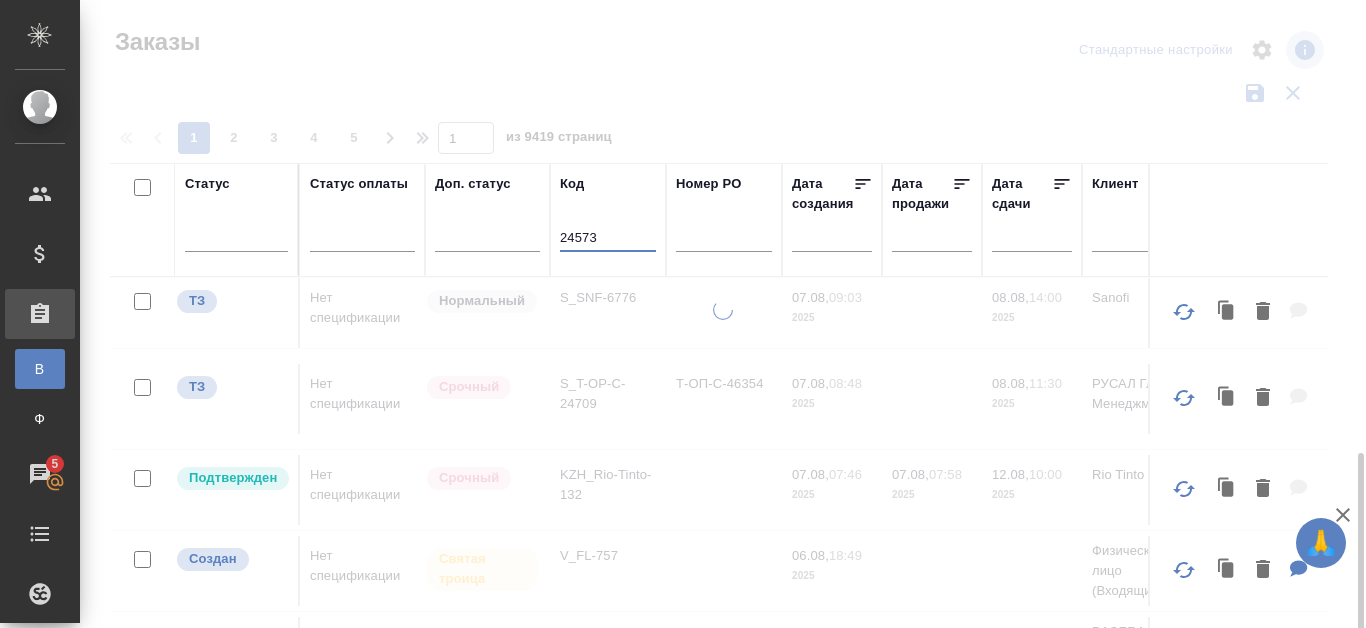 scroll, scrollTop: 266, scrollLeft: 0, axis: vertical 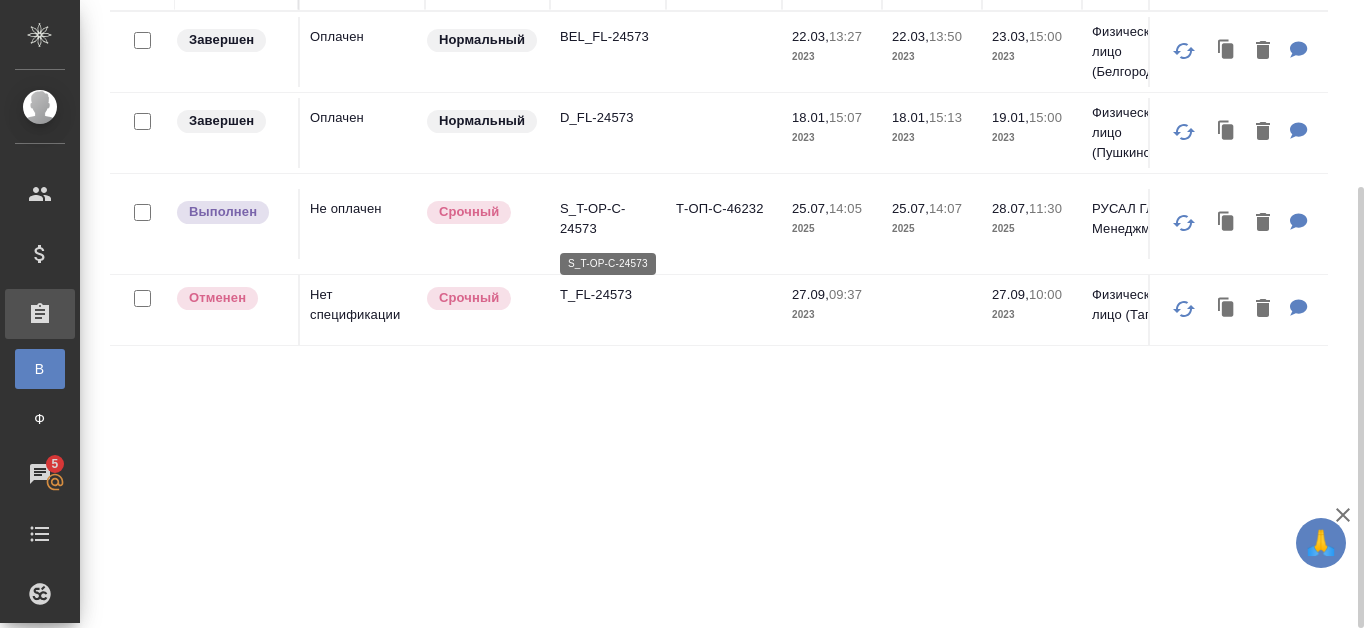 type on "24573" 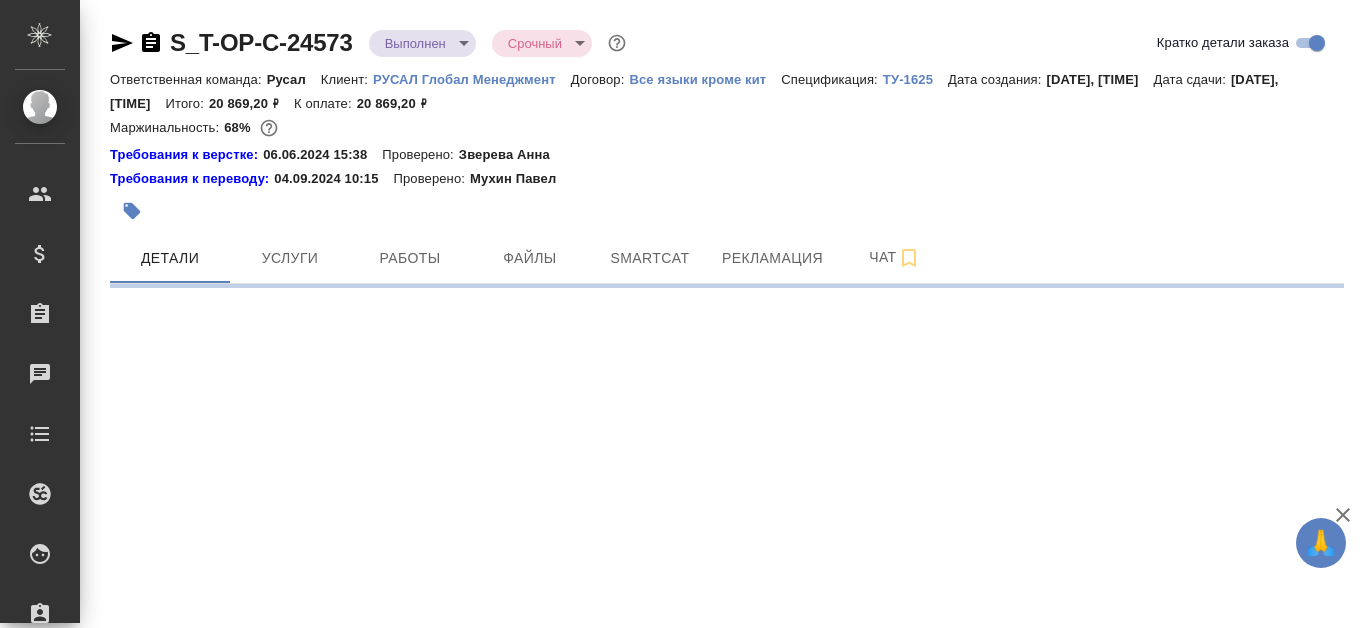 scroll, scrollTop: 0, scrollLeft: 0, axis: both 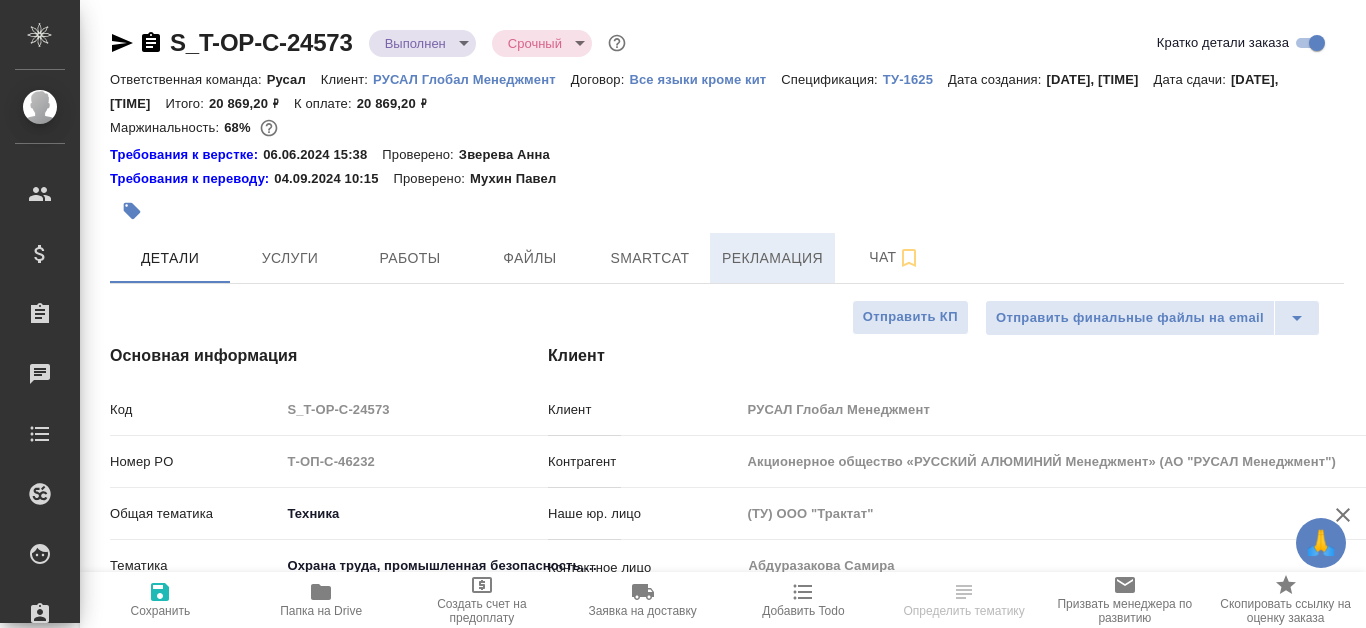 type on "x" 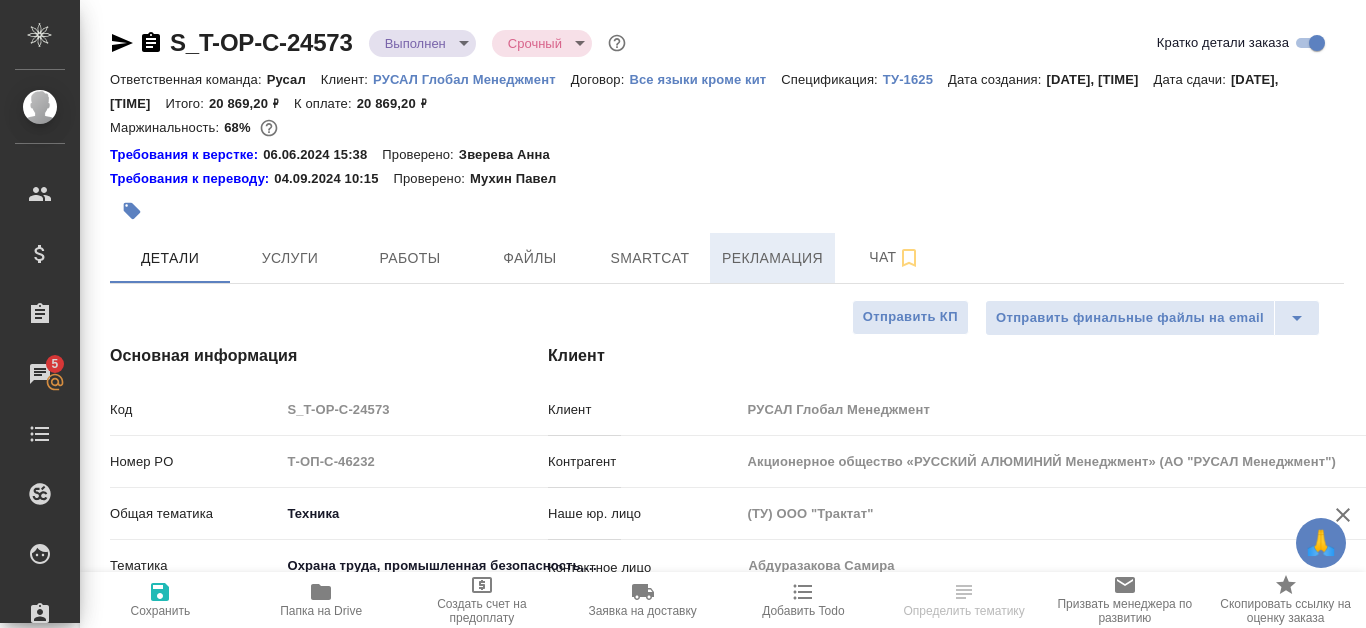 click on "Рекламация" at bounding box center (772, 258) 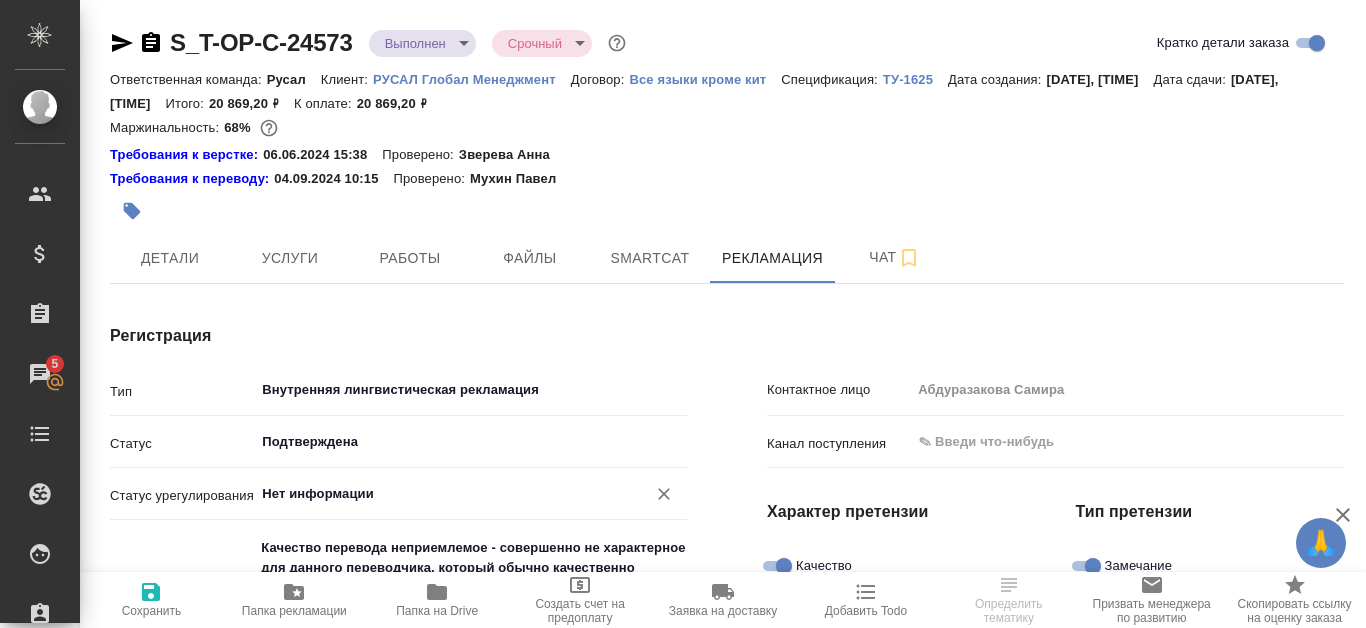 type on "x" 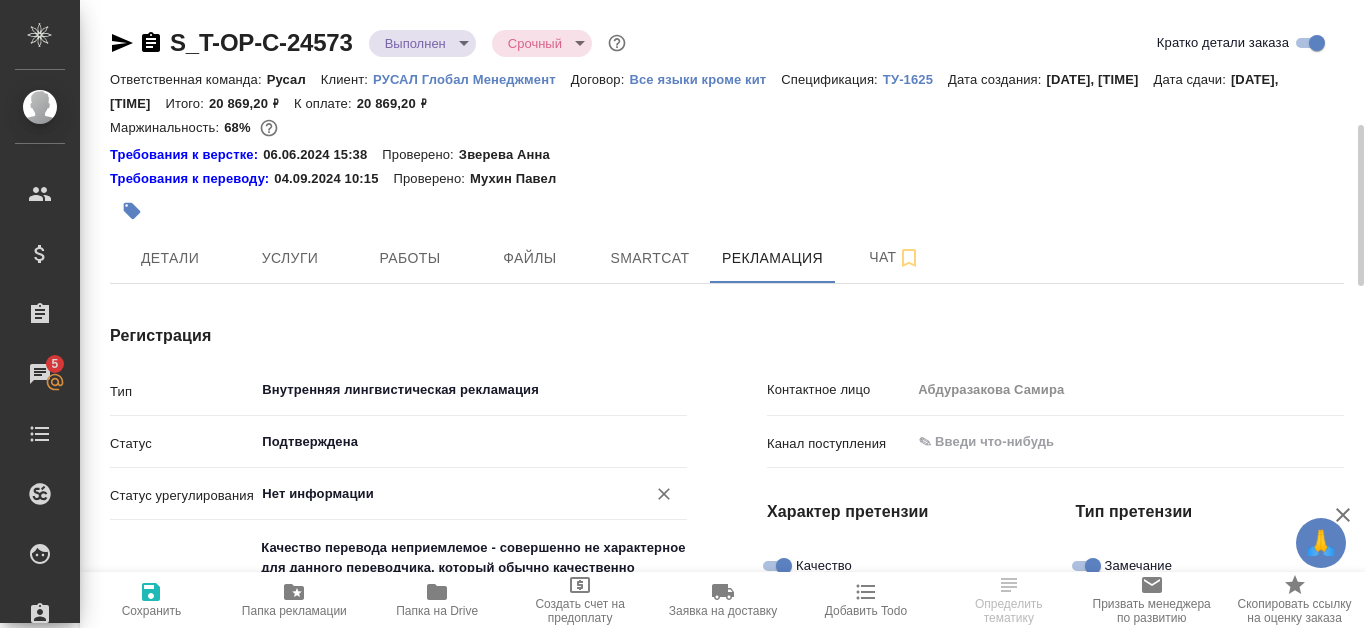 scroll, scrollTop: 100, scrollLeft: 0, axis: vertical 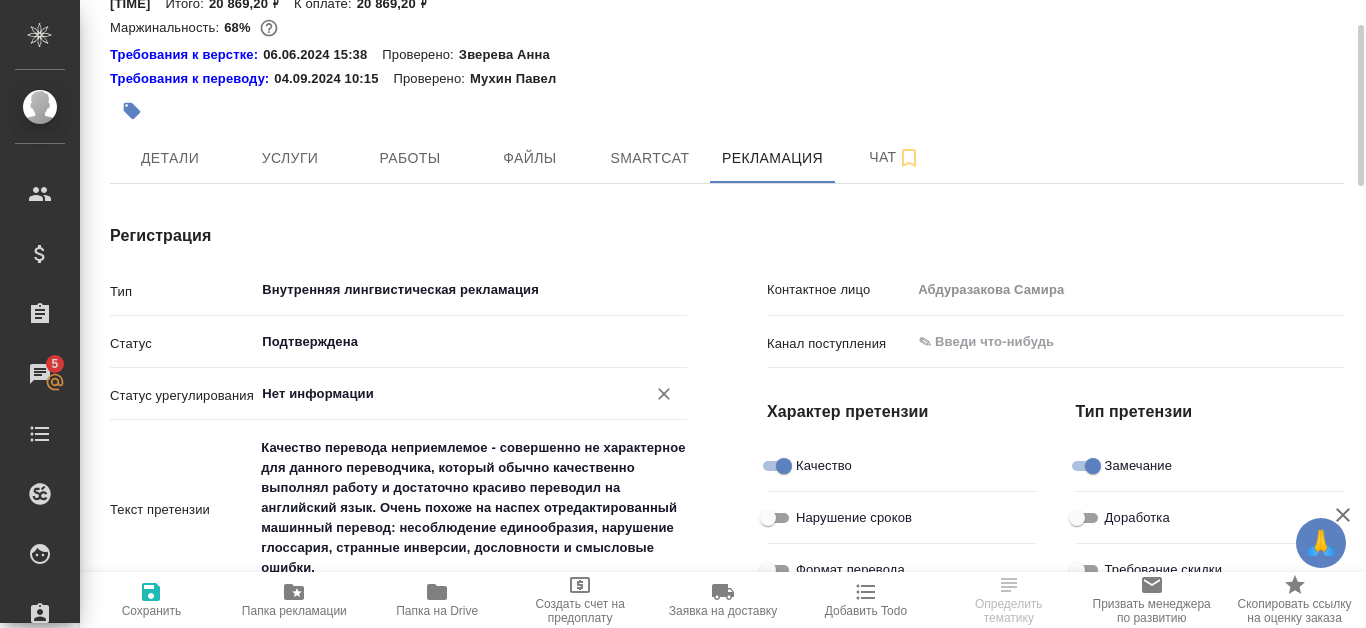 type on "x" 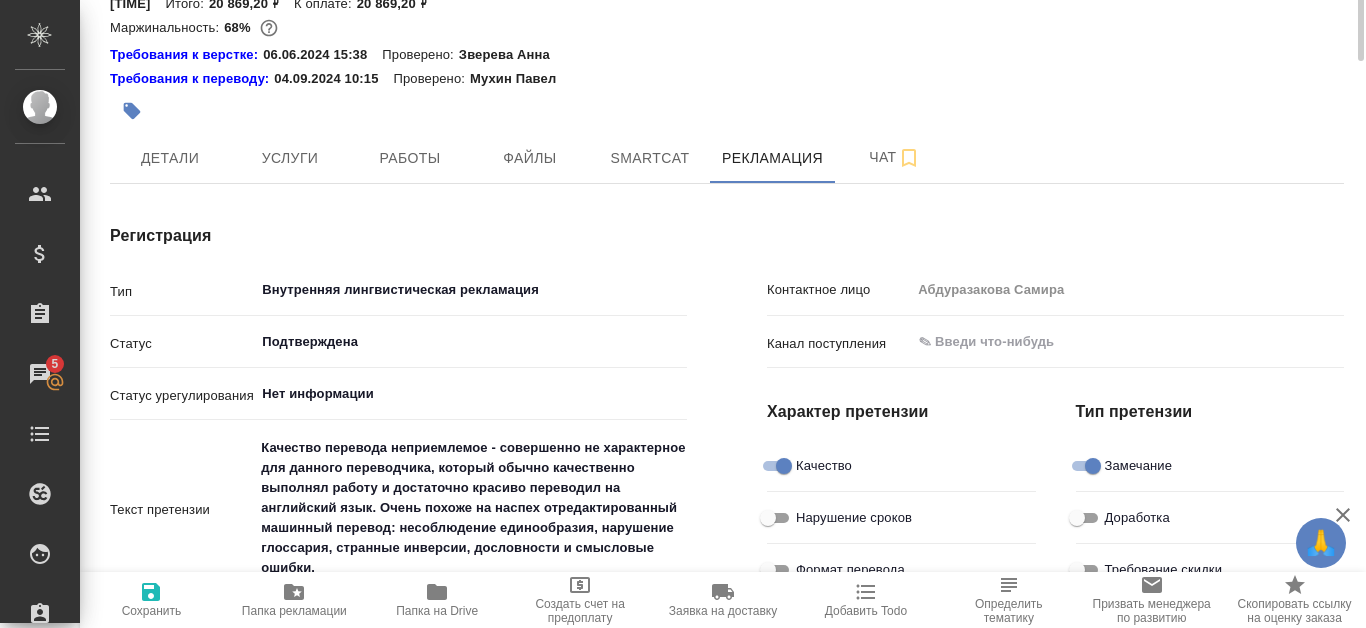 scroll, scrollTop: 0, scrollLeft: 0, axis: both 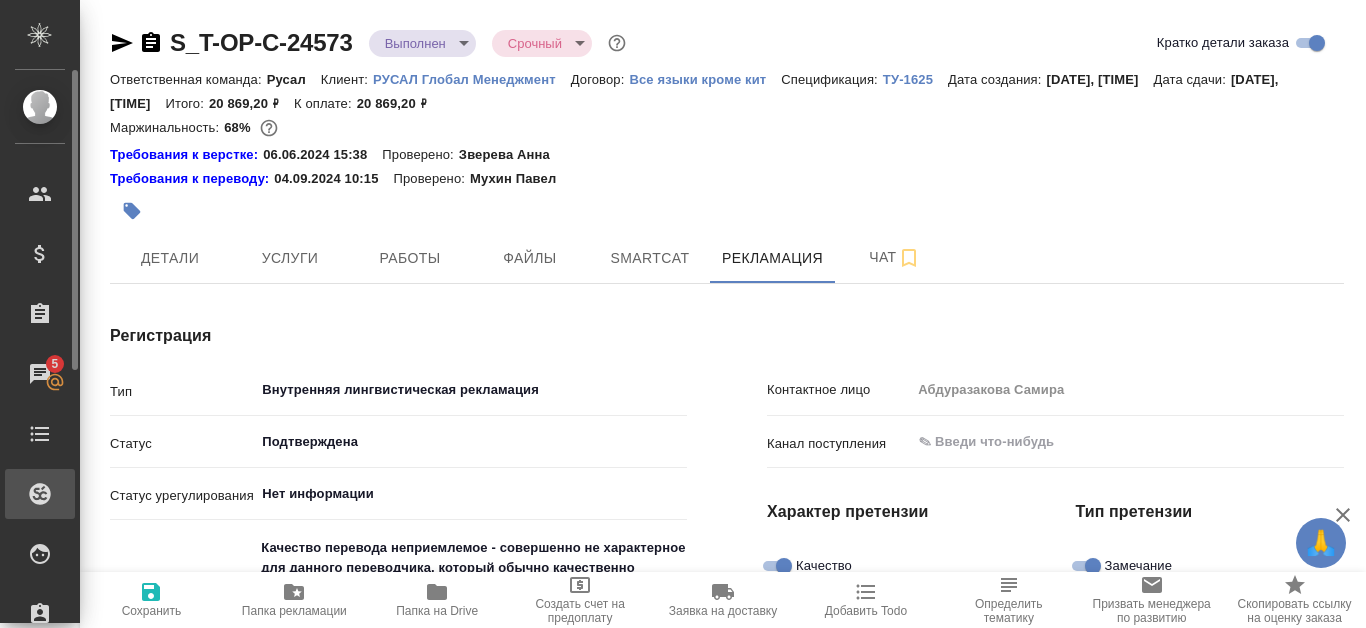 type on "x" 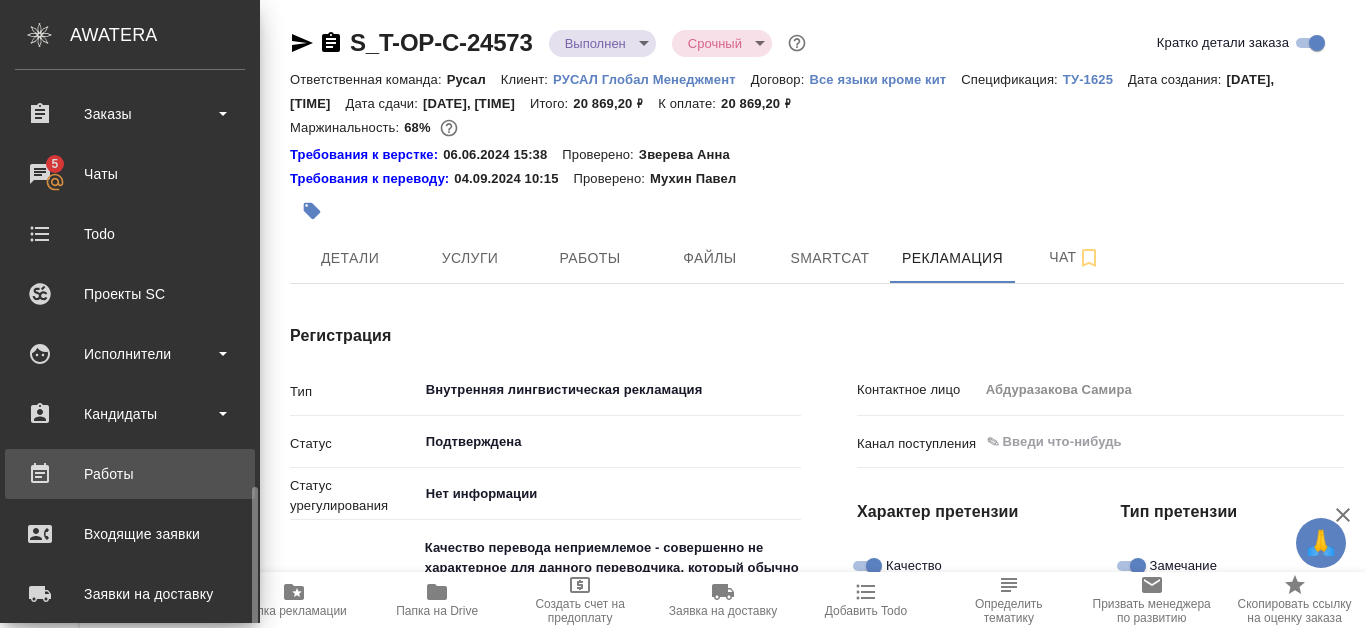 scroll, scrollTop: 400, scrollLeft: 0, axis: vertical 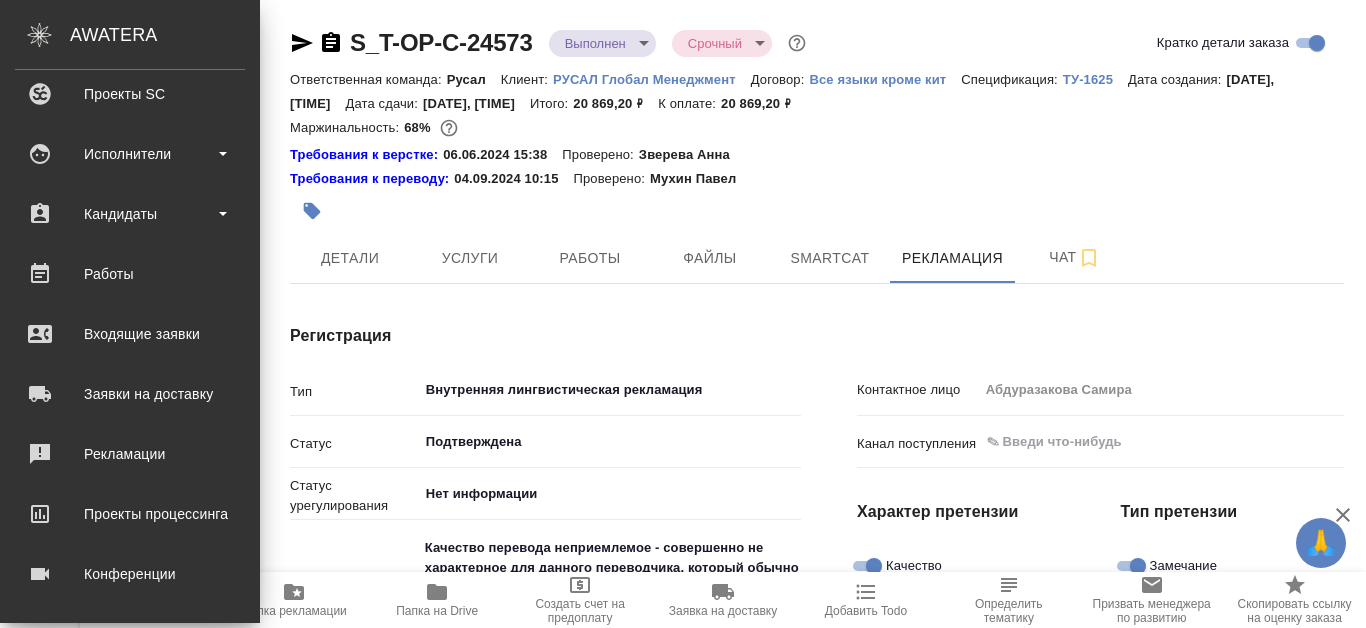 type on "x" 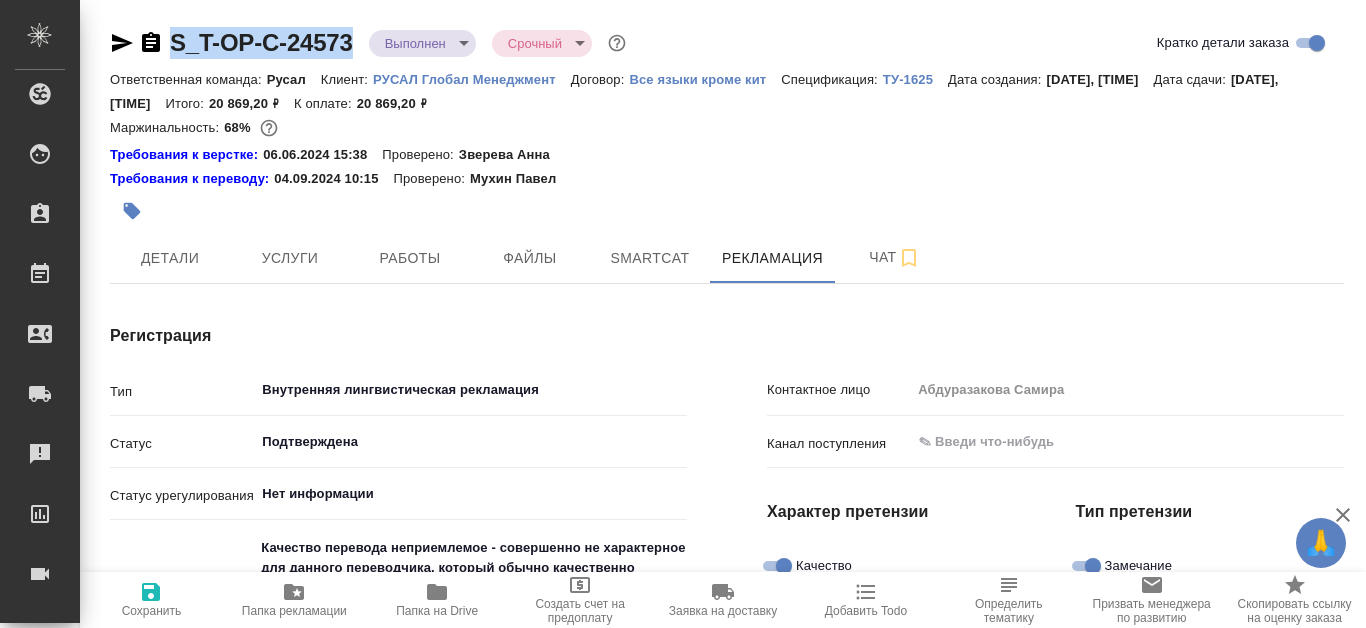 drag, startPoint x: 166, startPoint y: 31, endPoint x: 351, endPoint y: 44, distance: 185.45619 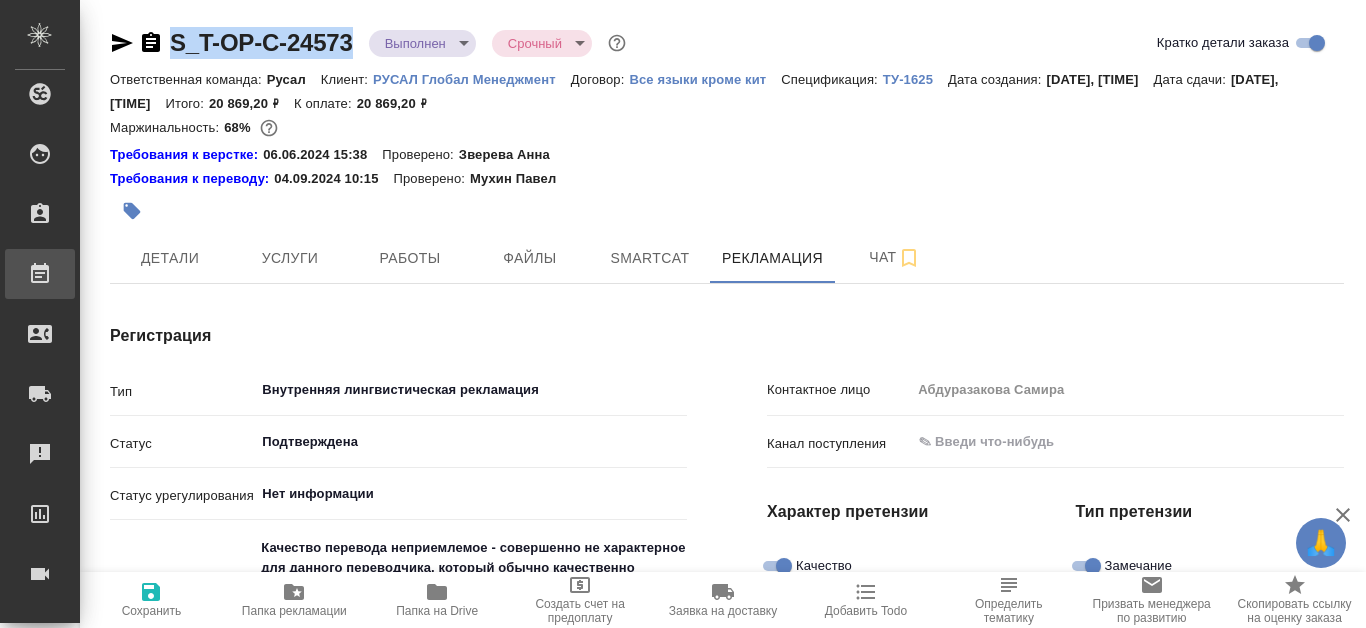 type on "x" 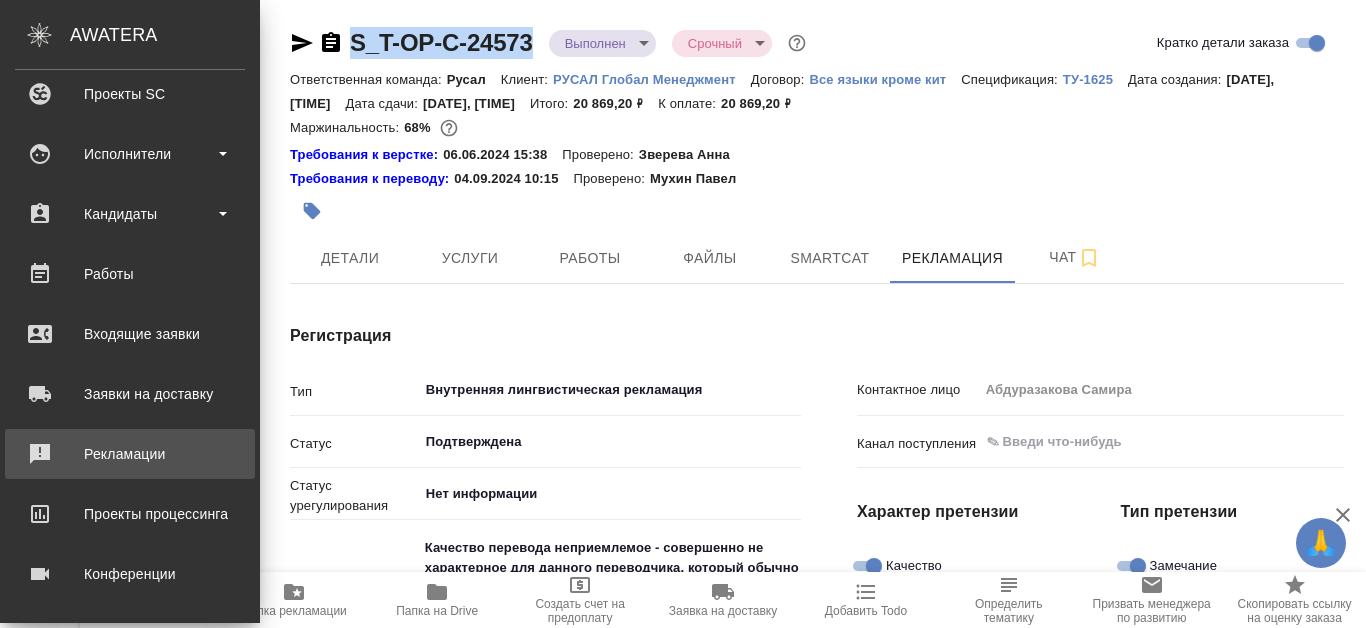 click on "Рекламации" at bounding box center [130, 454] 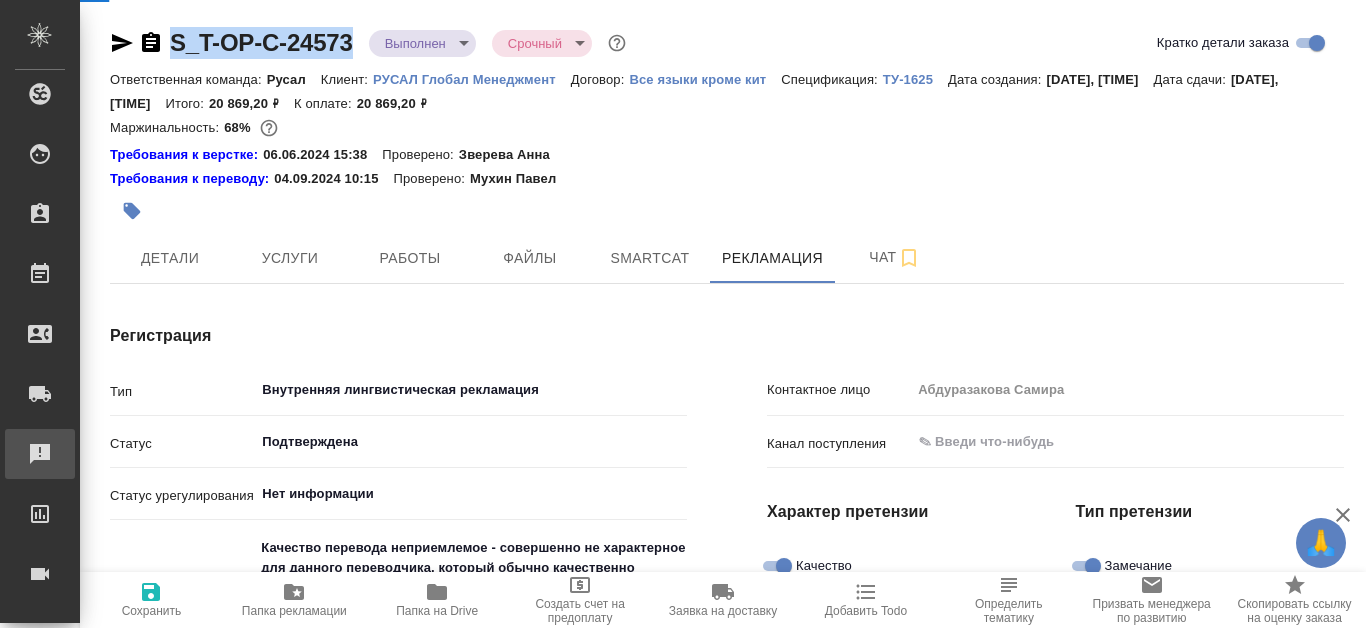 type on "x" 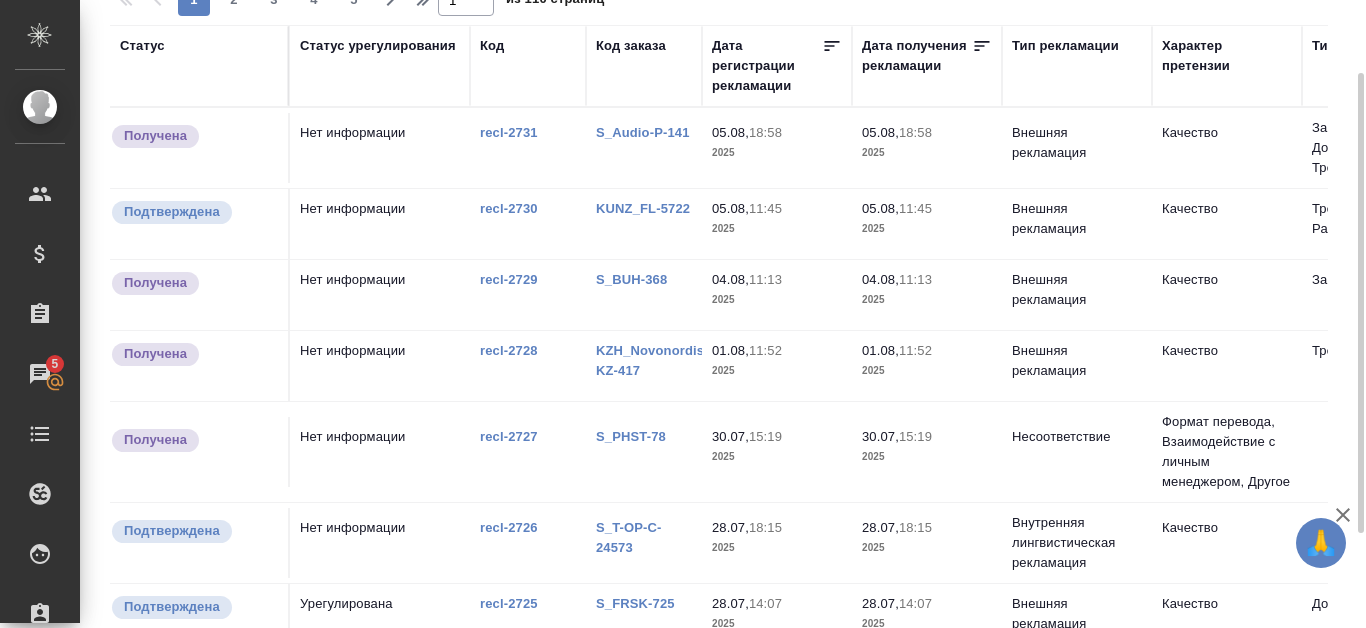 scroll, scrollTop: 228, scrollLeft: 0, axis: vertical 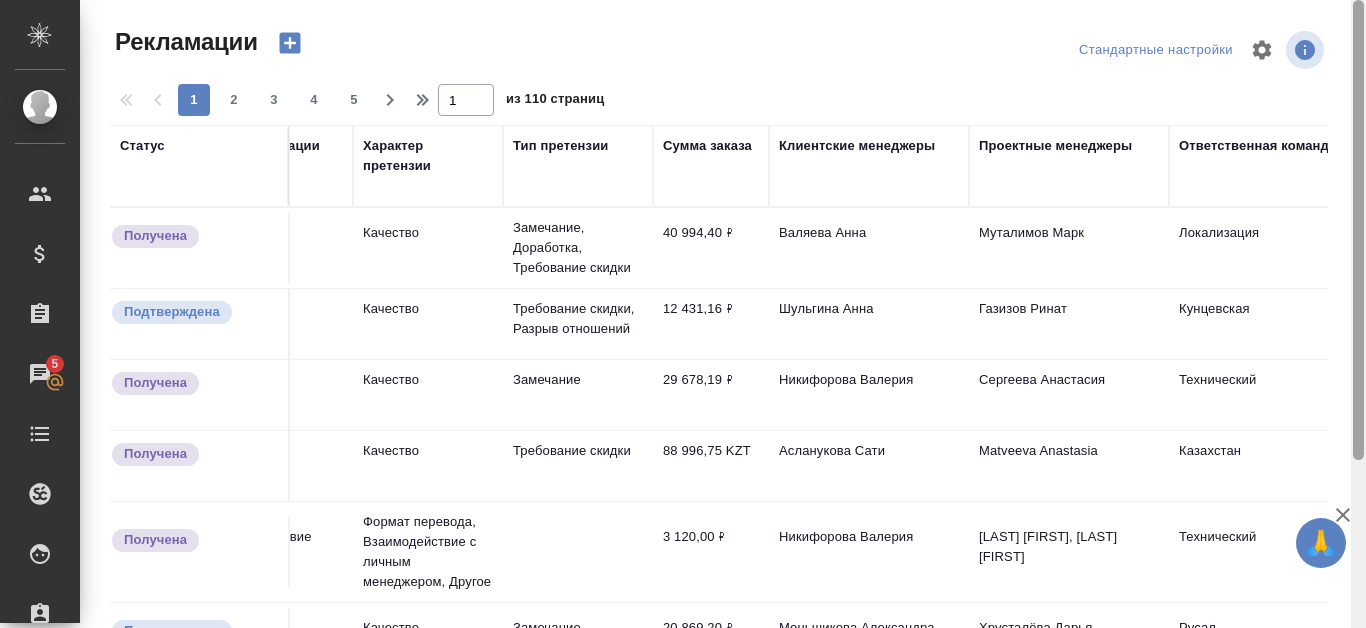 drag, startPoint x: 1363, startPoint y: 314, endPoint x: 1365, endPoint y: 73, distance: 241.0083 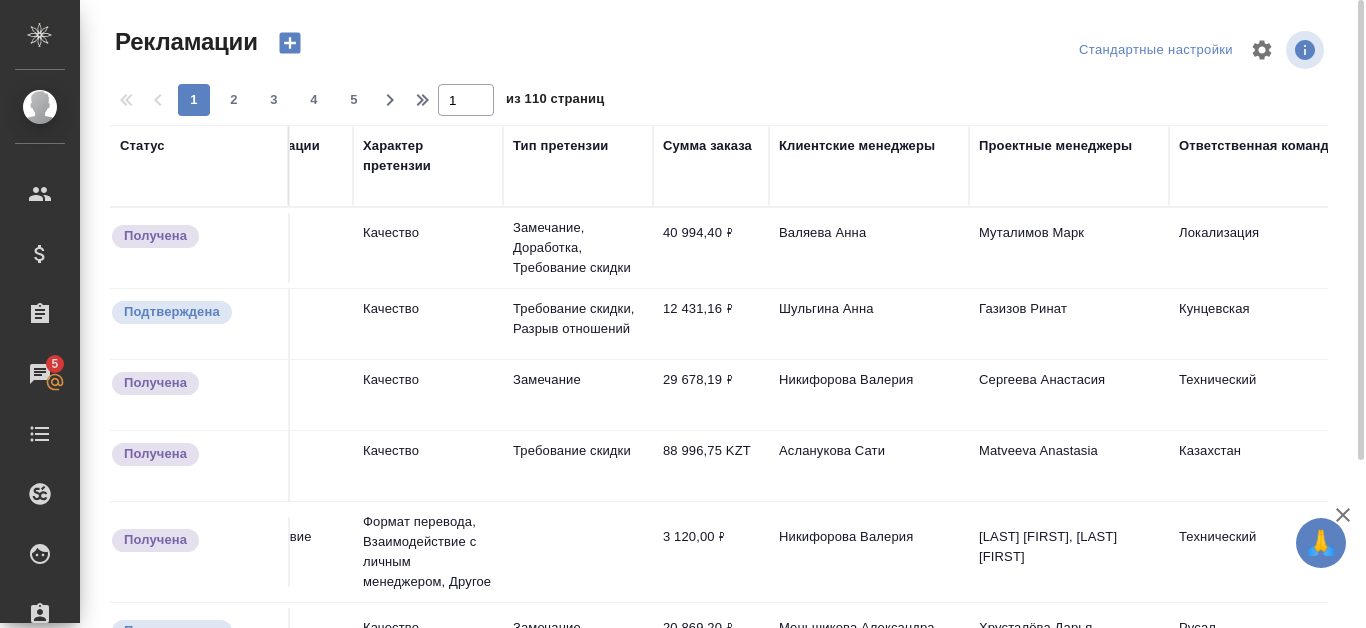 scroll, scrollTop: 228, scrollLeft: 0, axis: vertical 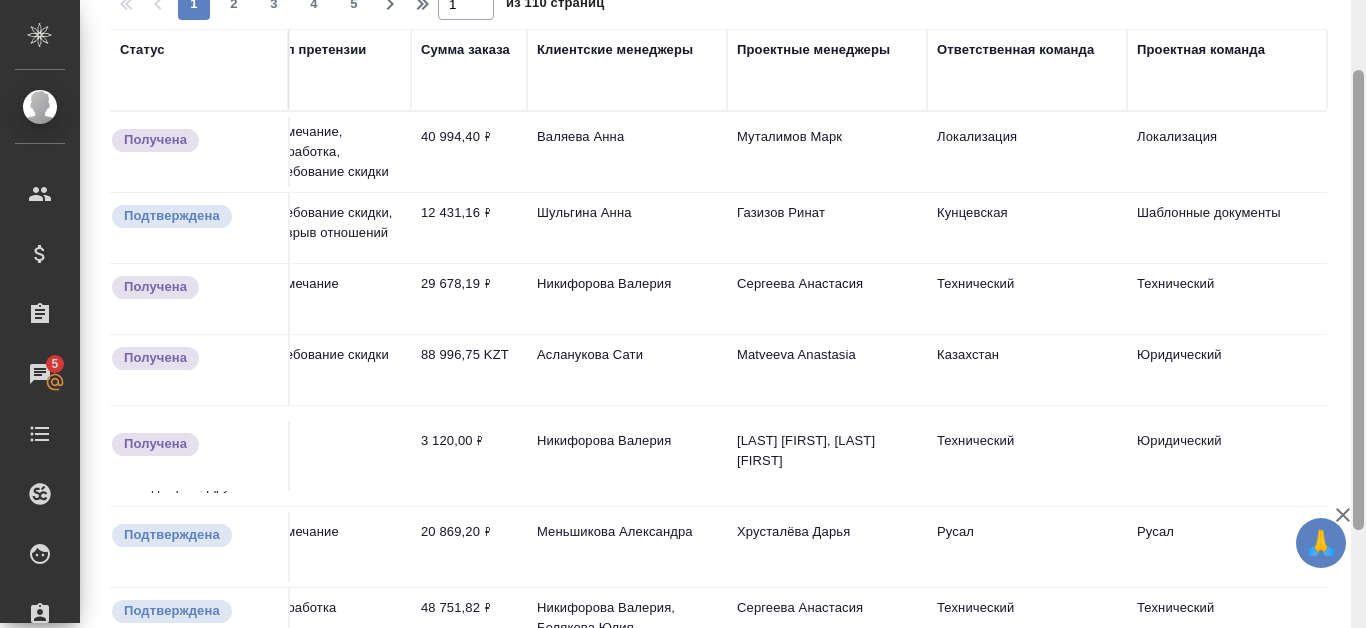 drag, startPoint x: 1361, startPoint y: 311, endPoint x: 1361, endPoint y: 214, distance: 97 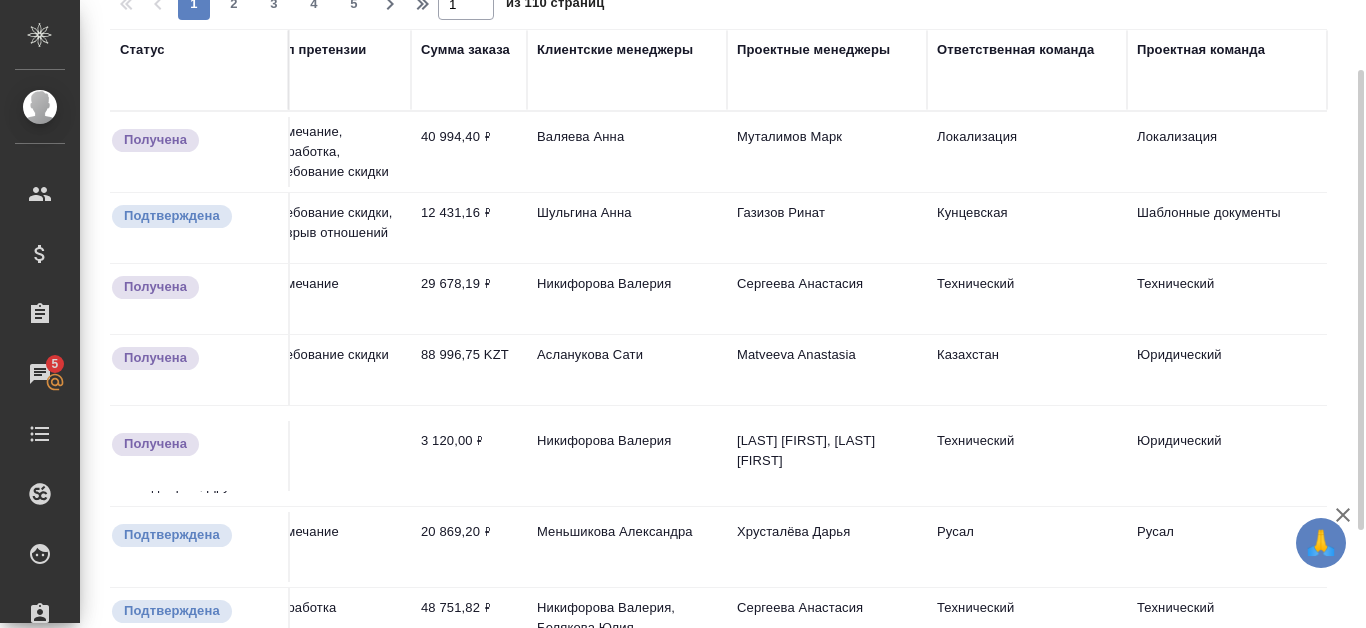 click on "Ответственная команда" at bounding box center [1015, 50] 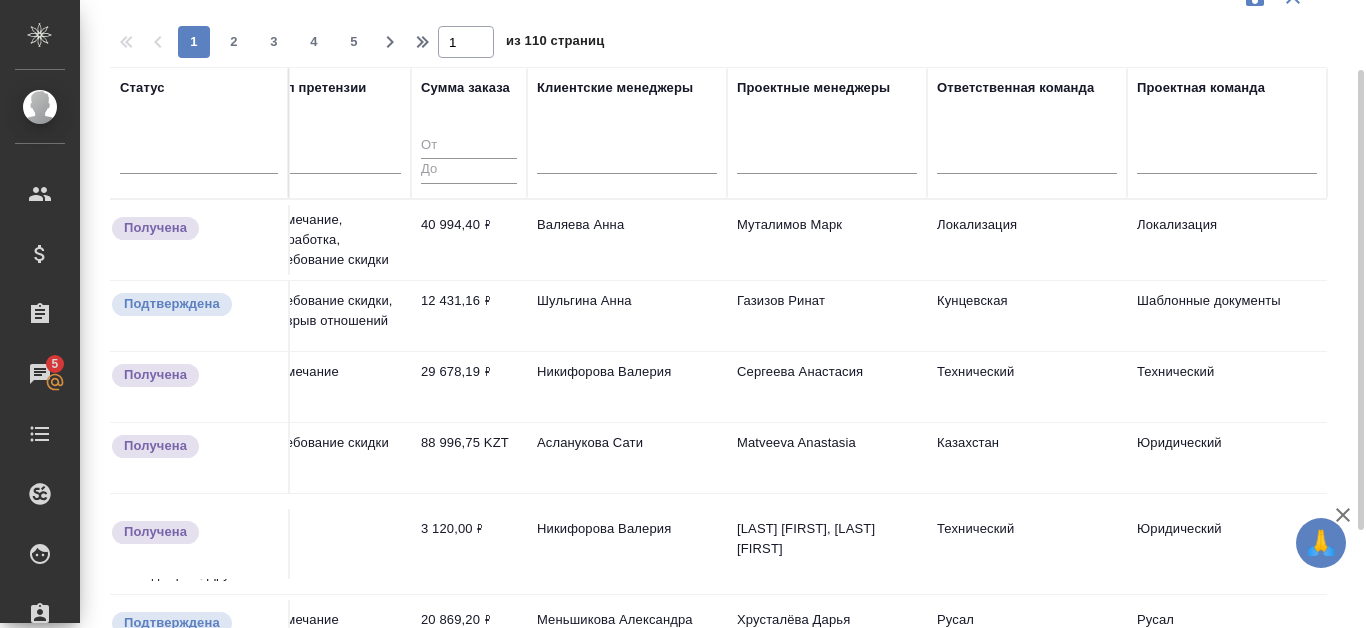 click at bounding box center (1027, 162) 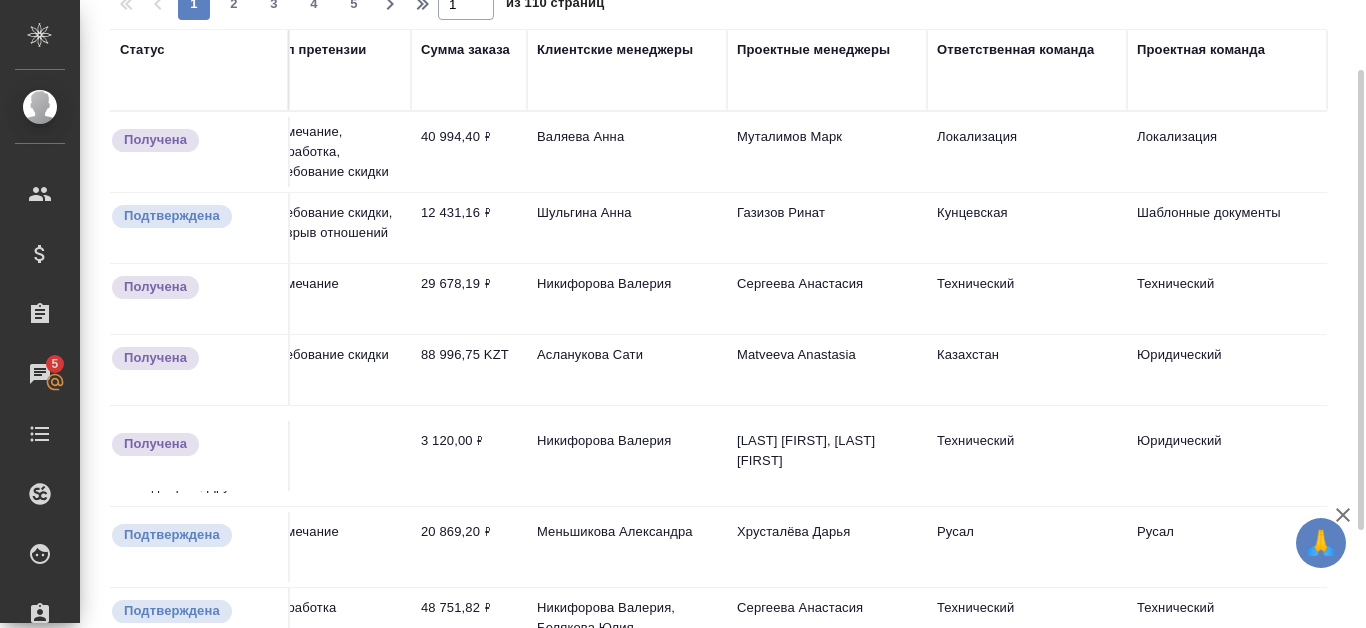 click on "Ответственная команда" at bounding box center [1015, 50] 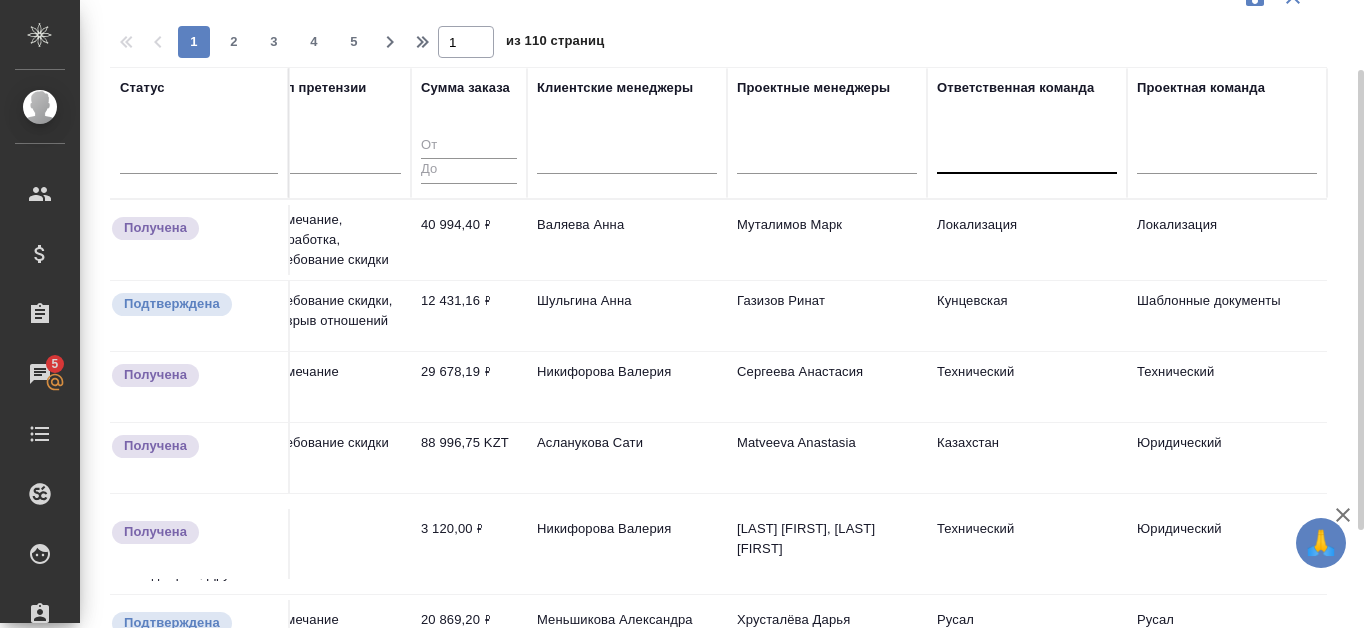 click at bounding box center (1027, 153) 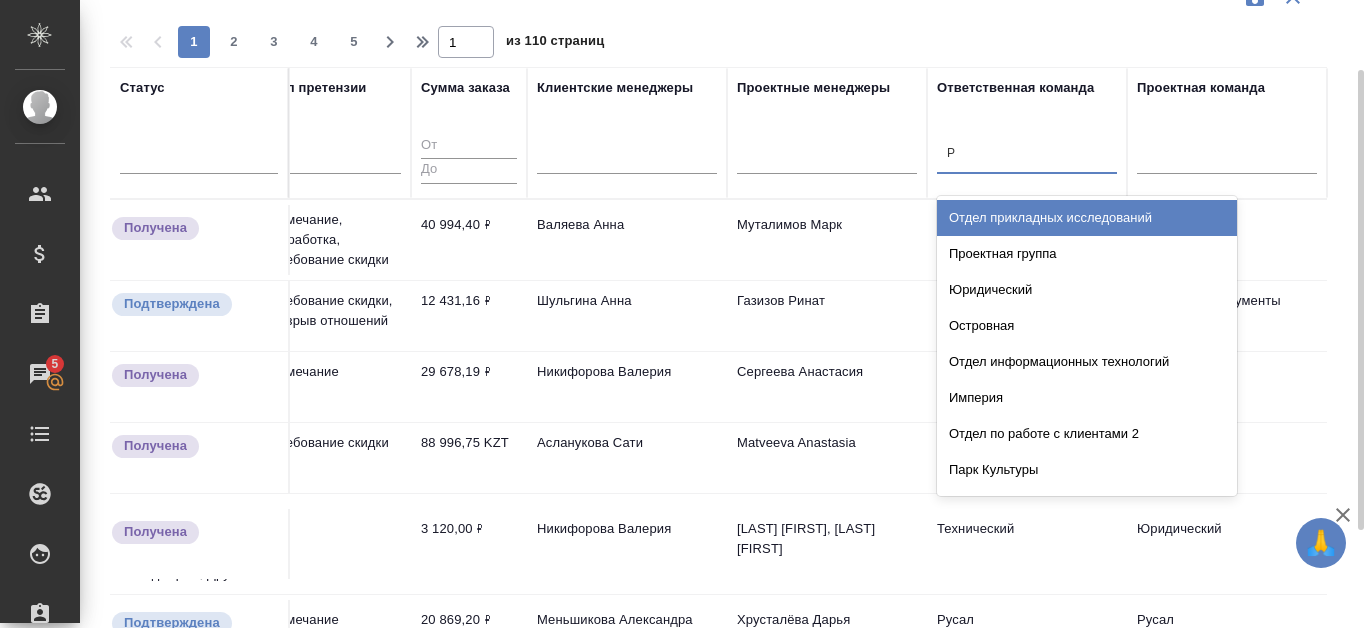 type on "Ру" 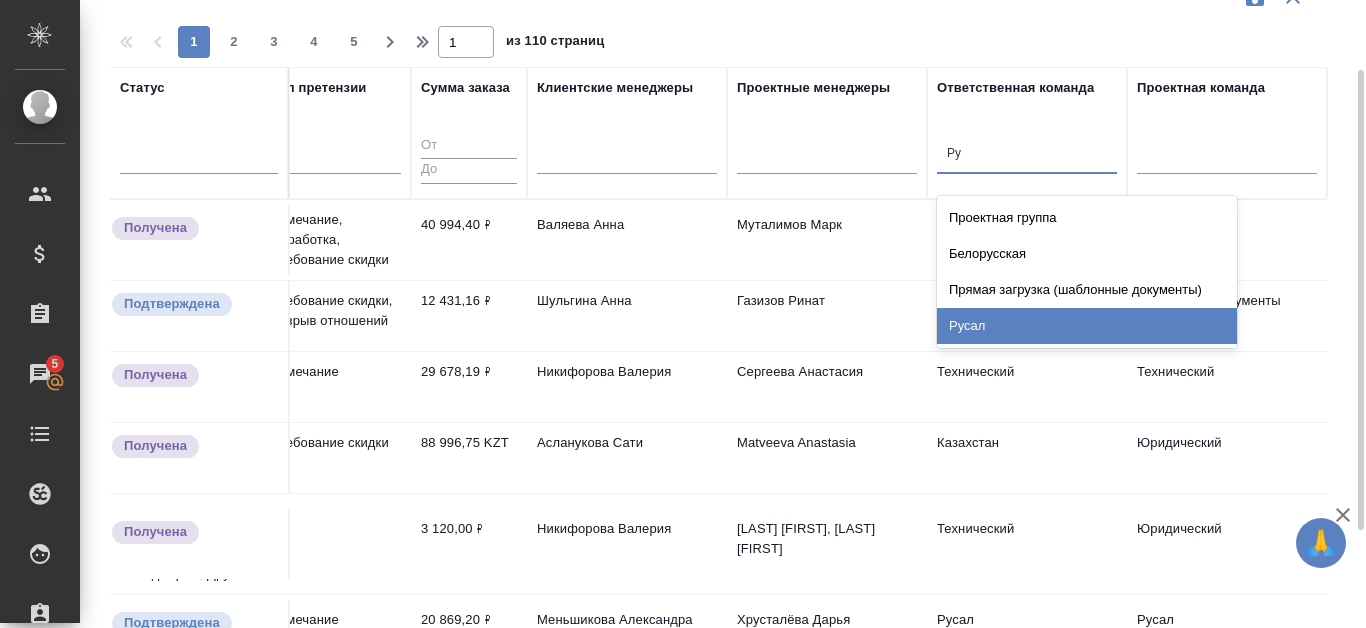 click on "Русал" at bounding box center [1087, 326] 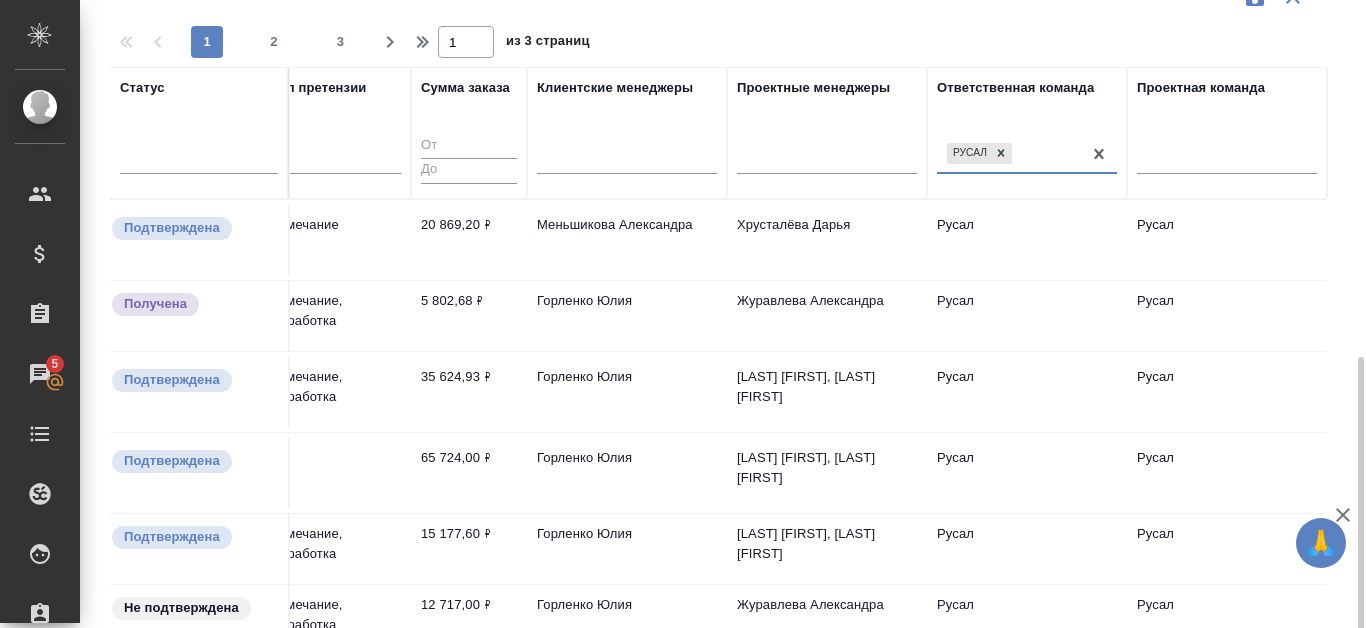 scroll, scrollTop: 266, scrollLeft: 0, axis: vertical 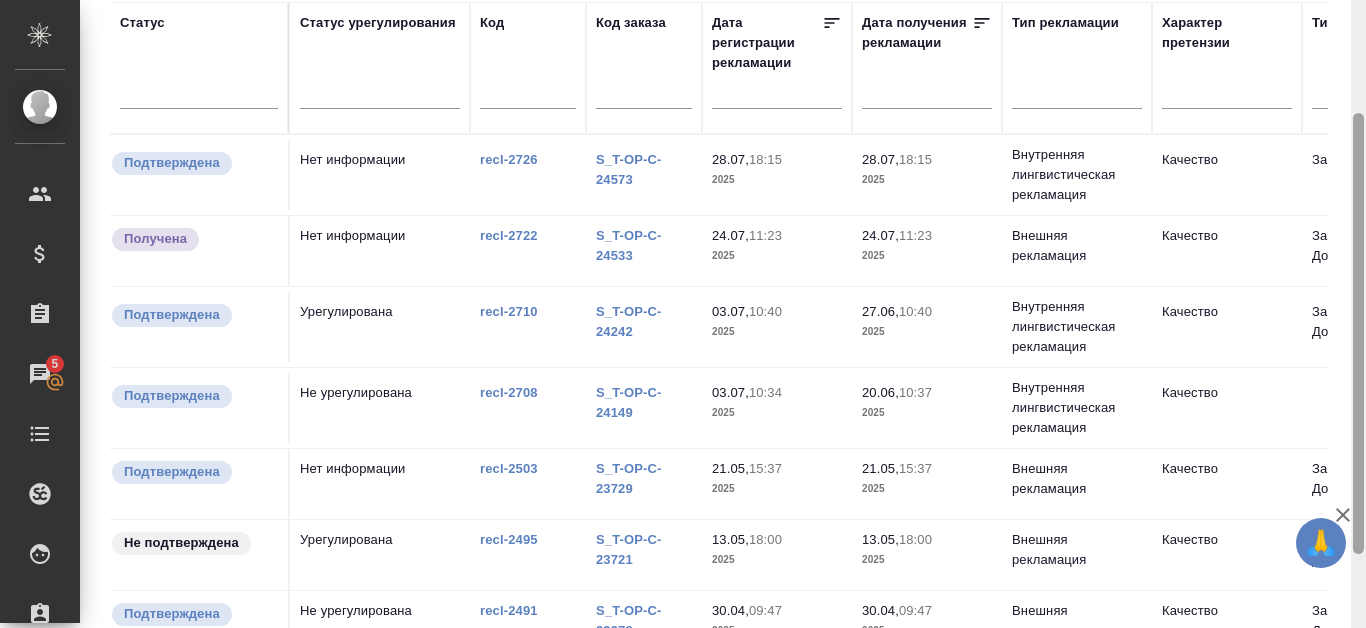drag, startPoint x: 1361, startPoint y: 236, endPoint x: 1359, endPoint y: 162, distance: 74.02702 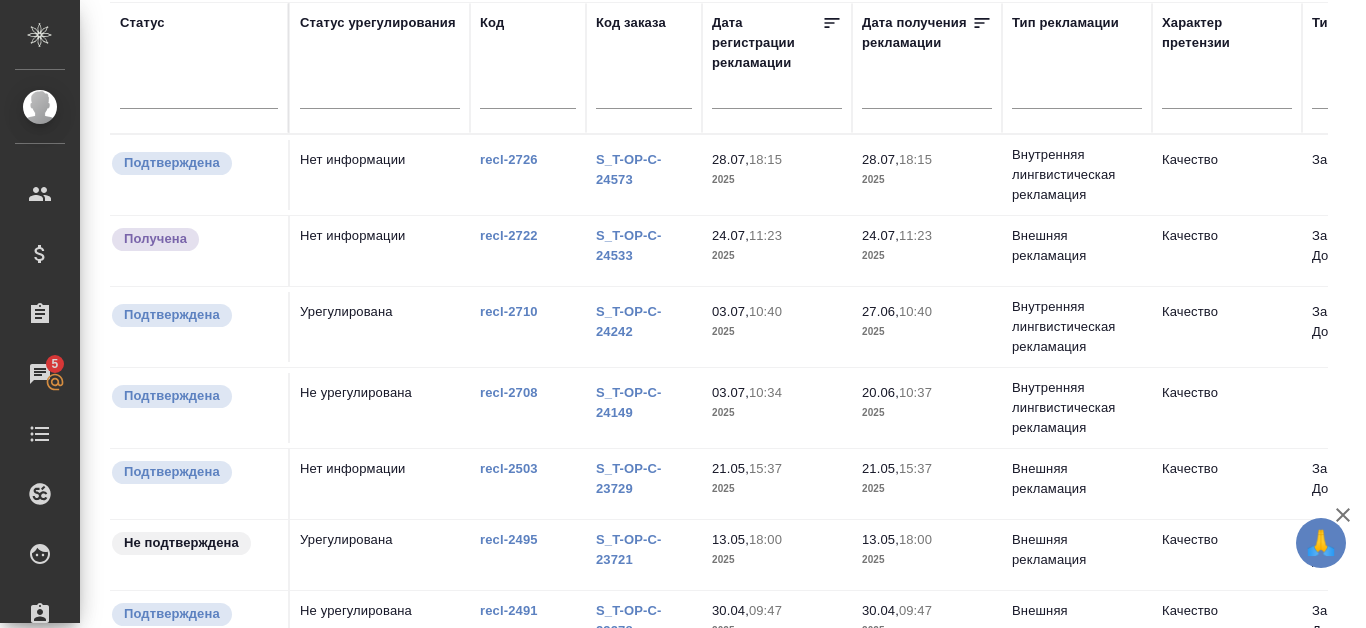click on "S_T-OP-C-24573" at bounding box center (629, 169) 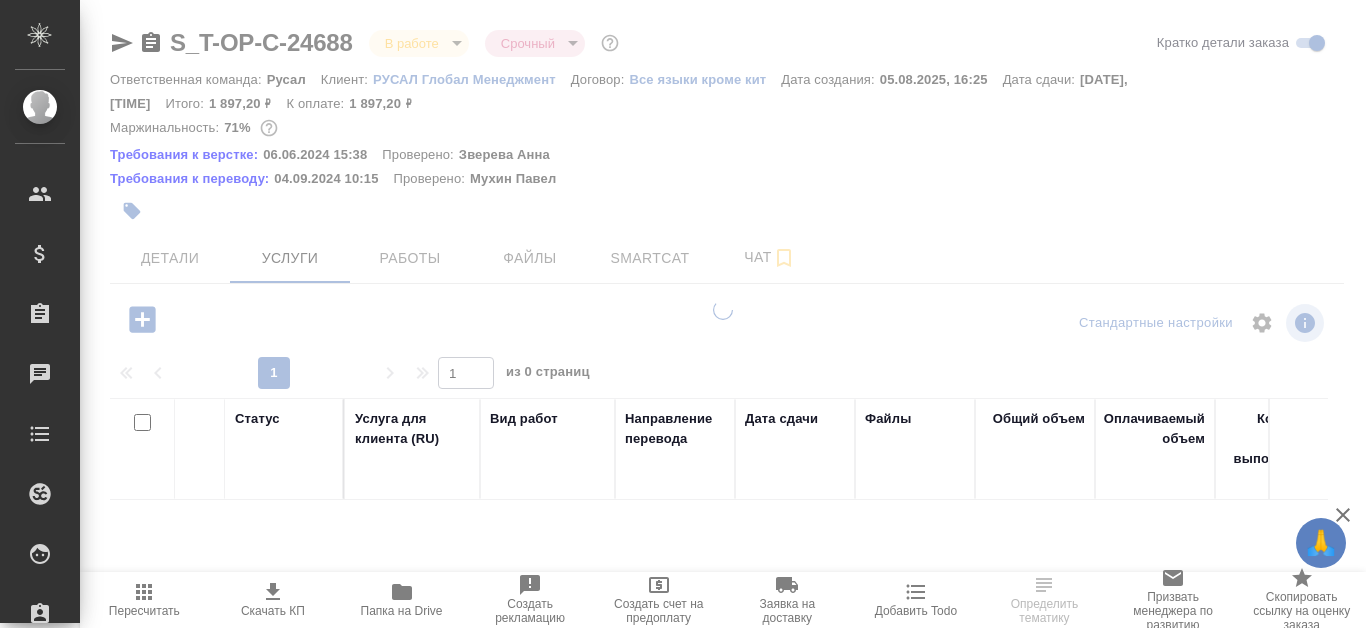 scroll, scrollTop: 0, scrollLeft: 0, axis: both 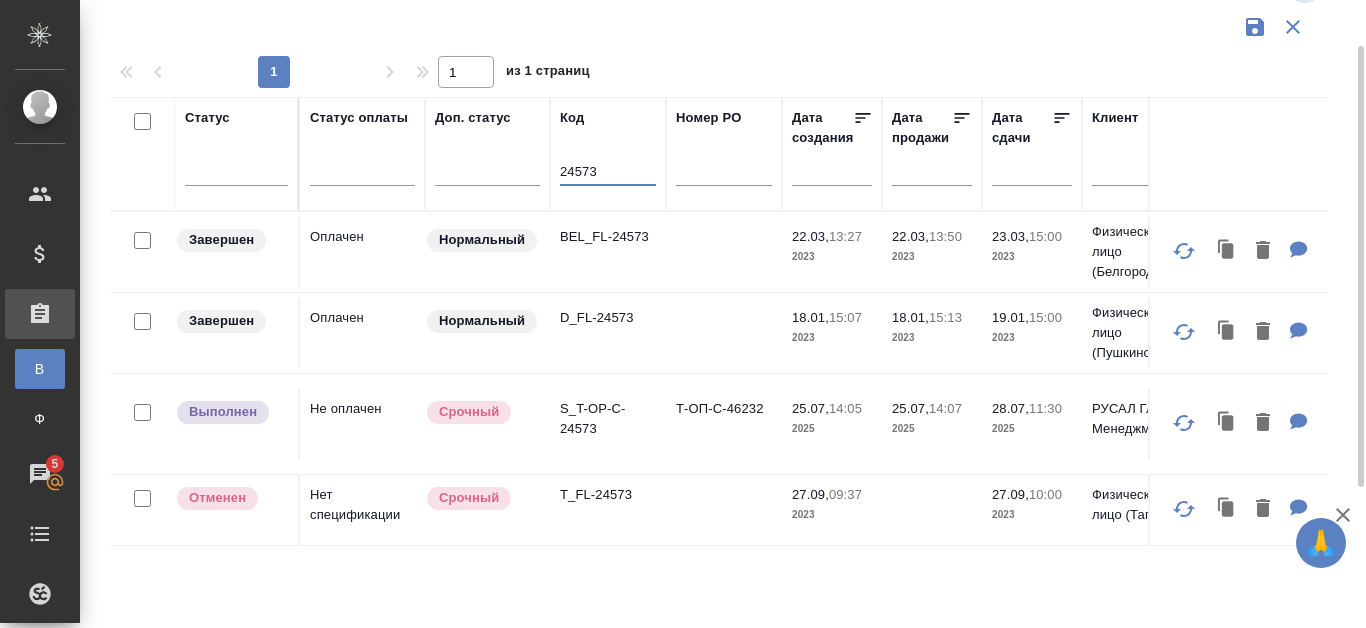 drag, startPoint x: 604, startPoint y: 166, endPoint x: 559, endPoint y: 169, distance: 45.099888 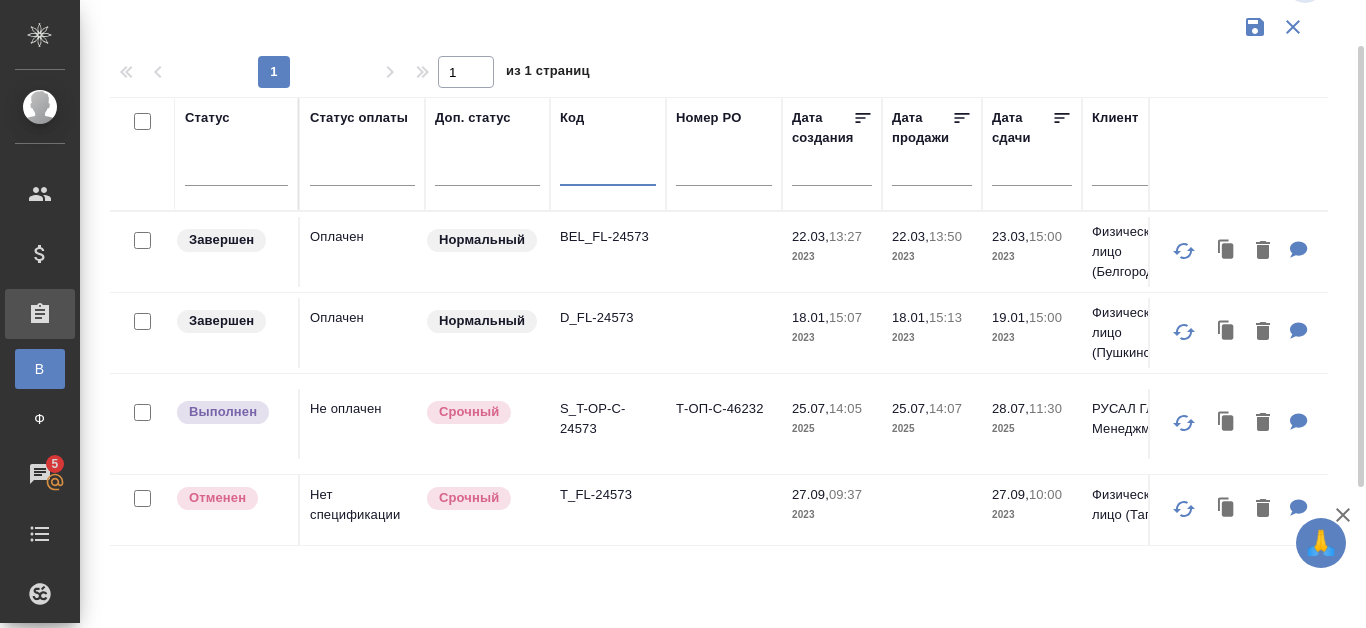 paste on "Т-ОП-С-46198" 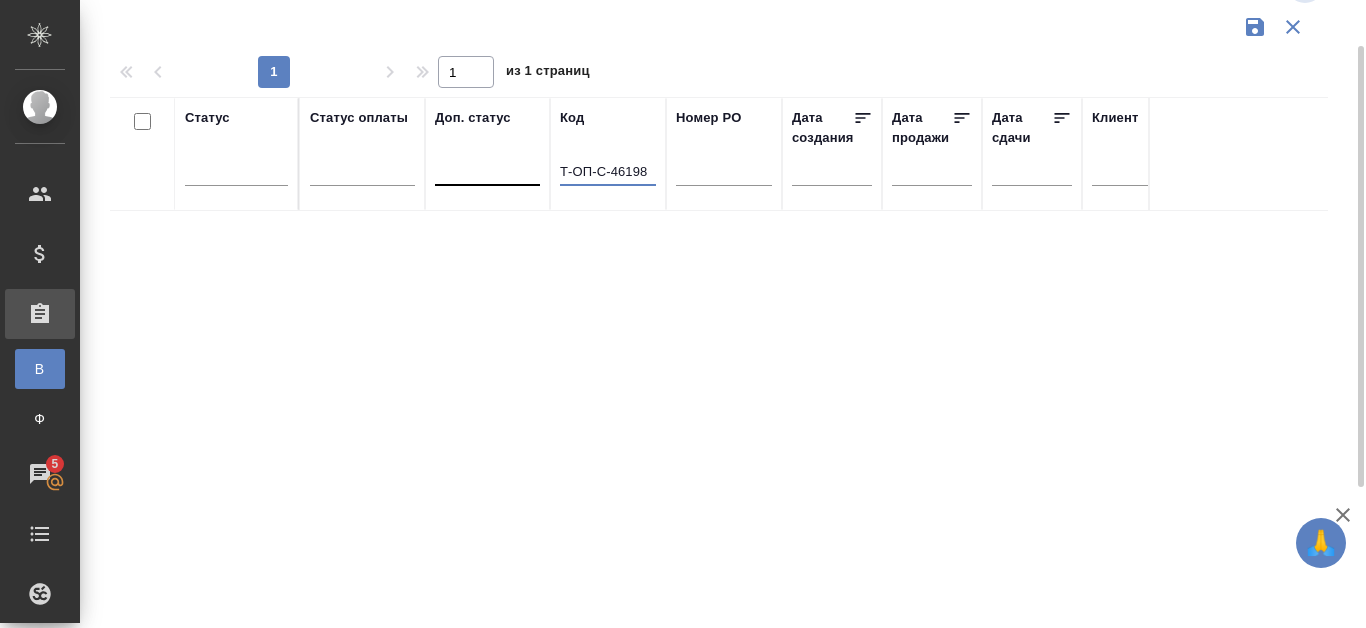 drag, startPoint x: 614, startPoint y: 174, endPoint x: 536, endPoint y: 174, distance: 78 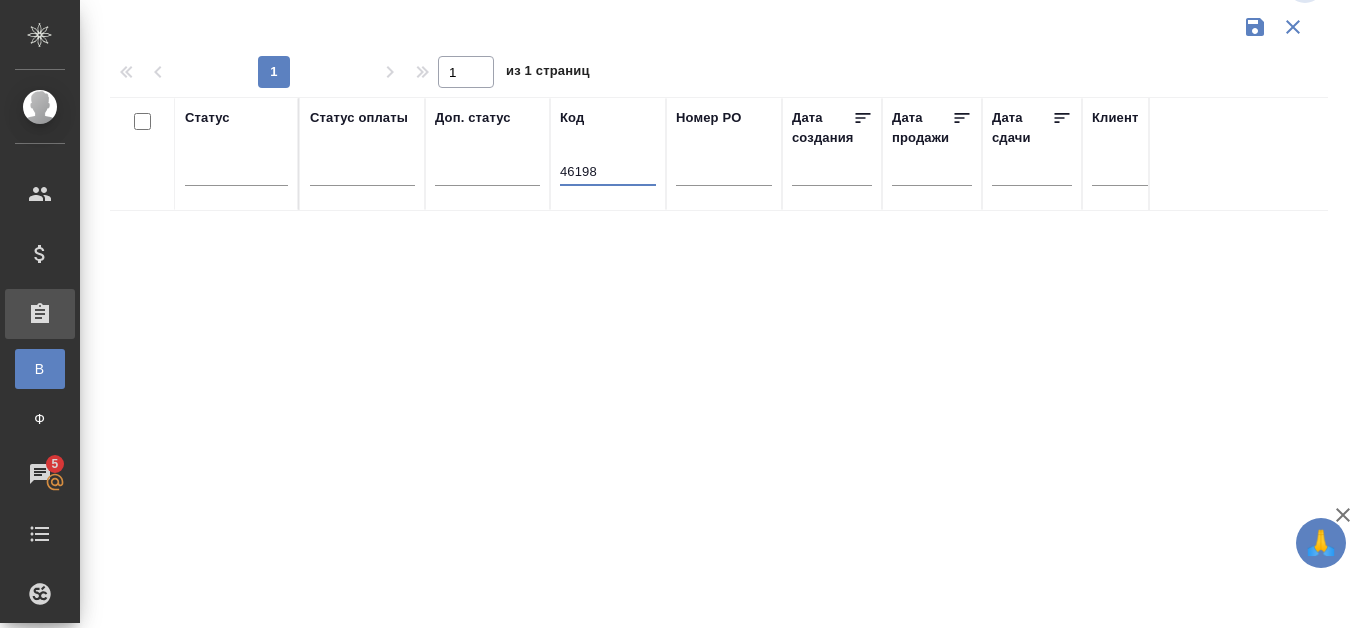 drag, startPoint x: 617, startPoint y: 172, endPoint x: 557, endPoint y: 171, distance: 60.00833 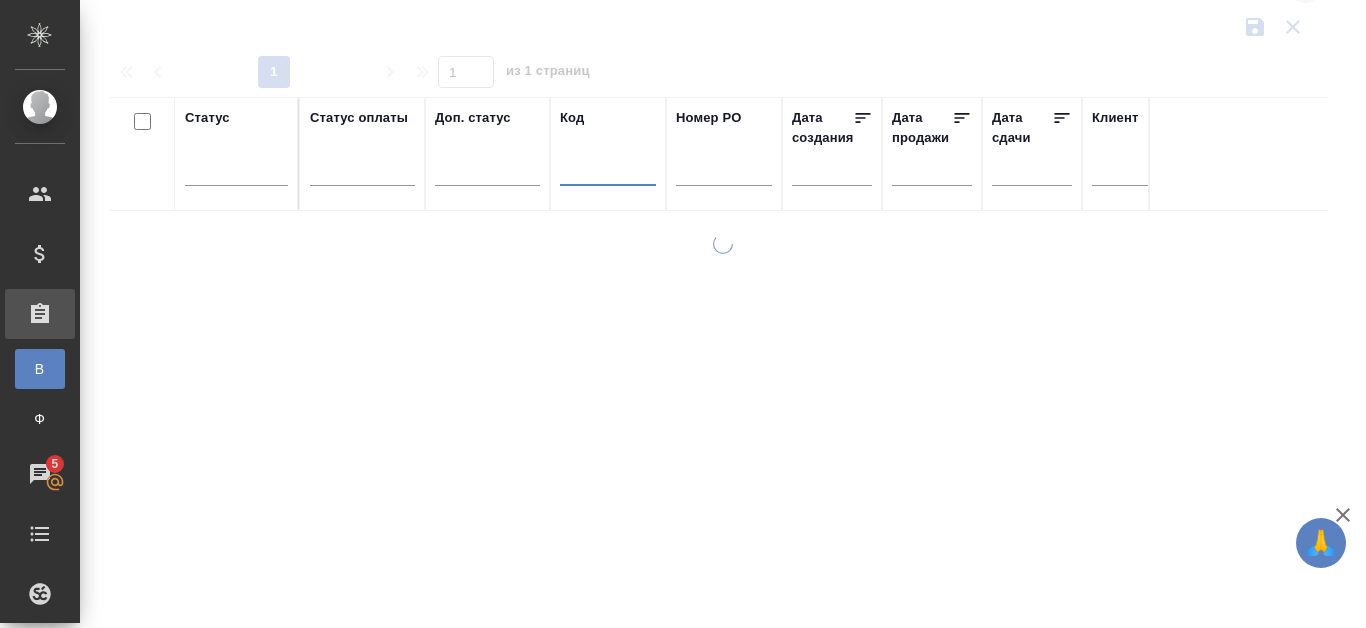 type 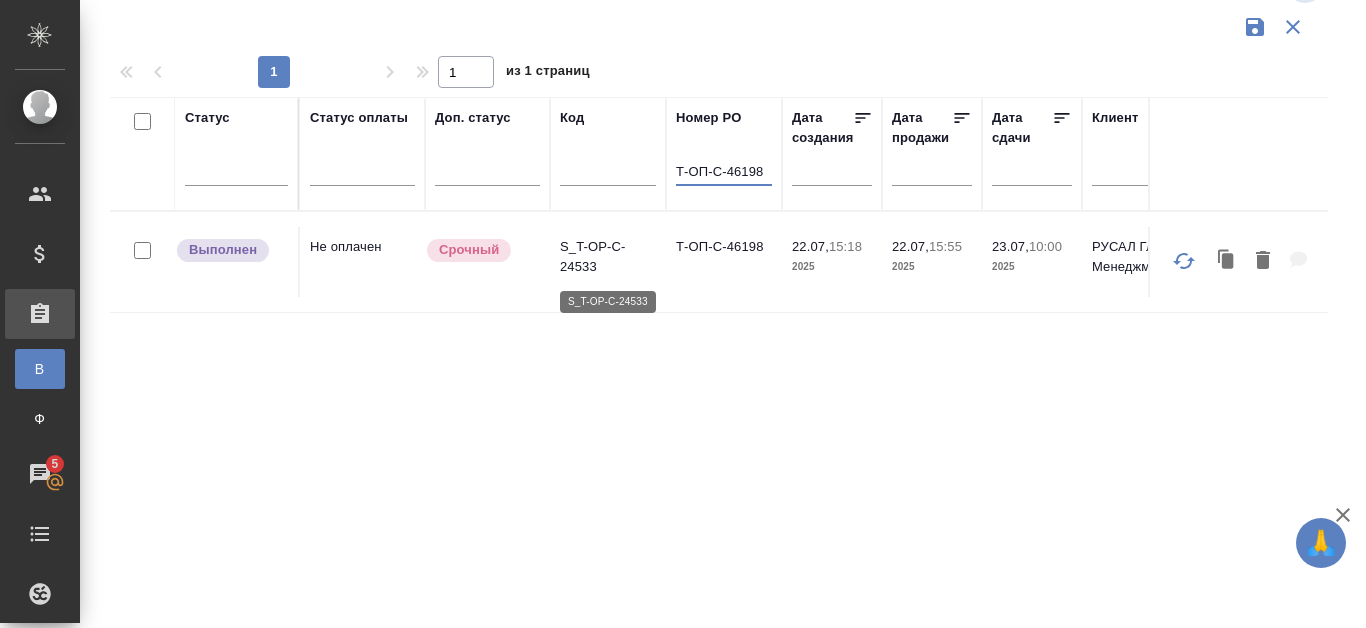type on "Т-ОП-С-46198" 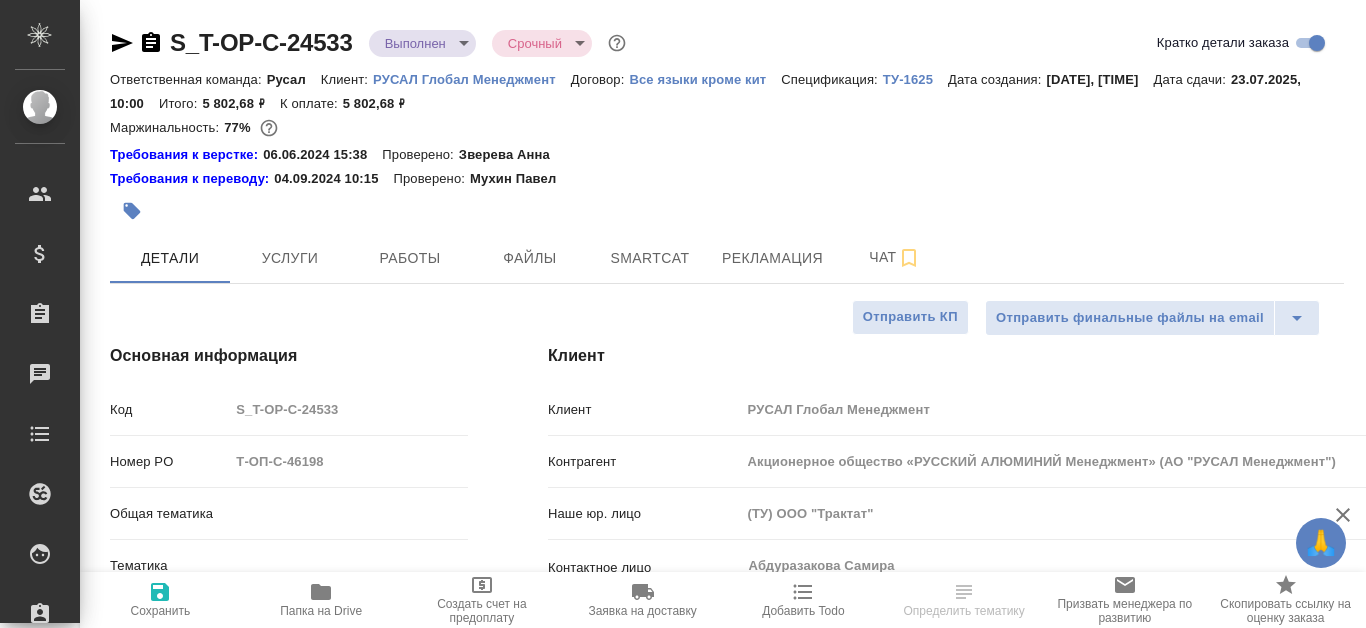 select on "RU" 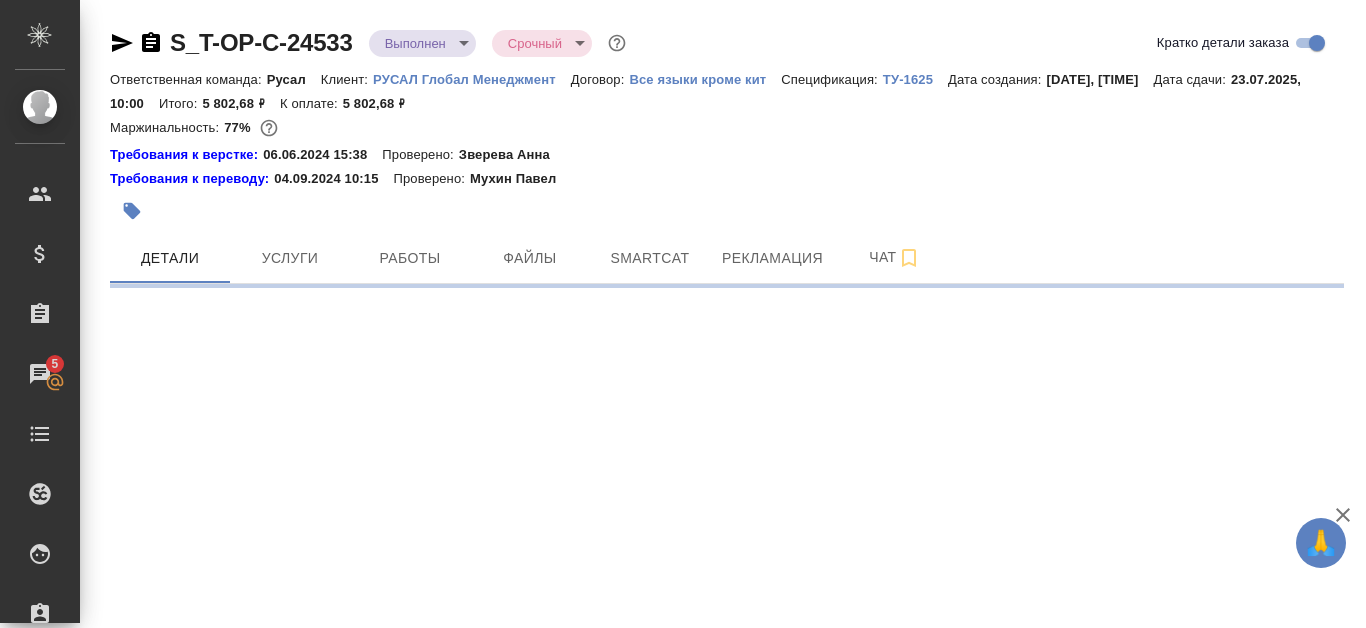 select on "RU" 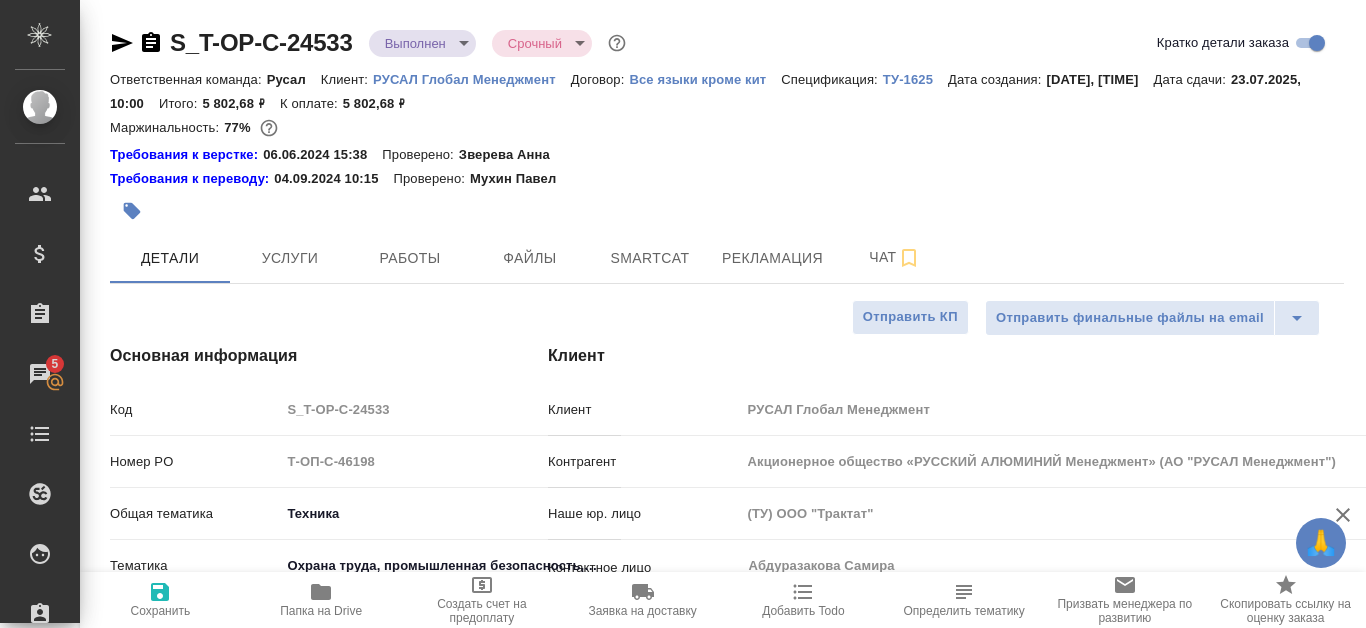 type on "x" 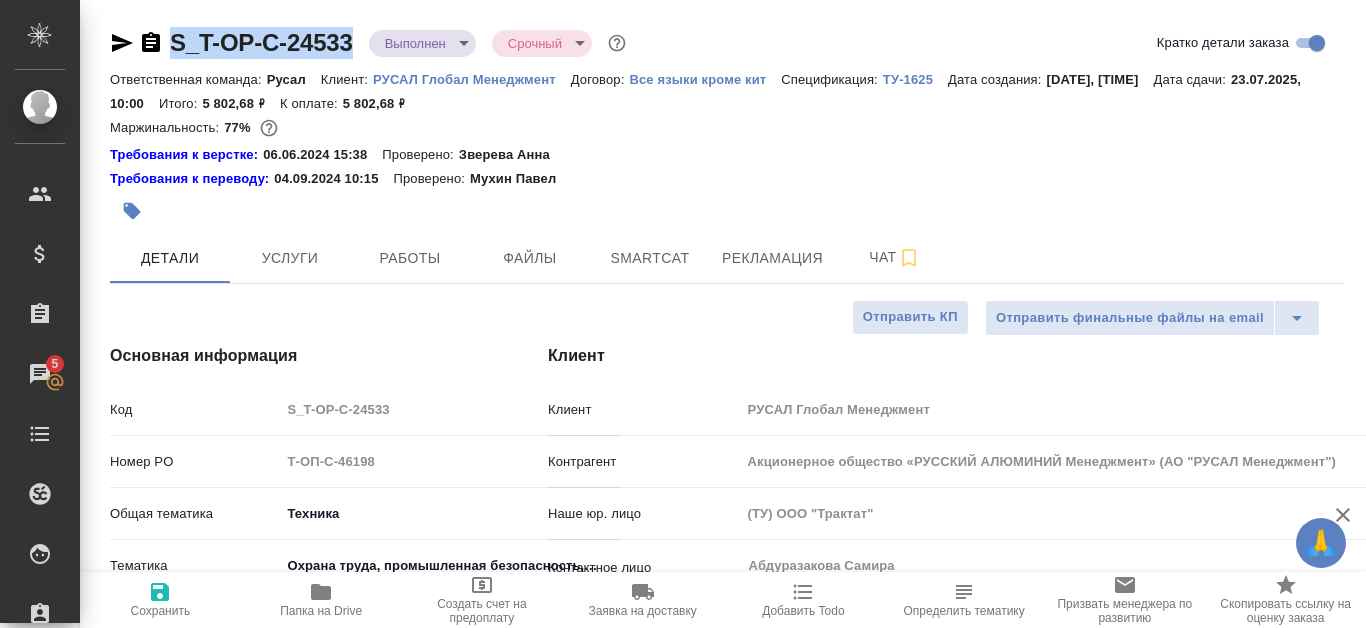 drag, startPoint x: 168, startPoint y: 37, endPoint x: 354, endPoint y: 44, distance: 186.13167 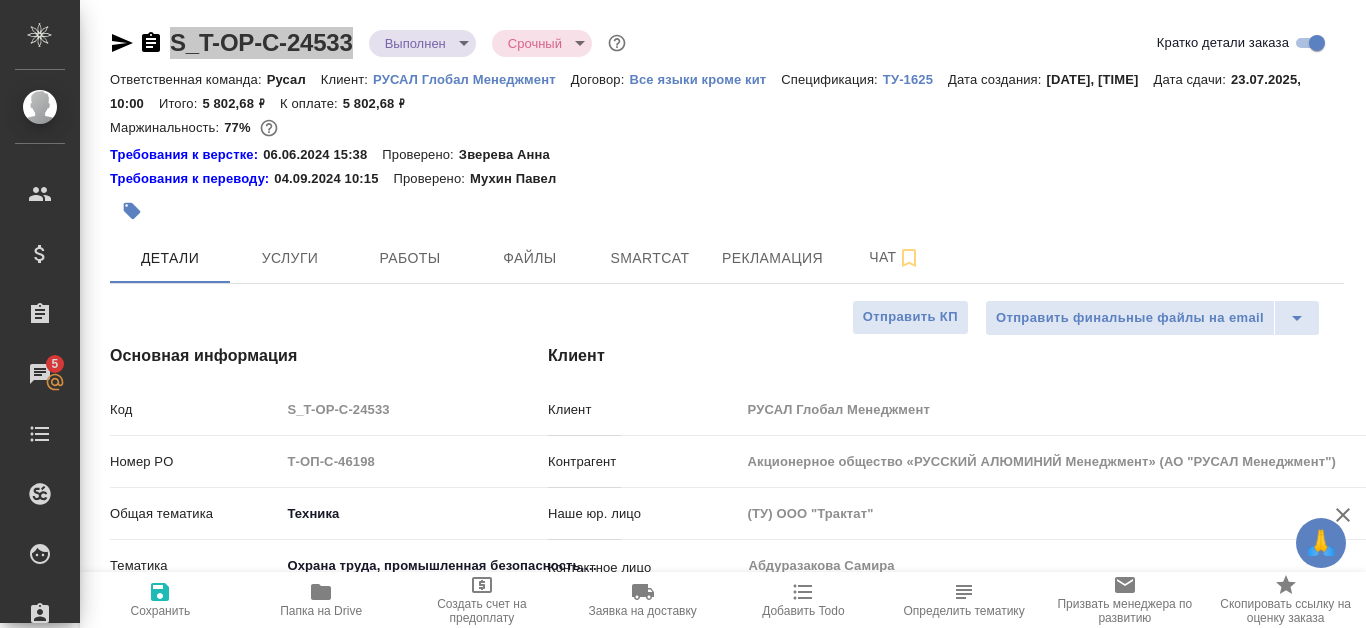 type on "x" 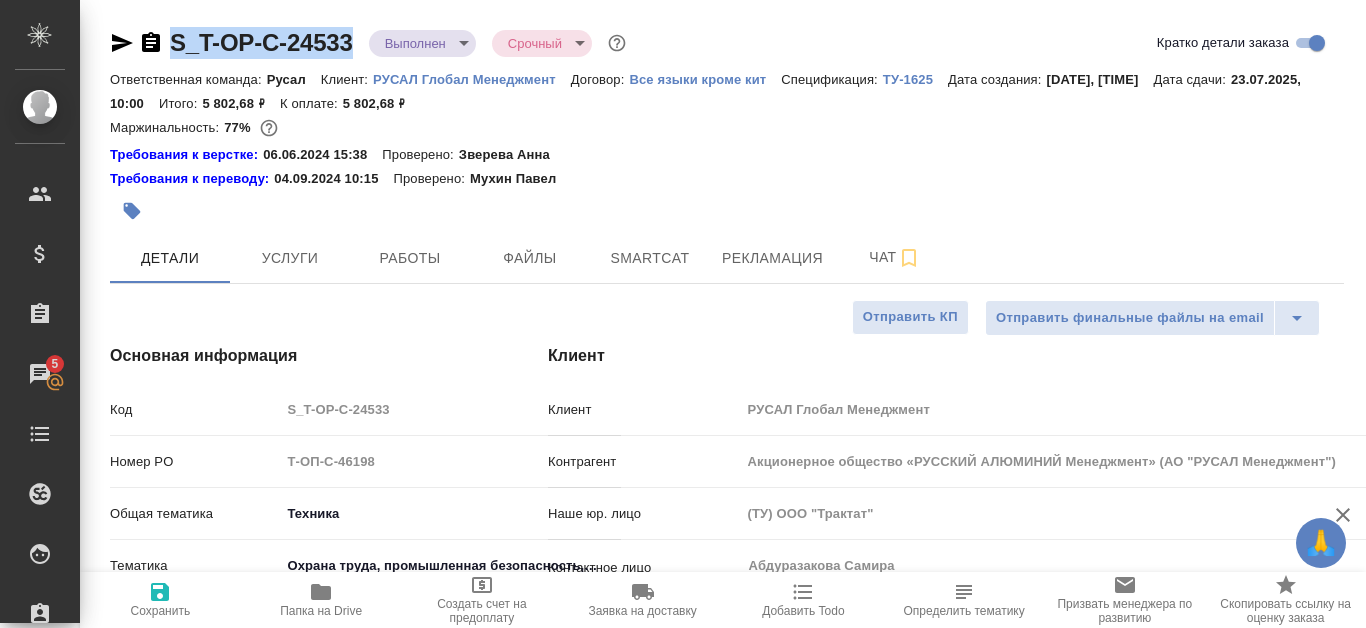 type on "x" 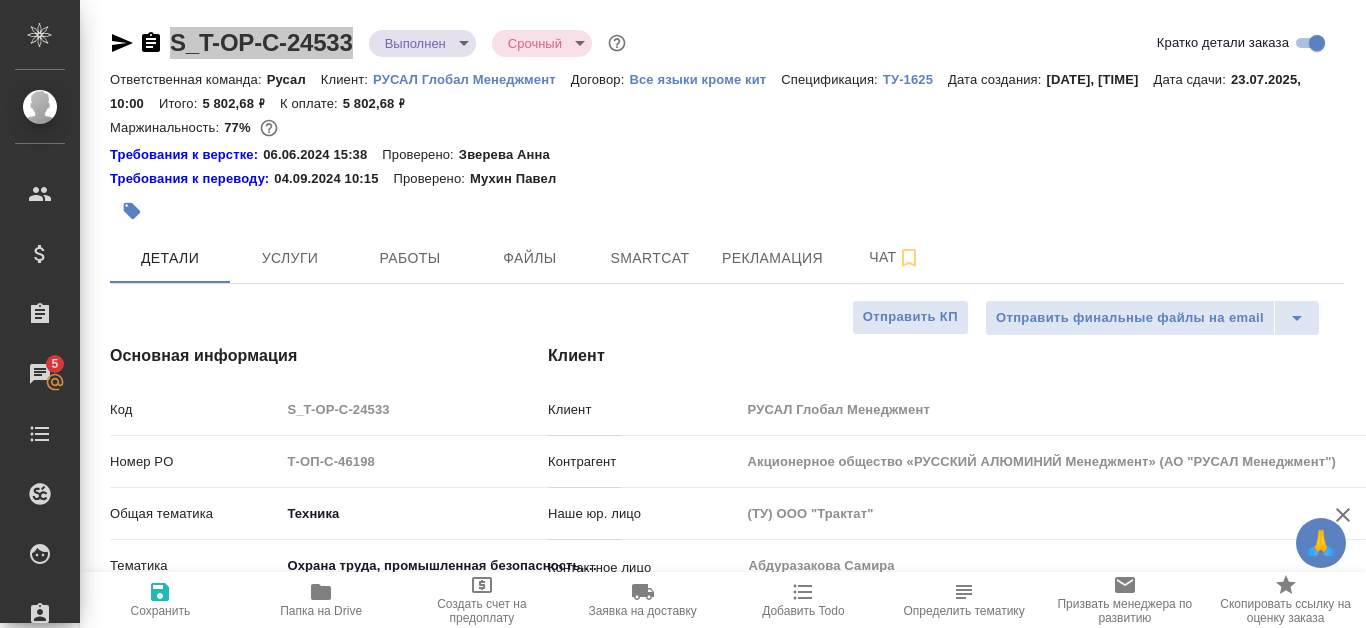 type on "x" 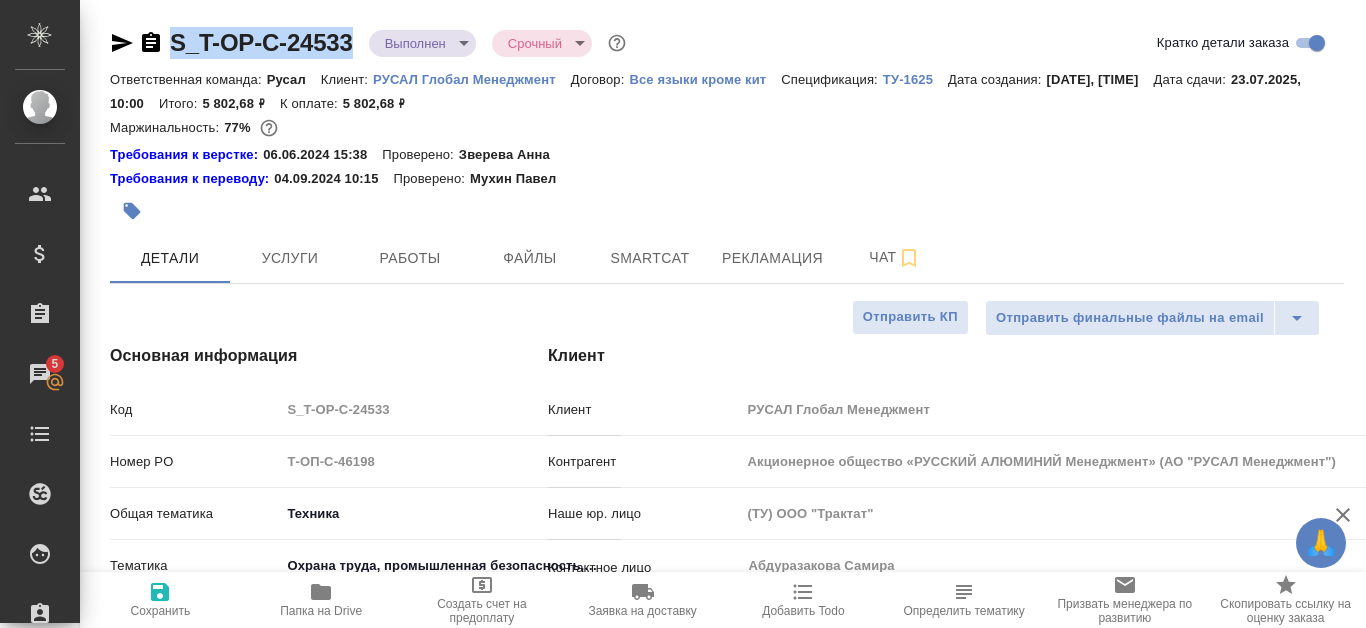 type on "x" 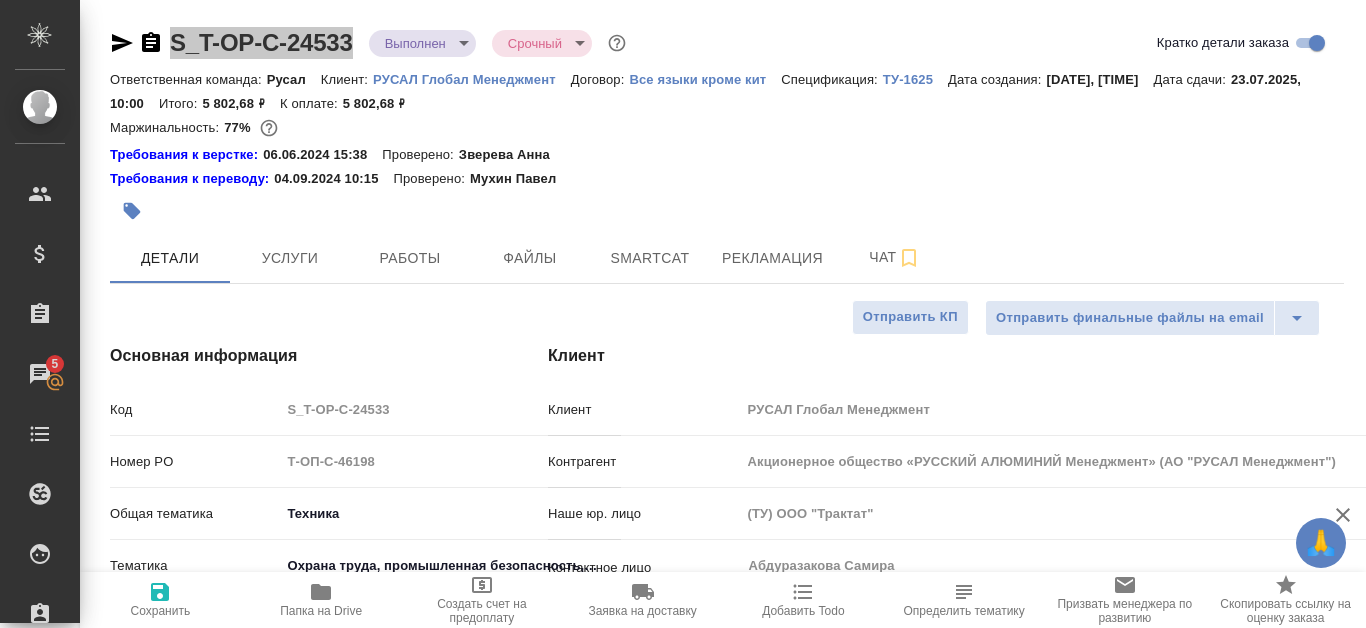 type on "x" 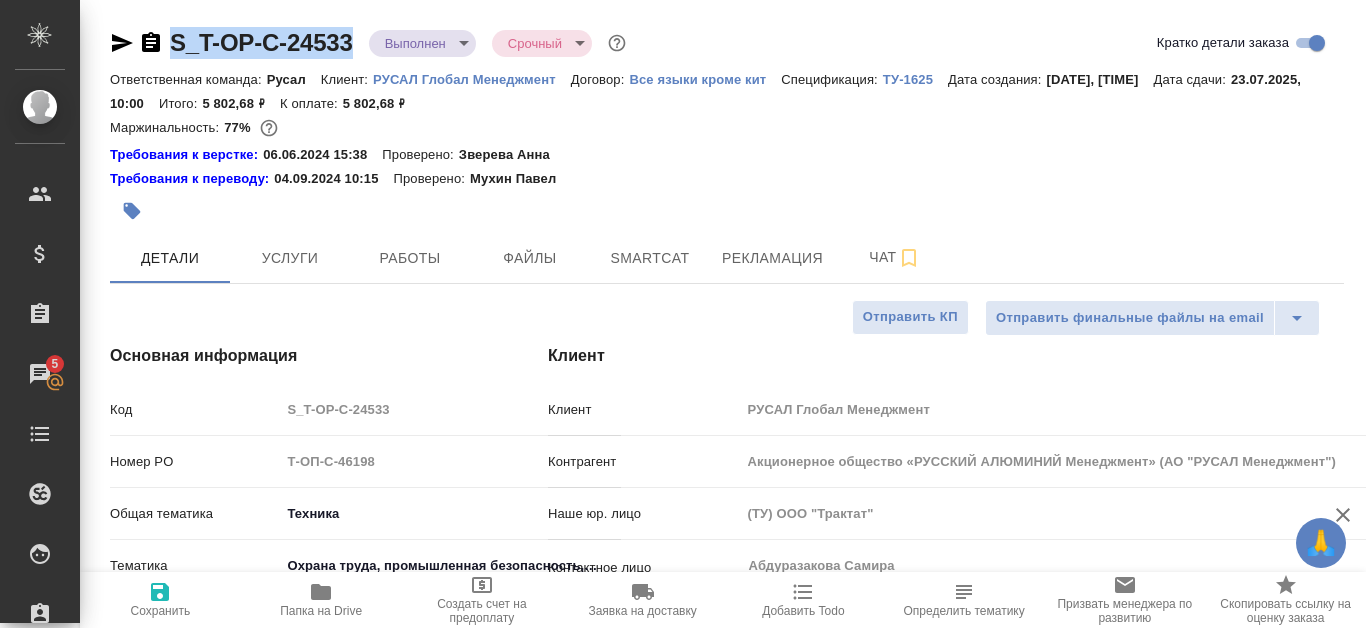 type on "x" 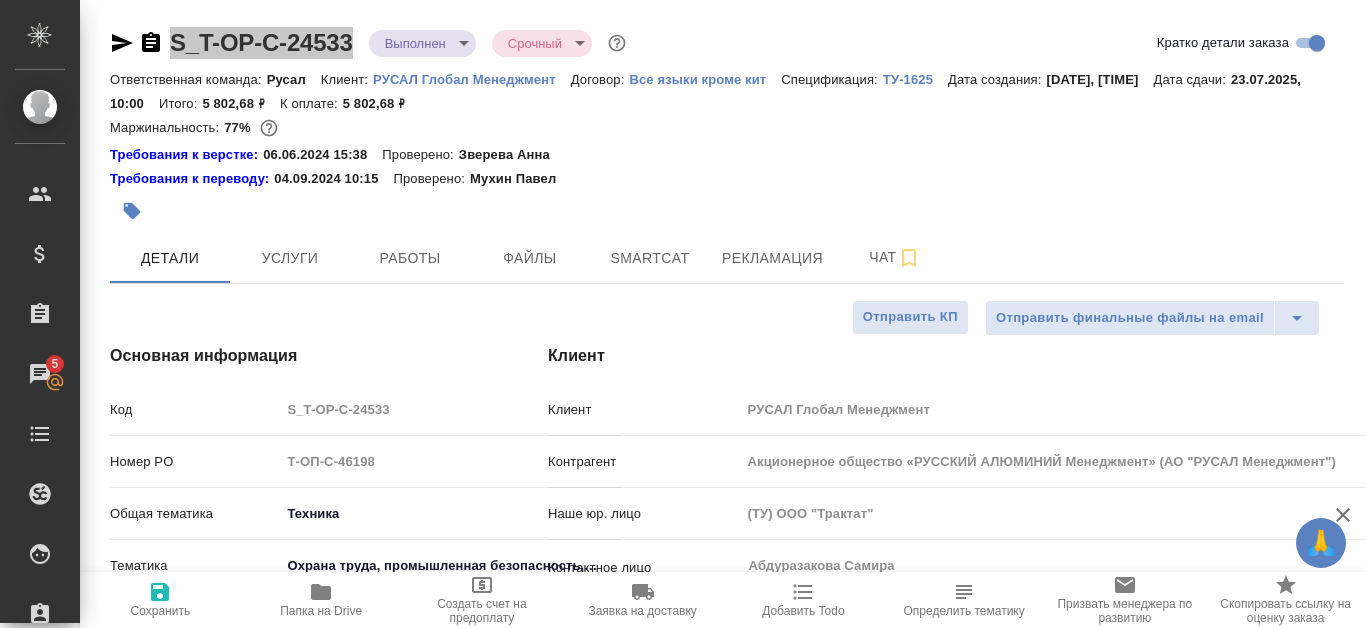 type on "x" 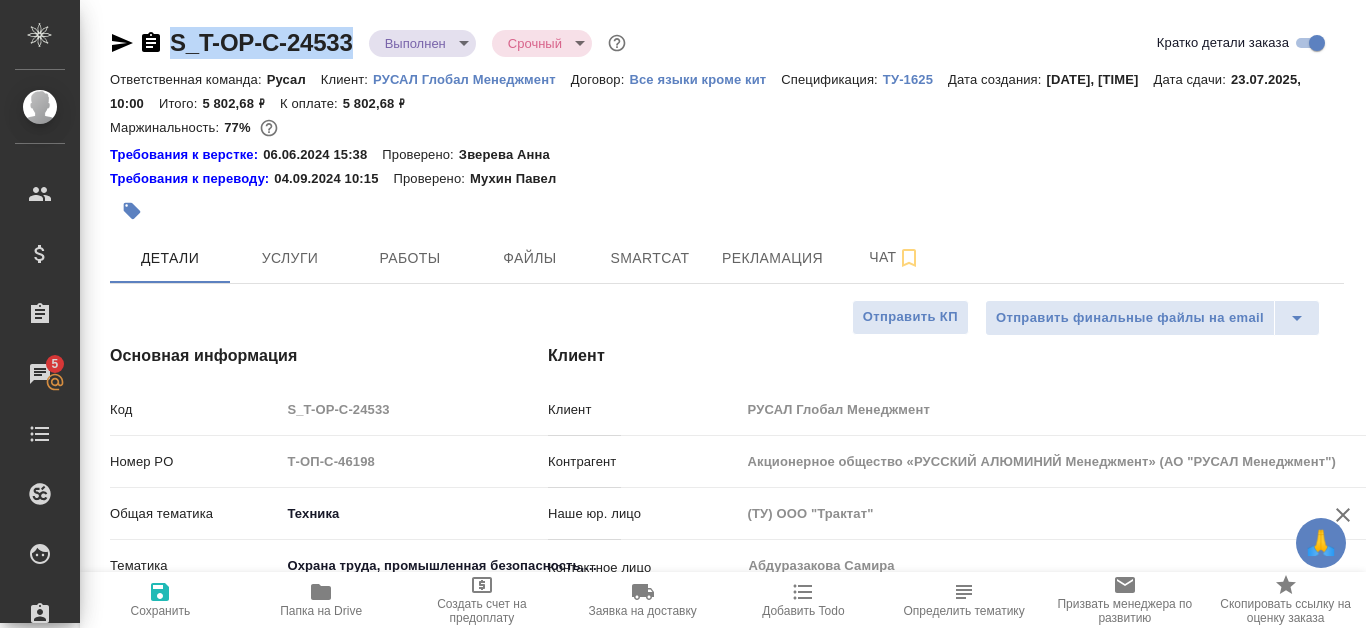 type on "x" 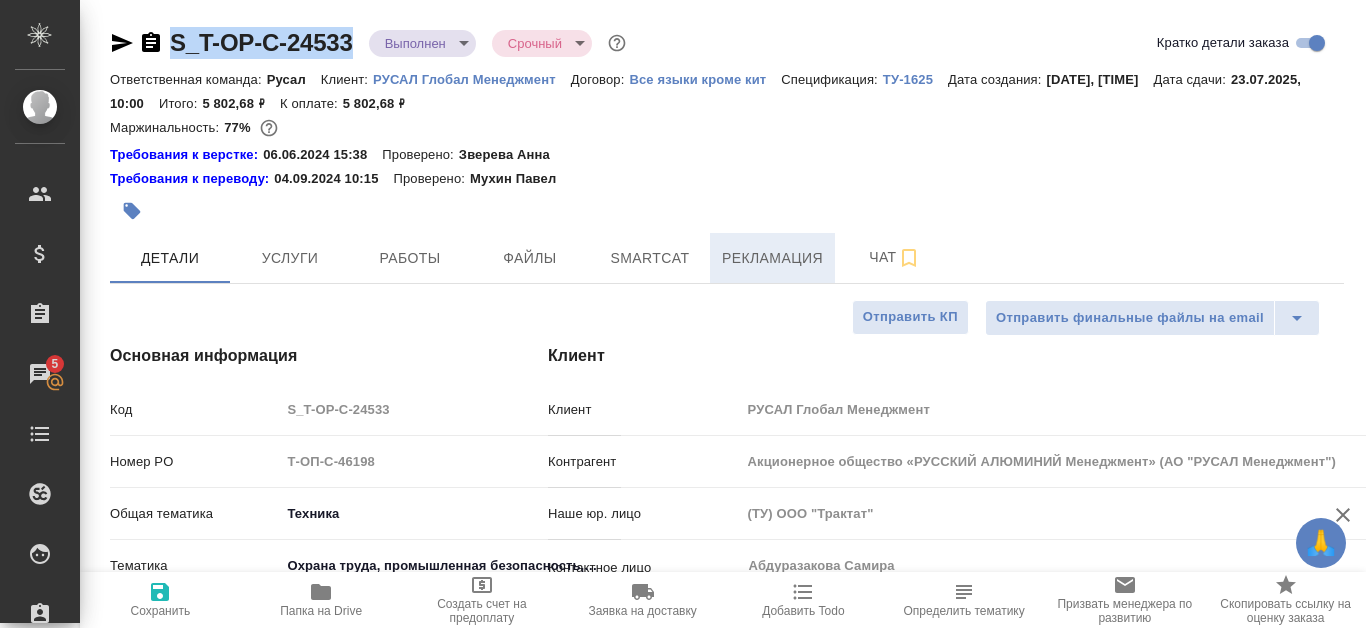 click on "Рекламация" at bounding box center (772, 258) 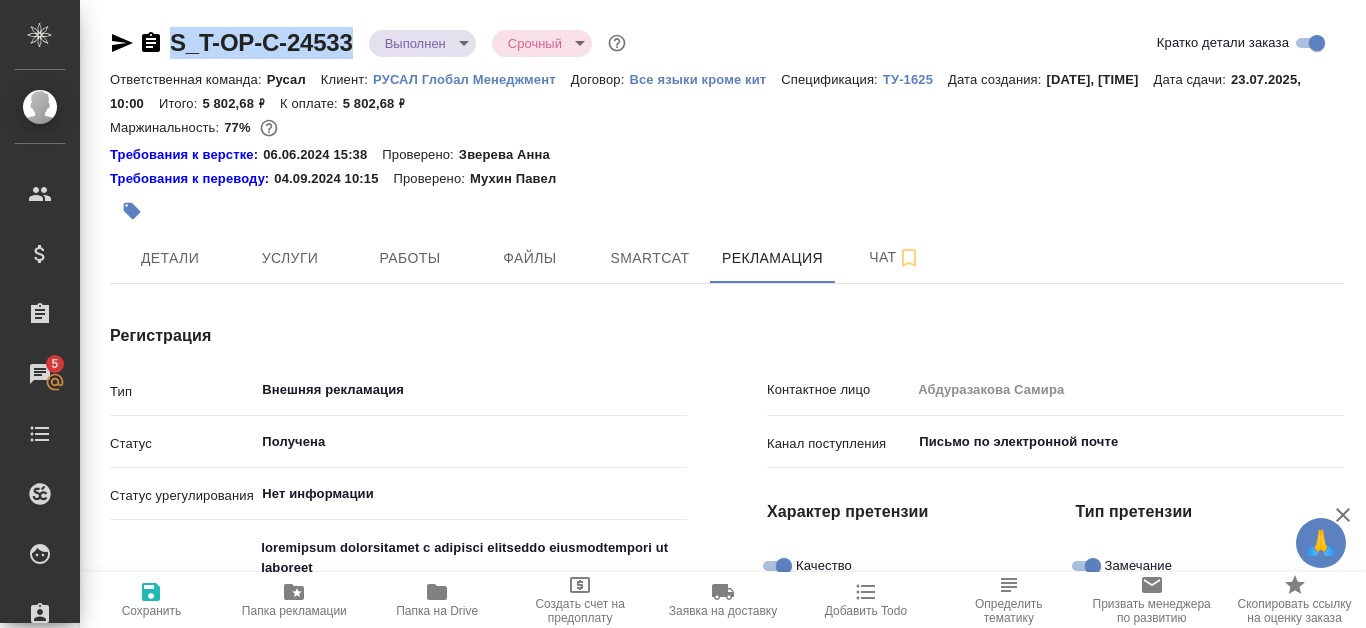 type on "x" 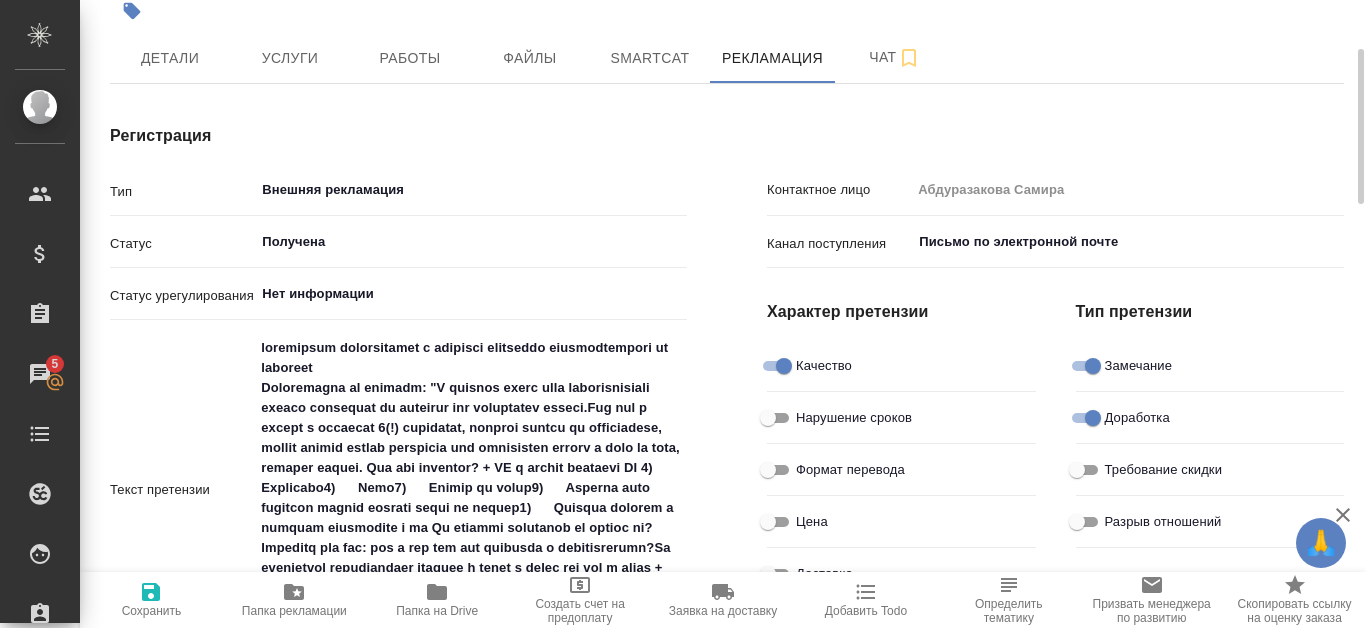 scroll, scrollTop: 300, scrollLeft: 0, axis: vertical 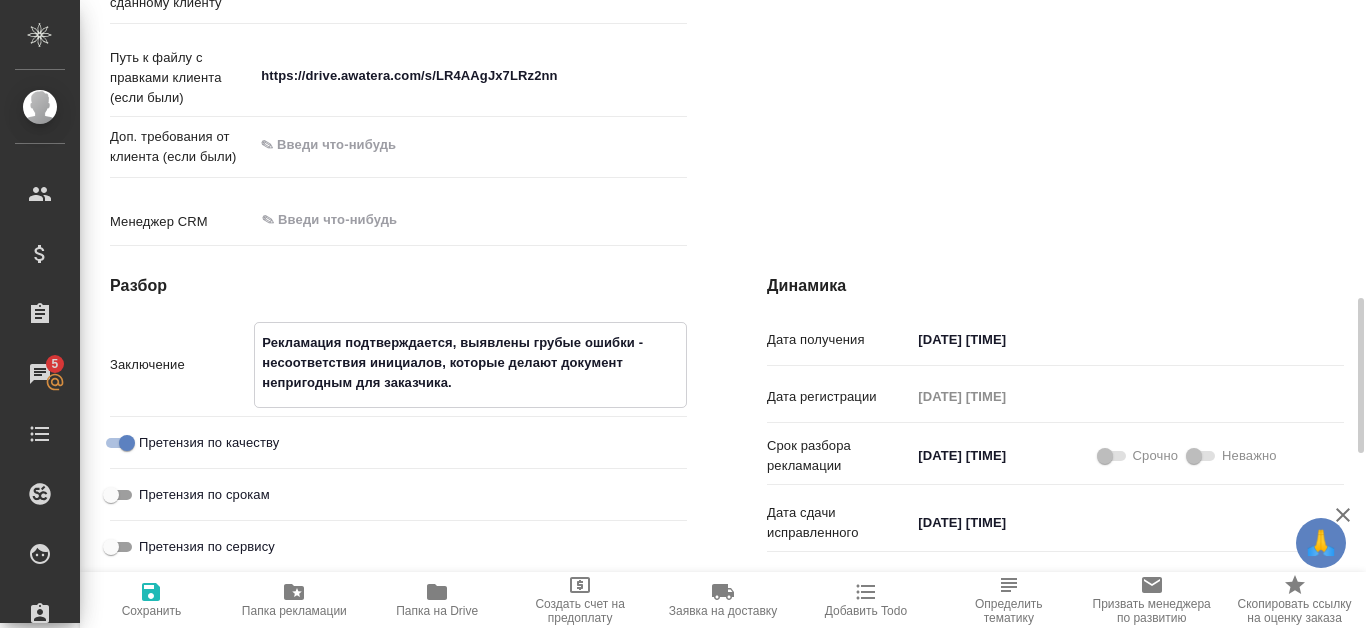 drag, startPoint x: 260, startPoint y: 382, endPoint x: 520, endPoint y: 417, distance: 262.34518 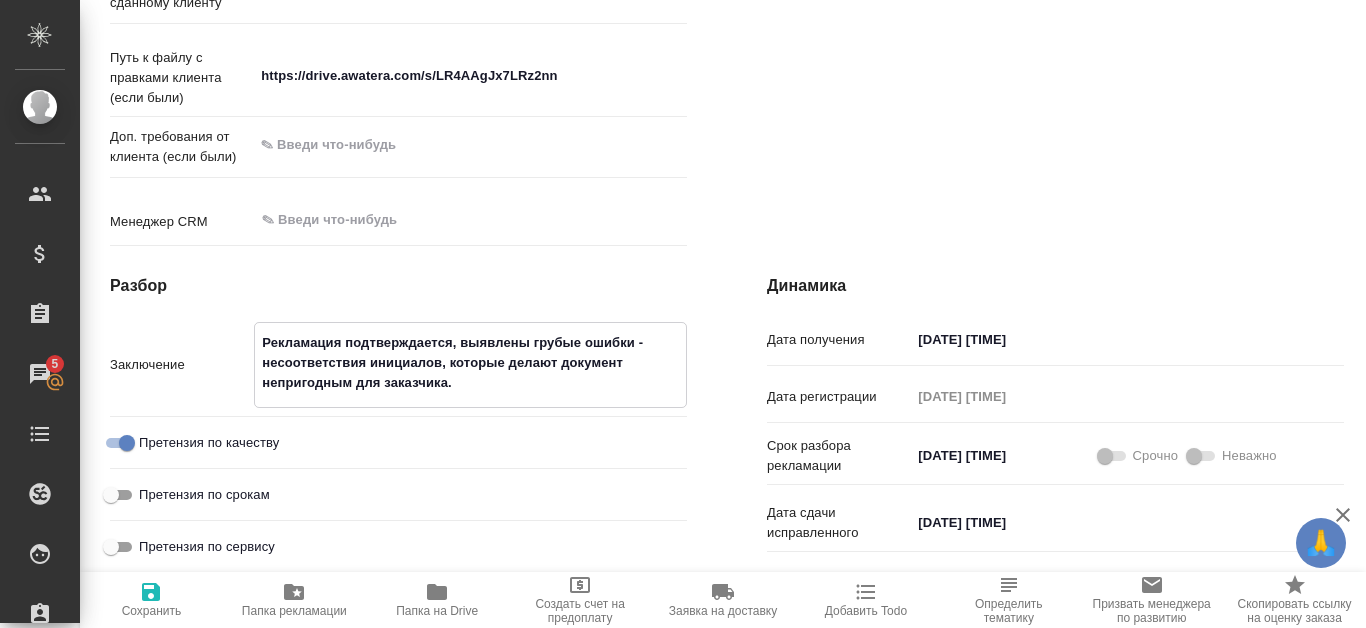 scroll, scrollTop: 1904, scrollLeft: 0, axis: vertical 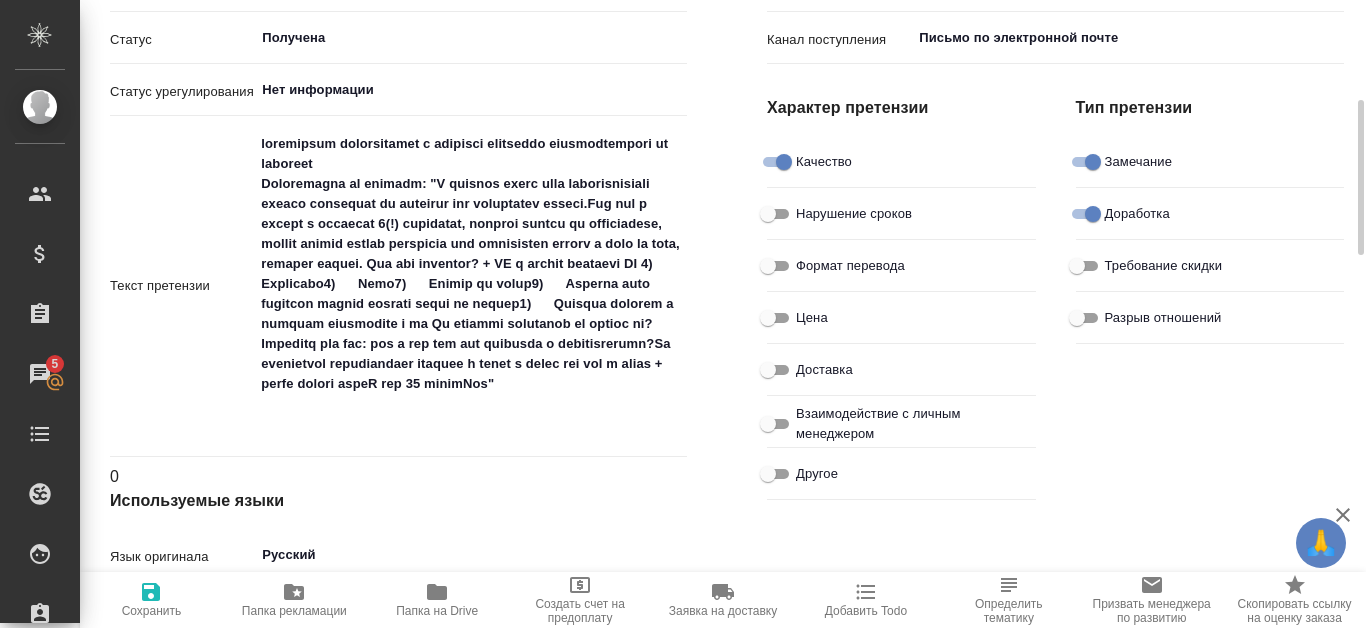 type on "x" 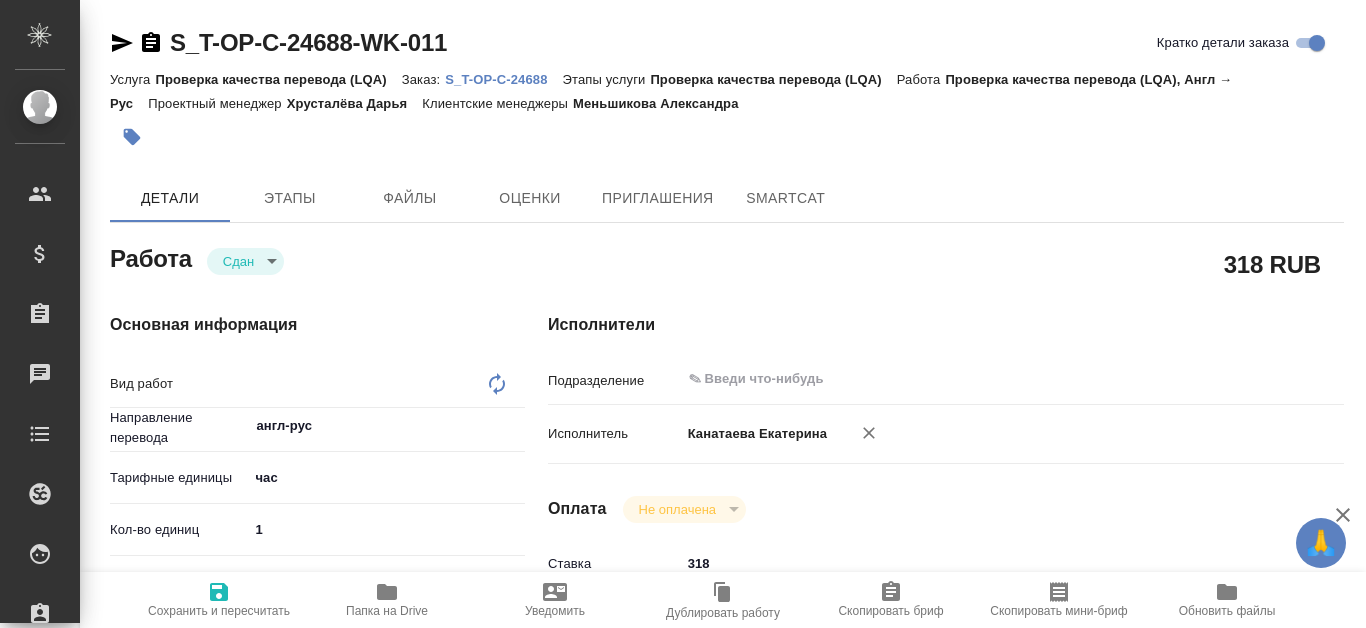 type on "Проверка качества перевода (LQA)" 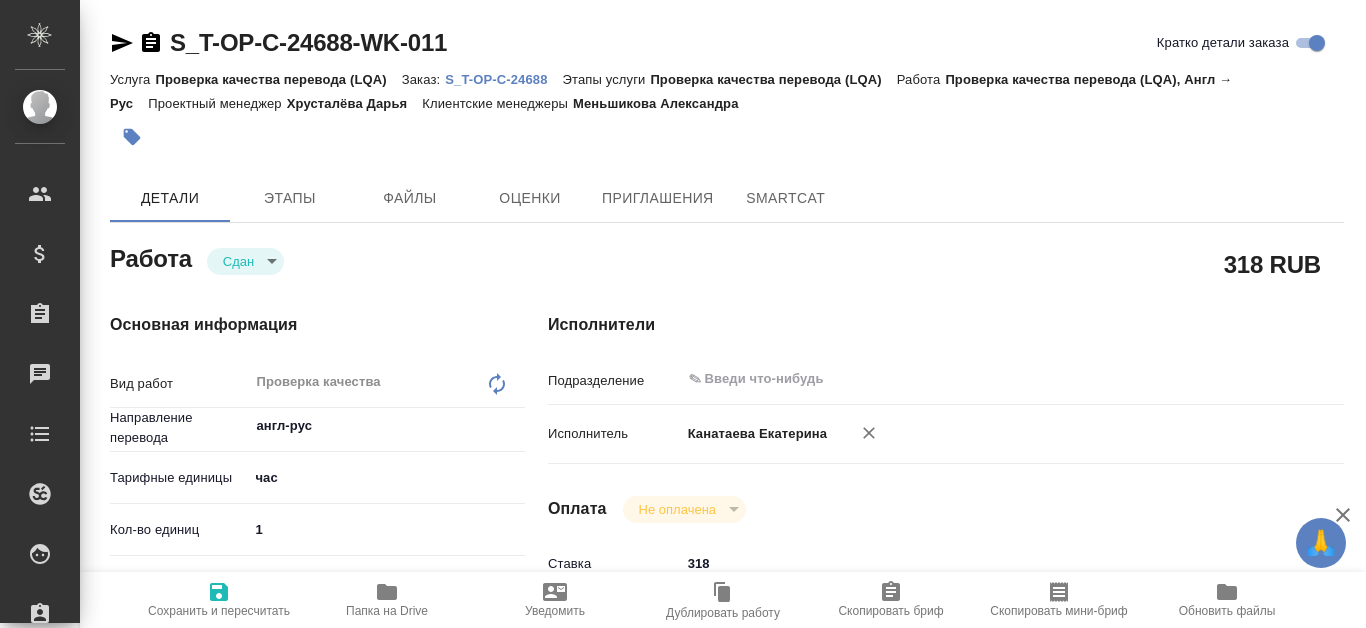 type on "x" 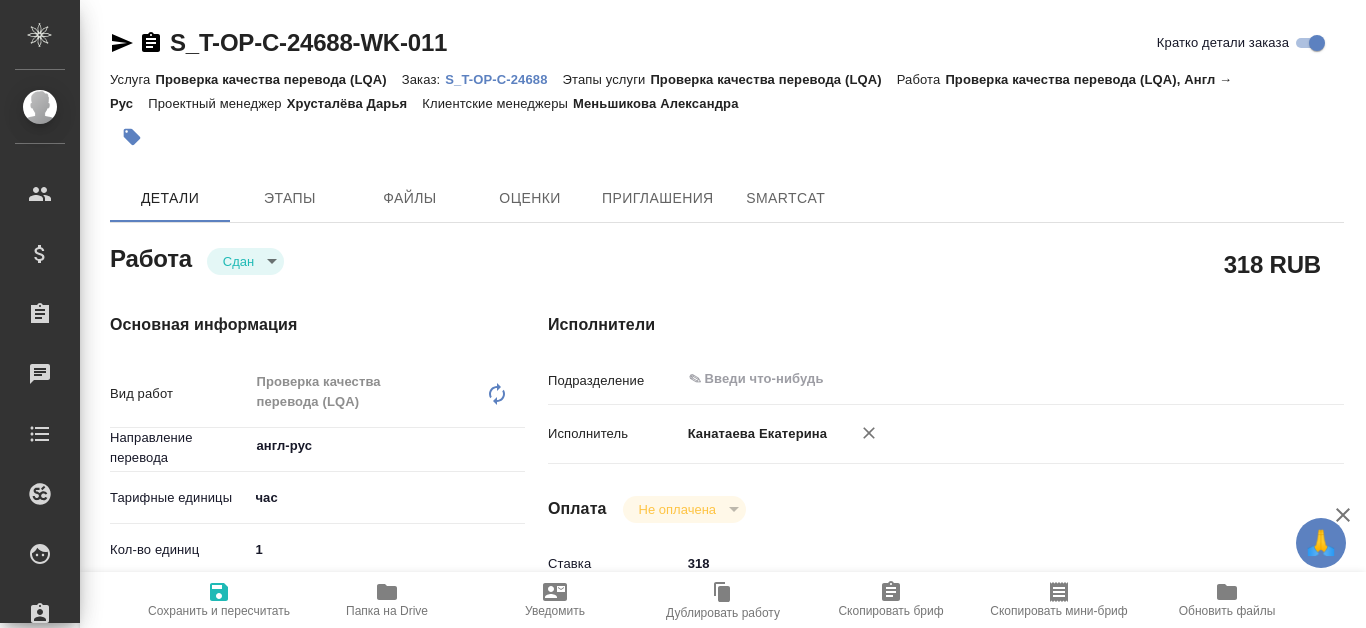 type on "x" 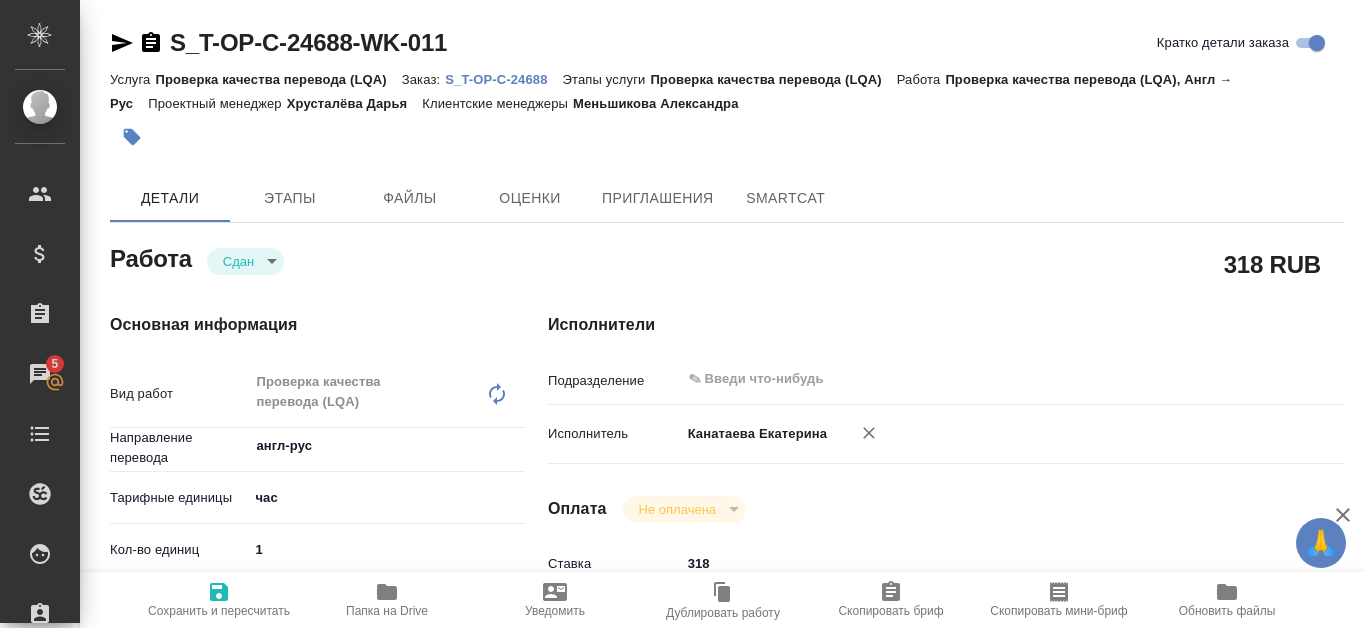 type on "x" 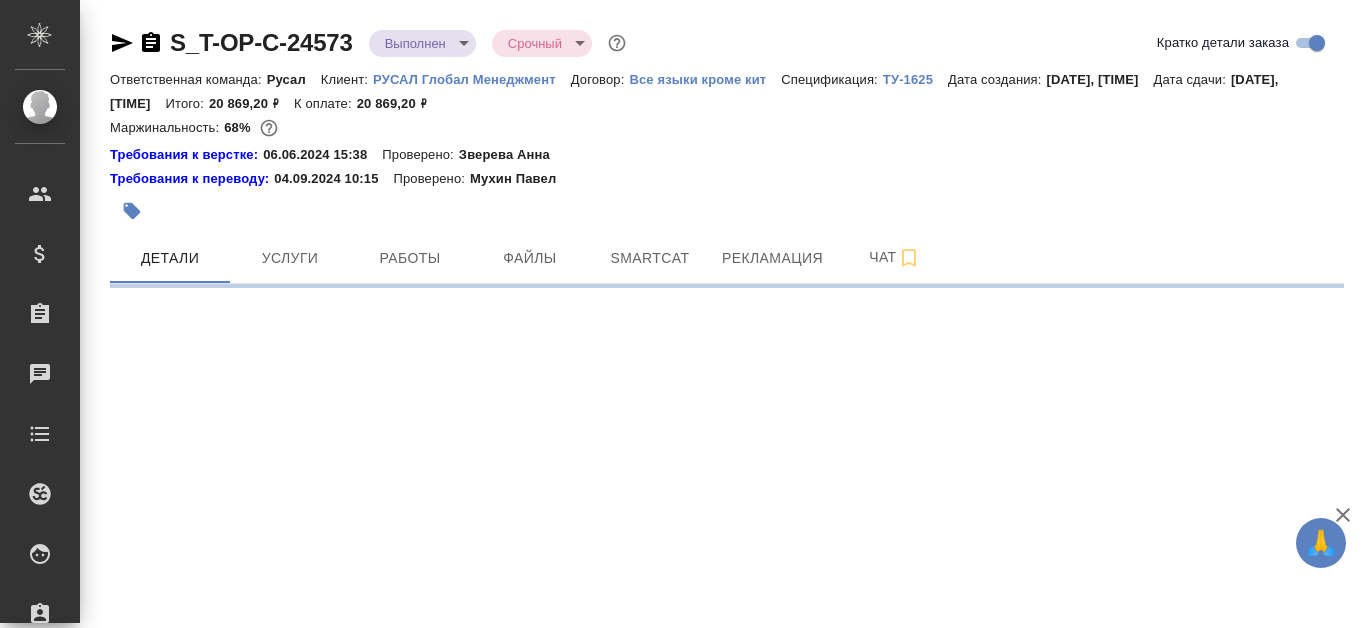 scroll, scrollTop: 0, scrollLeft: 0, axis: both 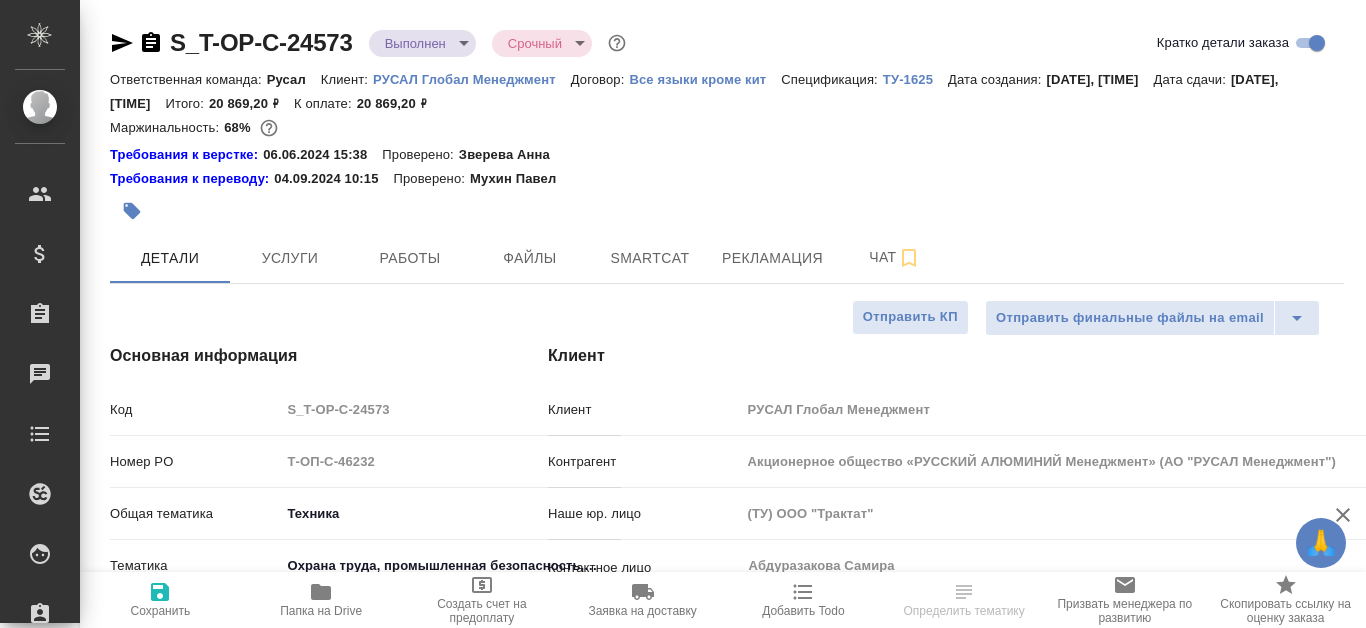 type on "x" 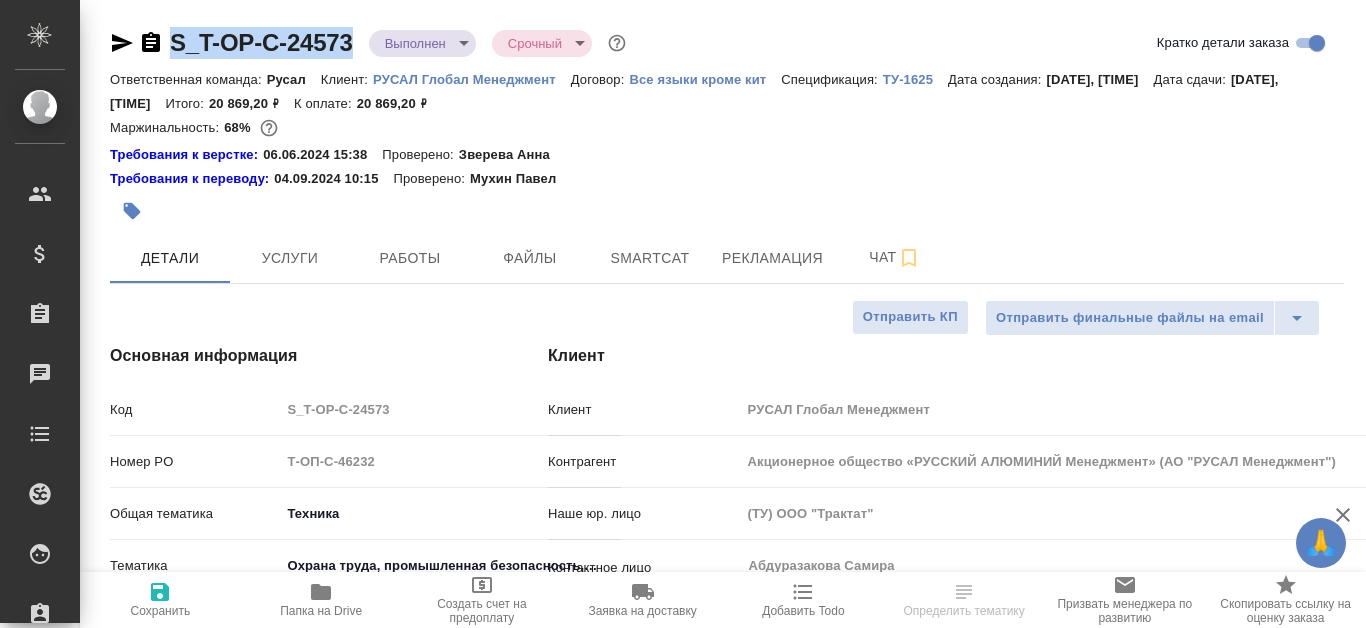 drag, startPoint x: 168, startPoint y: 34, endPoint x: 350, endPoint y: 38, distance: 182.04395 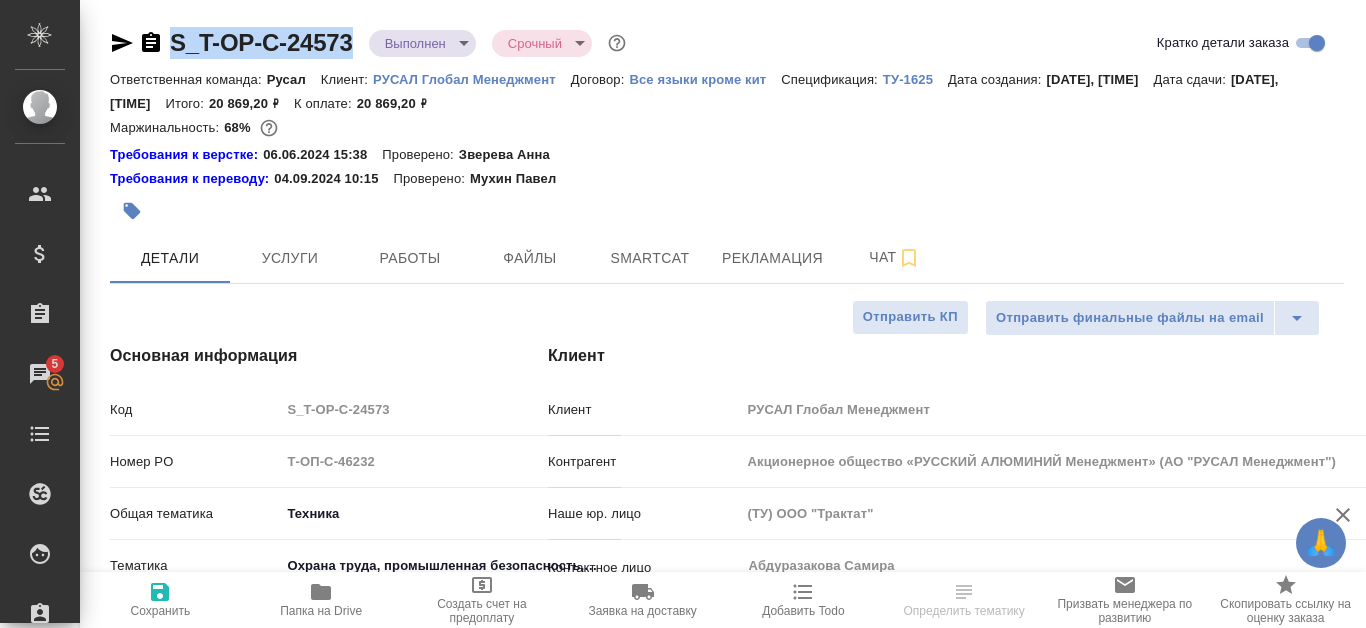 copy on "S_T-OP-C-24573" 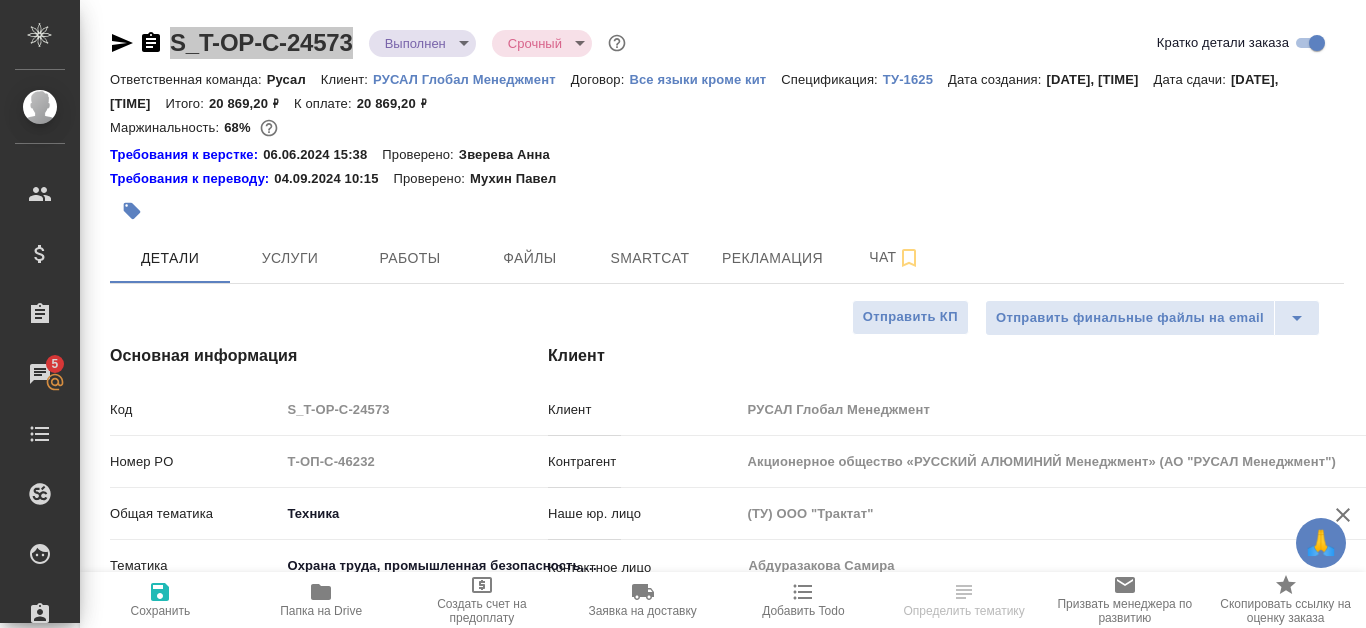 type on "x" 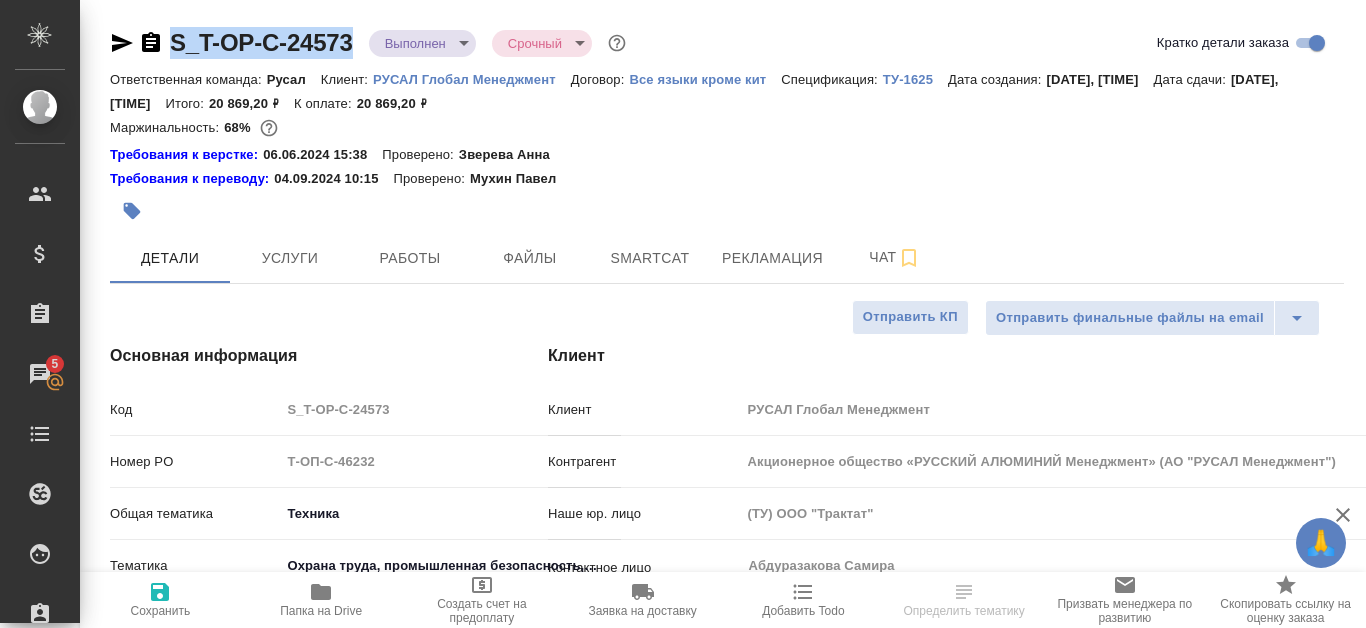type on "x" 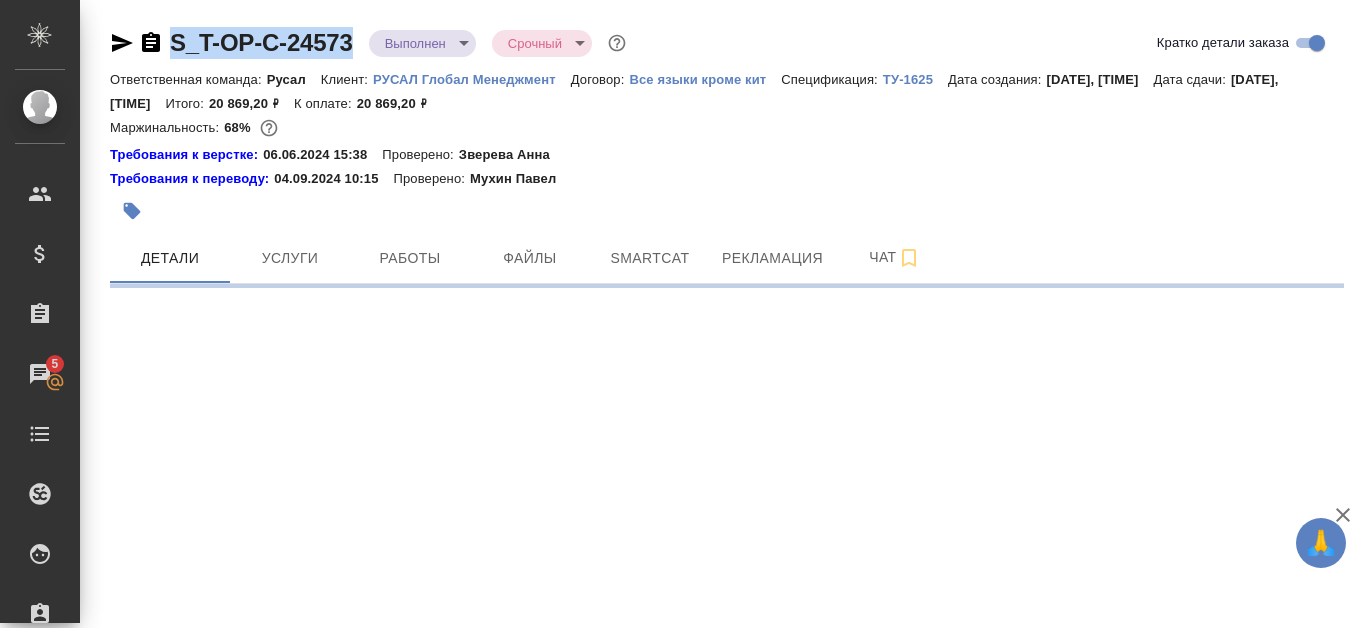 select on "RU" 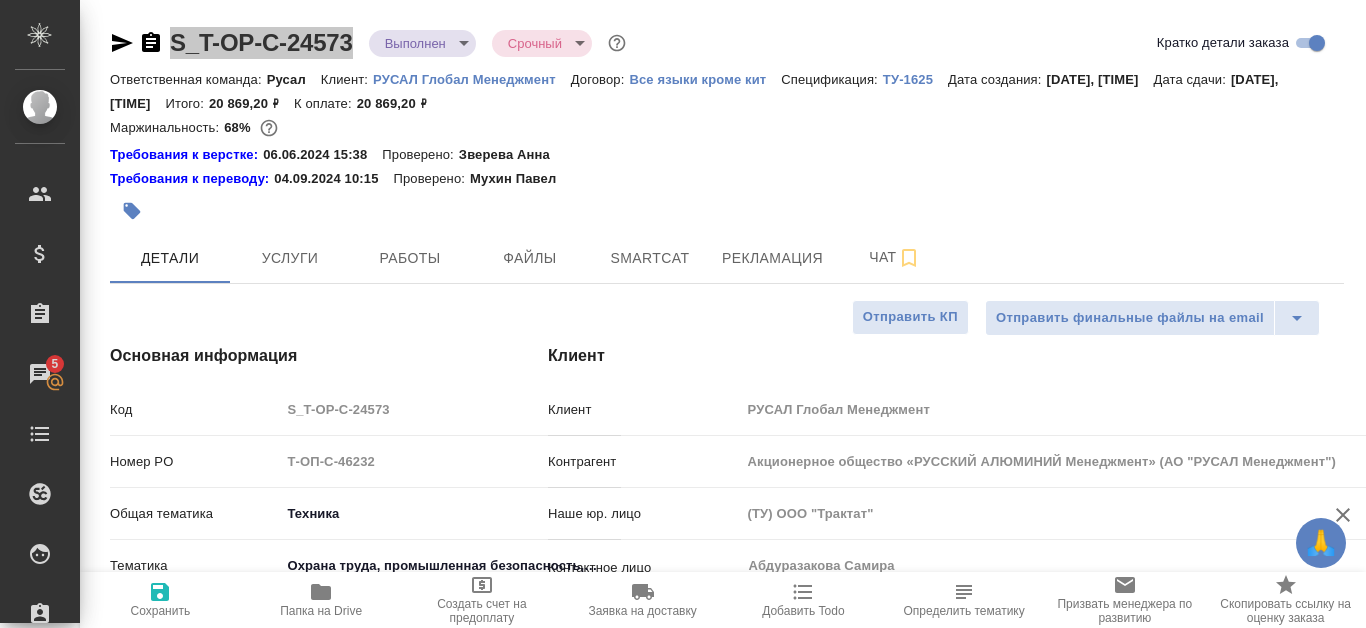 type on "x" 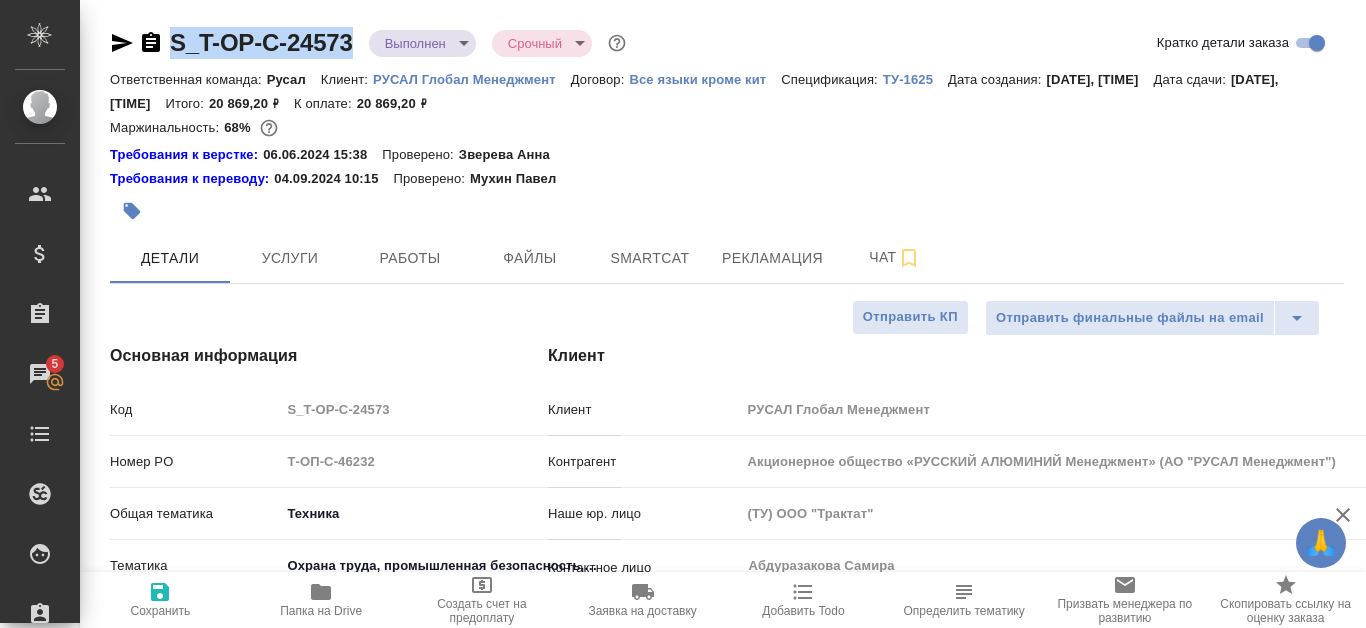 type on "x" 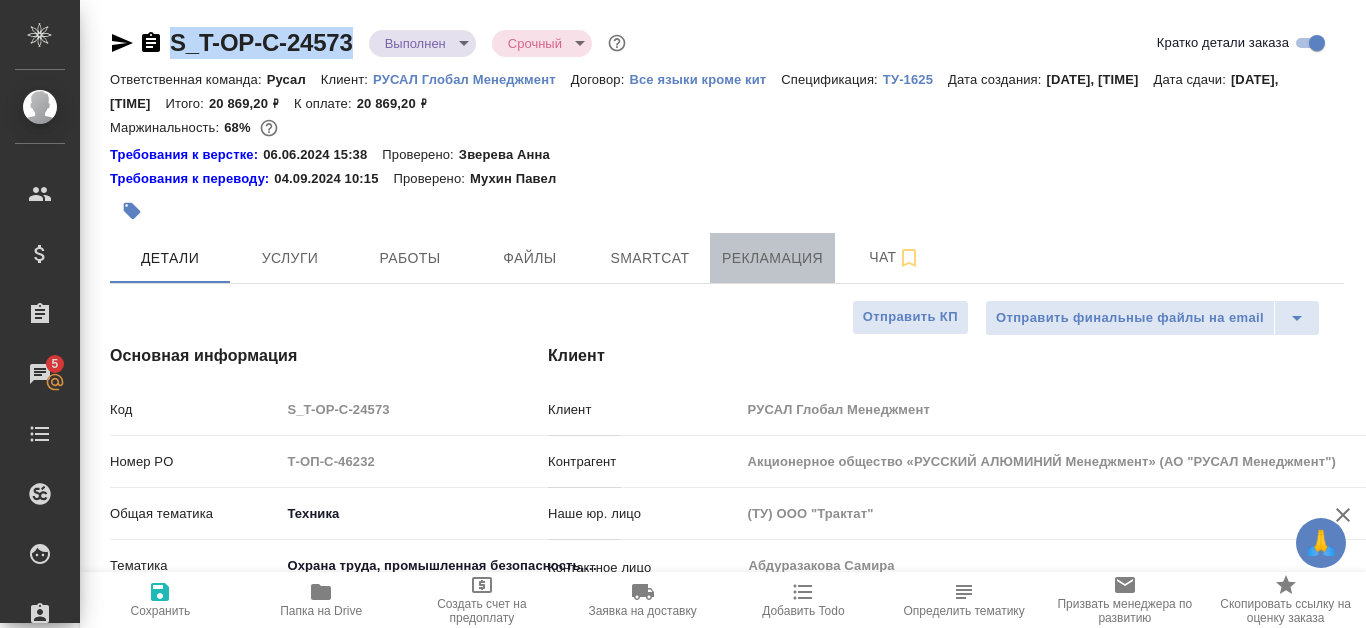 click on "Рекламация" at bounding box center [772, 258] 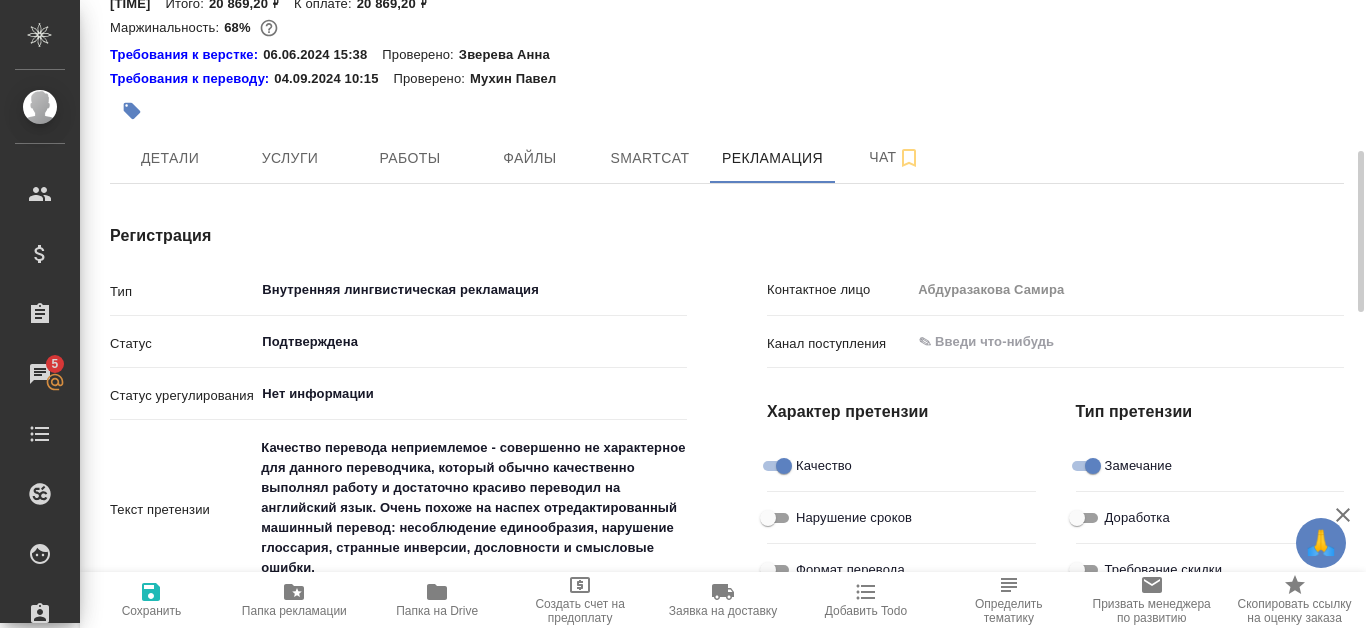 scroll, scrollTop: 200, scrollLeft: 0, axis: vertical 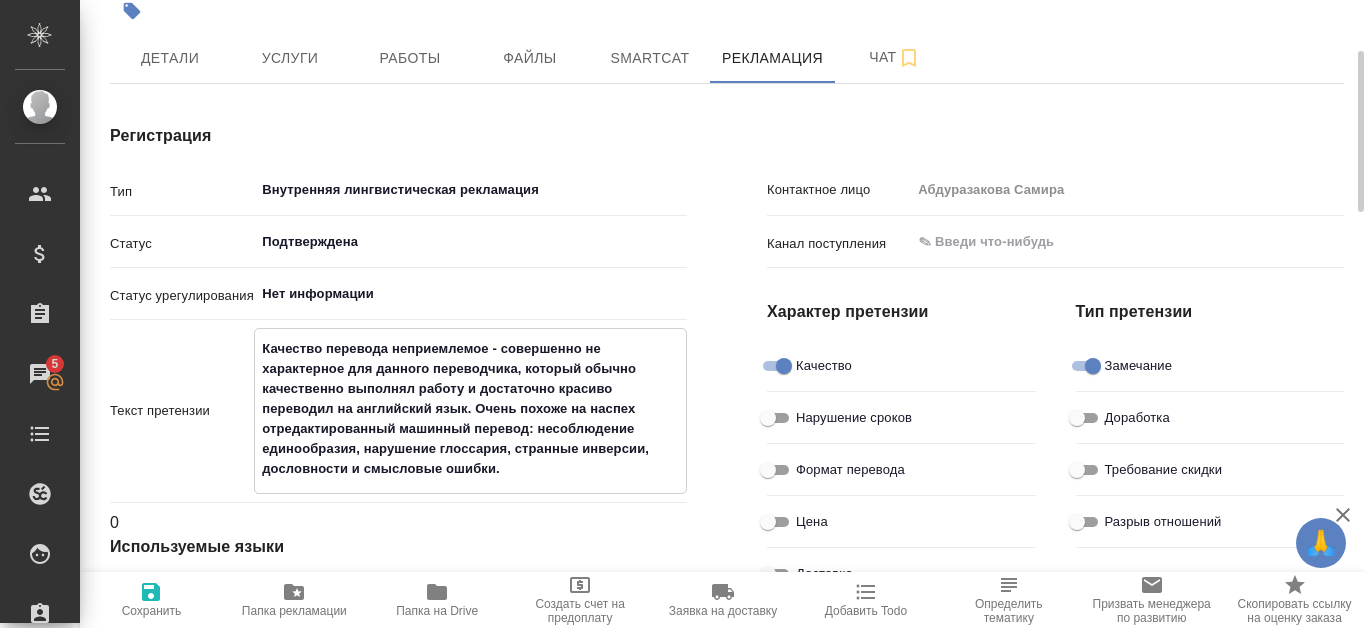 drag, startPoint x: 255, startPoint y: 342, endPoint x: 554, endPoint y: 475, distance: 327.2461 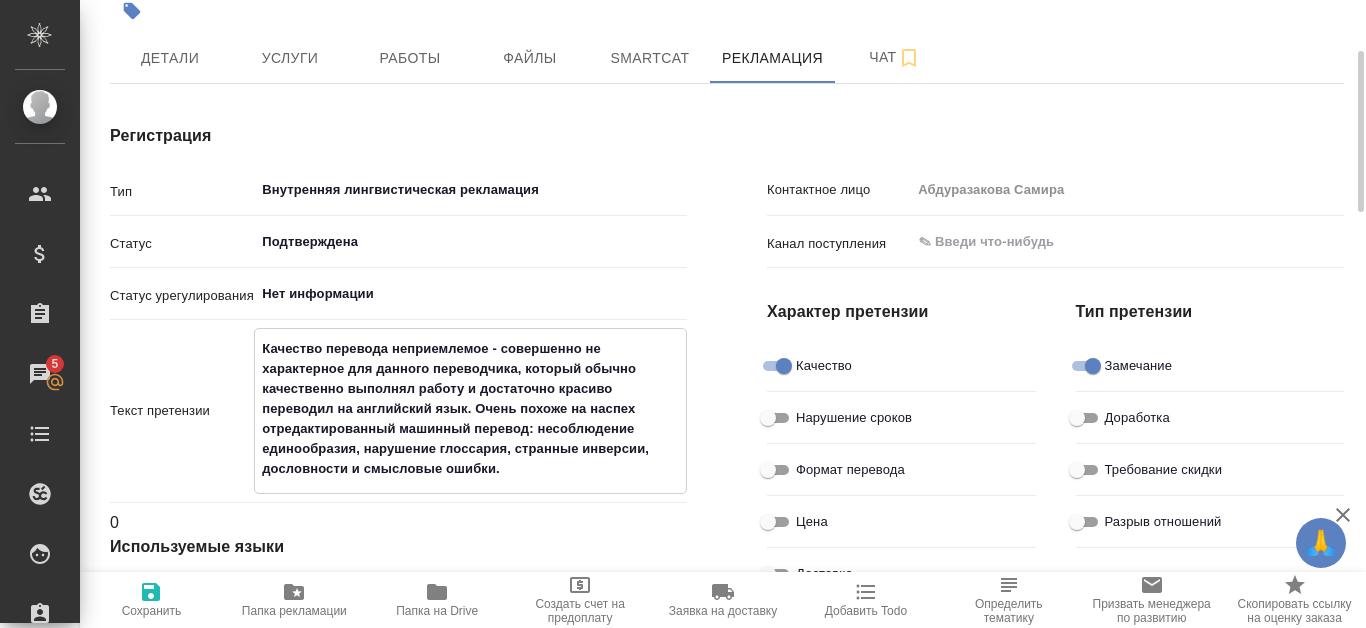 click on "Качество перевода неприемлемое - совершенно не характерное для данного переводчика, который обычно качественно выполнял работу и достаточно красиво переводил на английский язык. Очень похоже на наспех отредактированный машинный перевод: несоблюдение единообразия, нарушение глоссария, странные инверсии, дословности и смысловые ошибки." at bounding box center [470, 409] 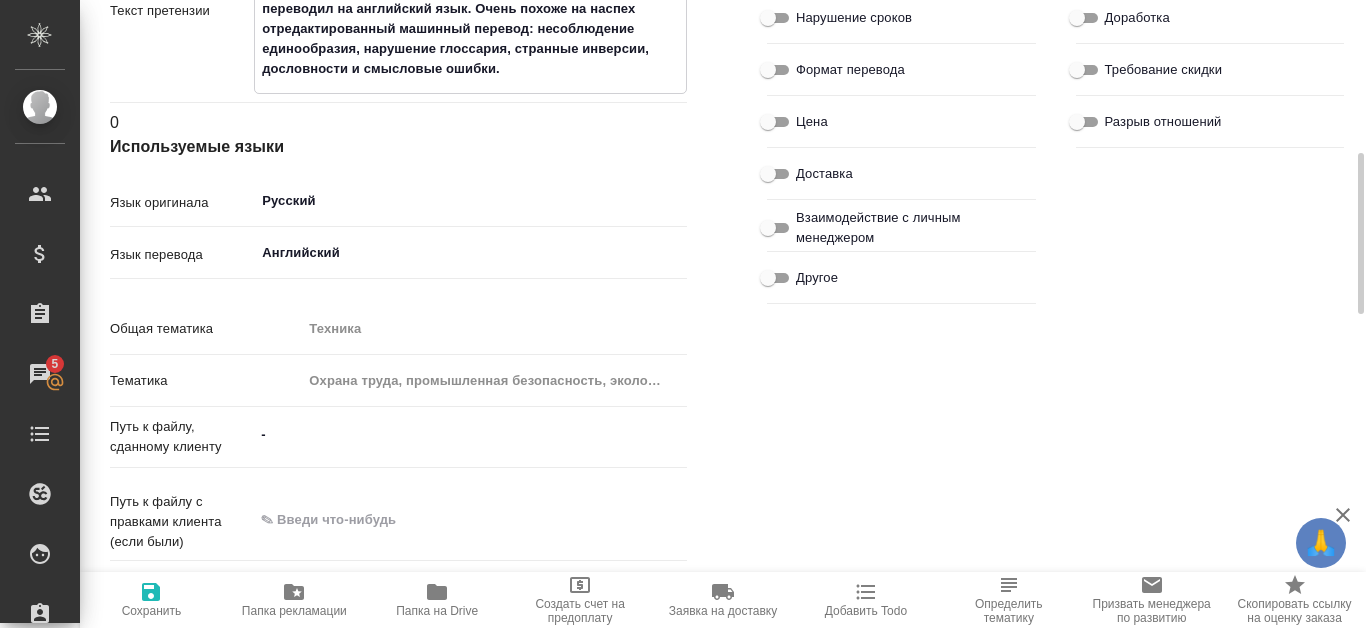 scroll, scrollTop: 800, scrollLeft: 0, axis: vertical 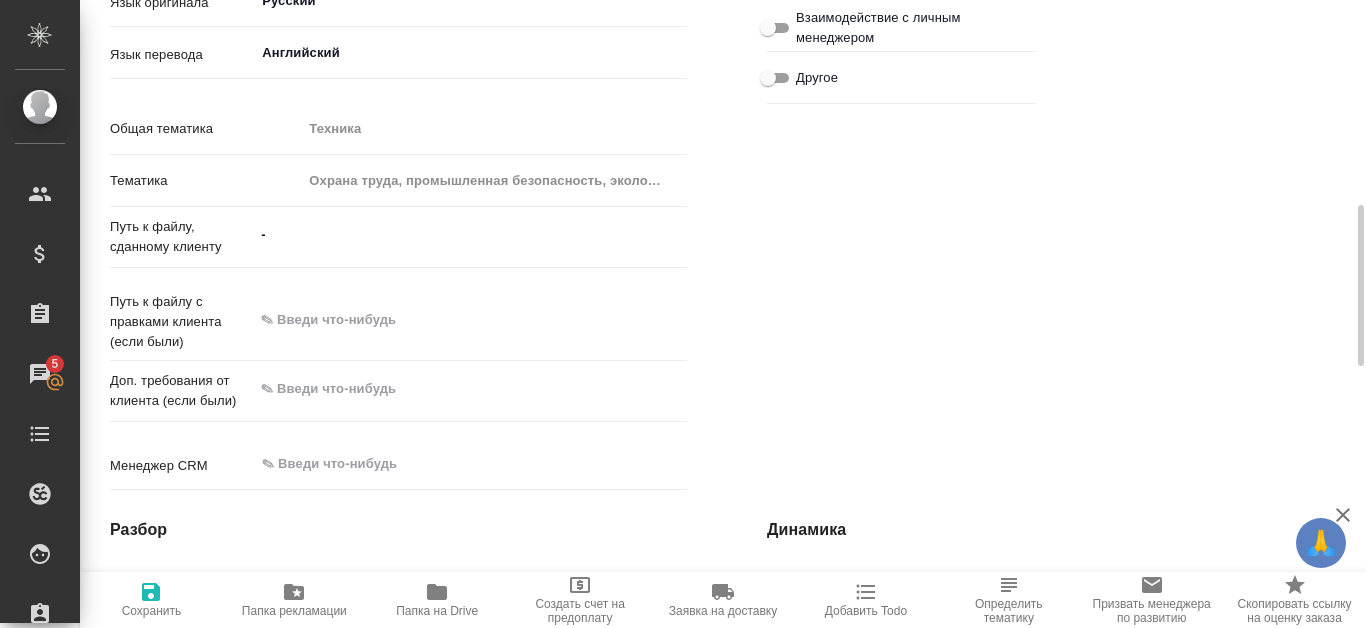 click on "Контактное лицо Абдуразакова Самира Канал поступления ​ Характер претензии Качество Нарушение сроков Формат перевода Цена Доставка Взаимодействие с личным менеджером Другое Тип претензии Замечание Доработка Требование скидки Разрыв отношений" at bounding box center [1055, 11] 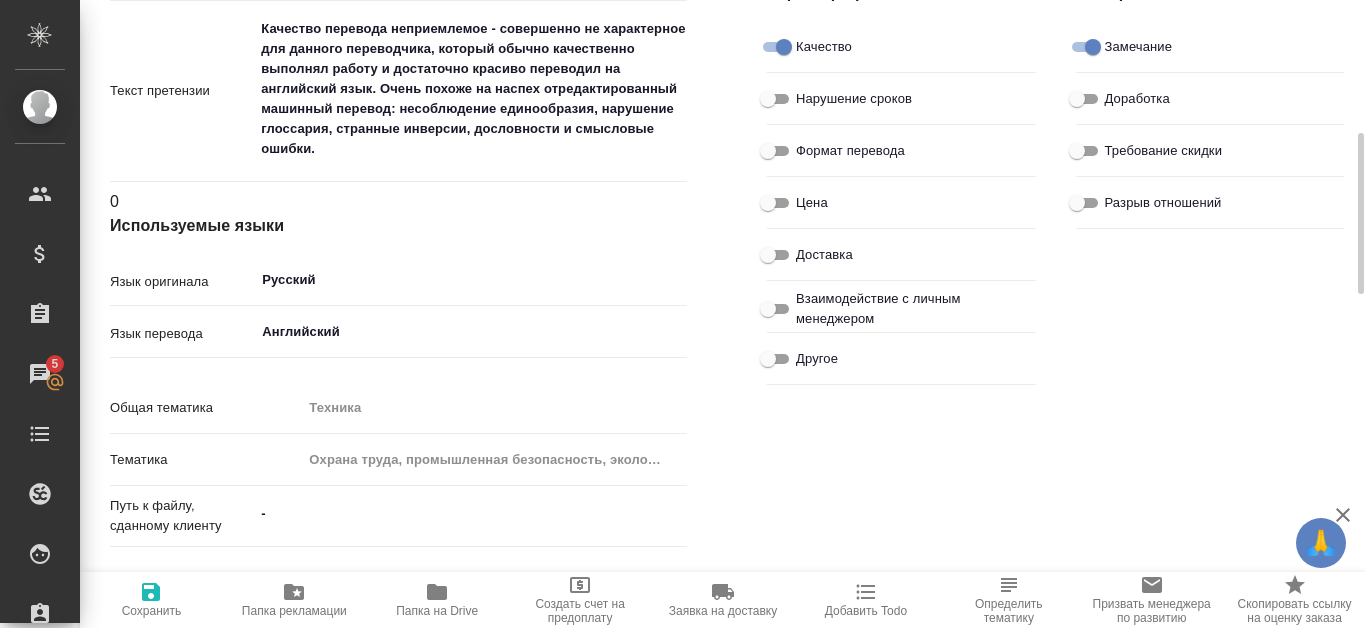 scroll, scrollTop: 0, scrollLeft: 0, axis: both 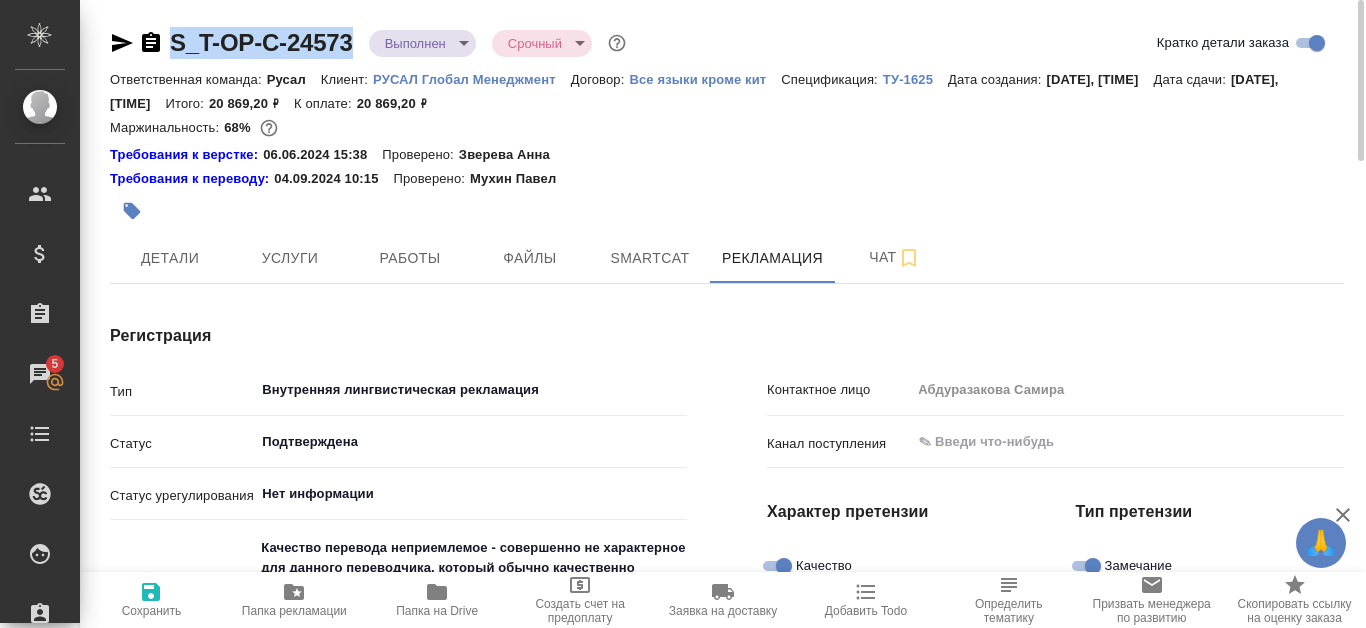 drag, startPoint x: 164, startPoint y: 36, endPoint x: 352, endPoint y: 33, distance: 188.02394 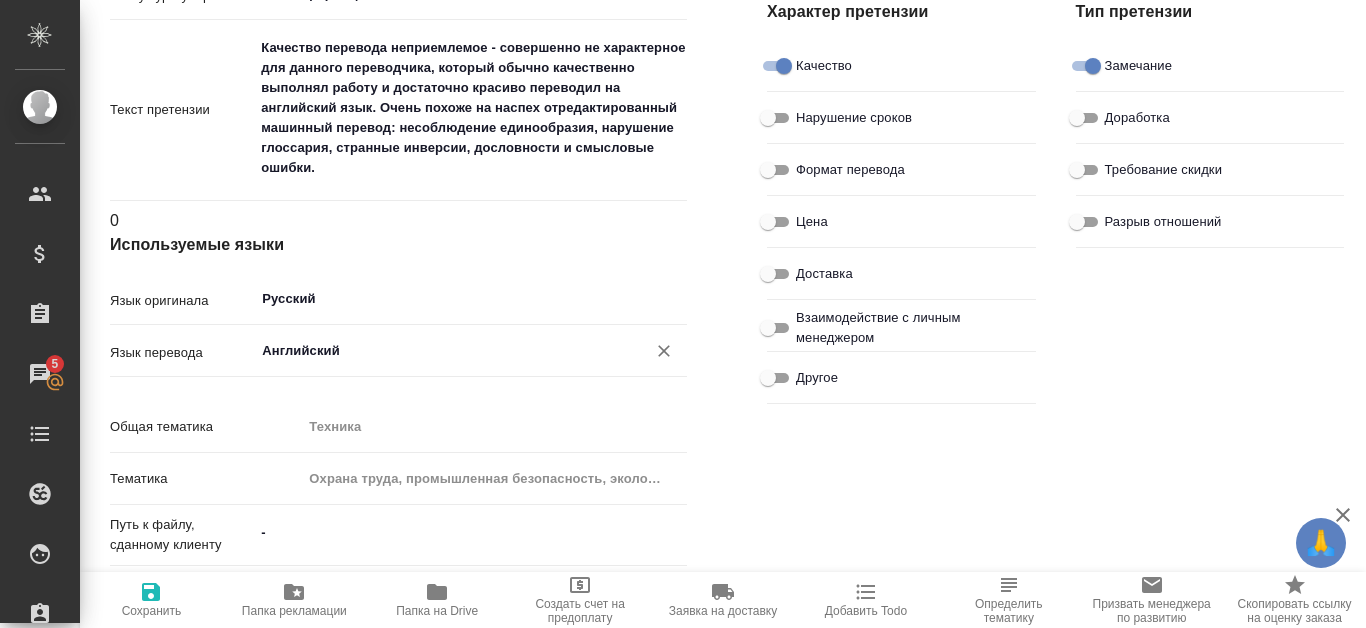 scroll, scrollTop: 1819, scrollLeft: 0, axis: vertical 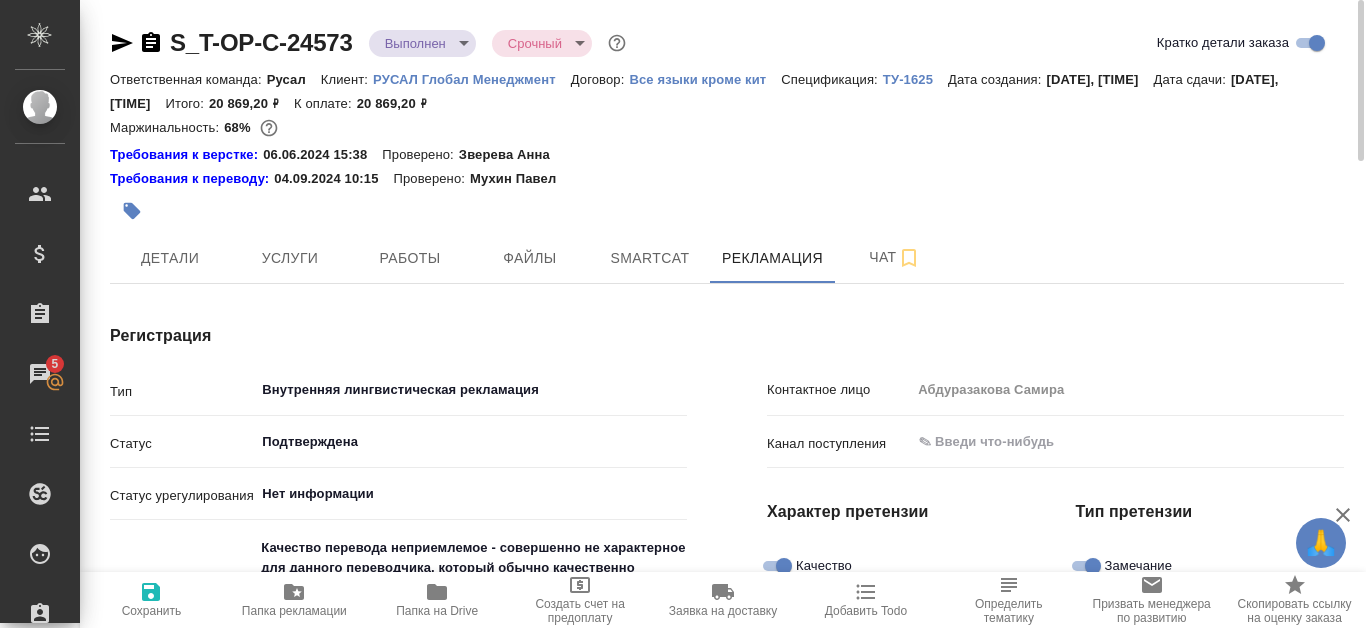 click on "Требования к переводу: 04.09.2024 10:15 Проверено: Мухин Павел" at bounding box center [727, 179] 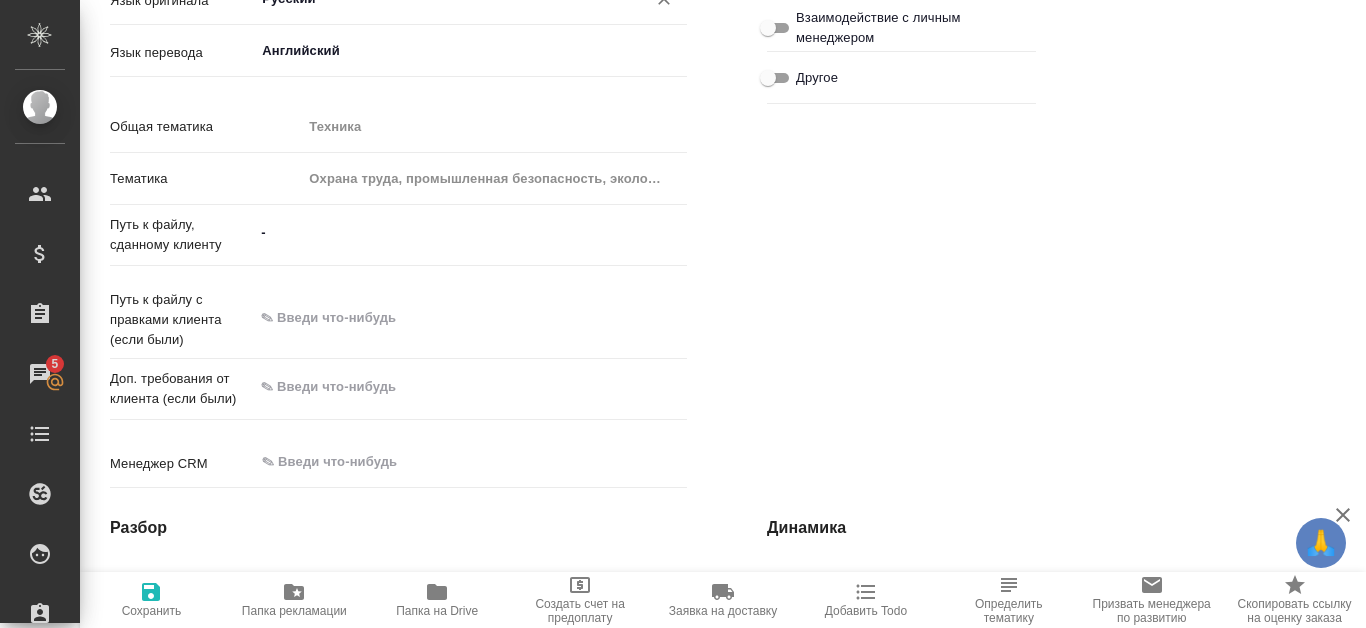 scroll, scrollTop: 1819, scrollLeft: 0, axis: vertical 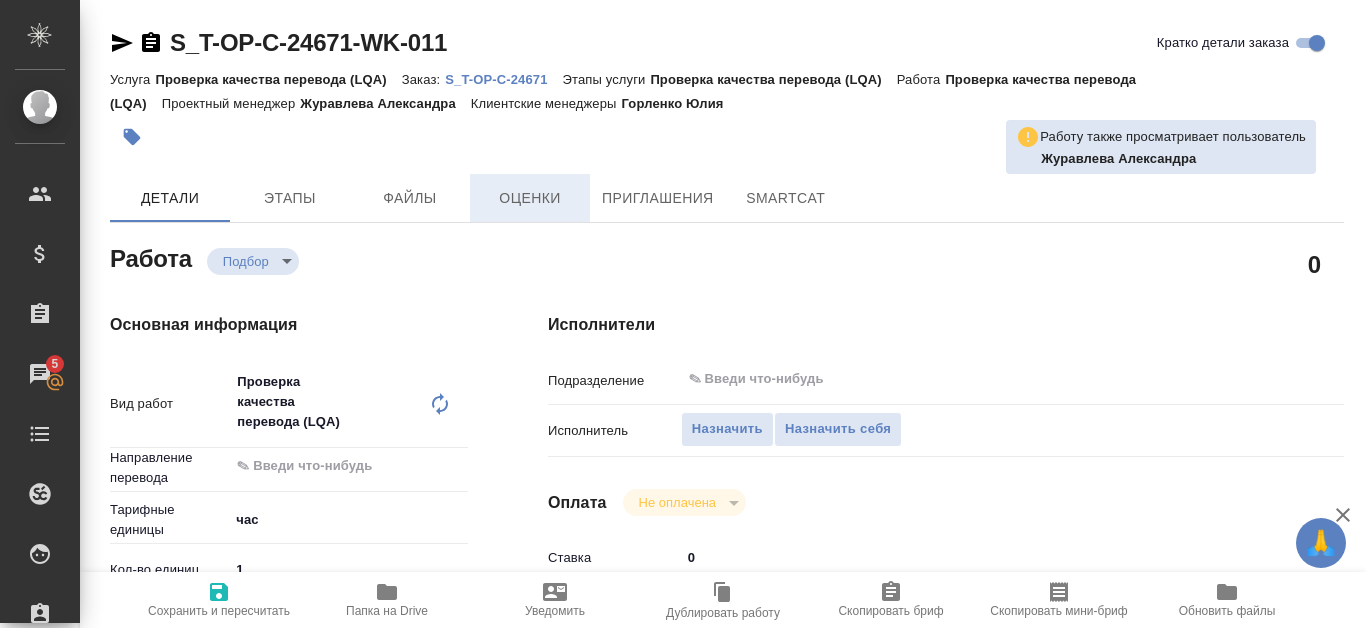 type on "x" 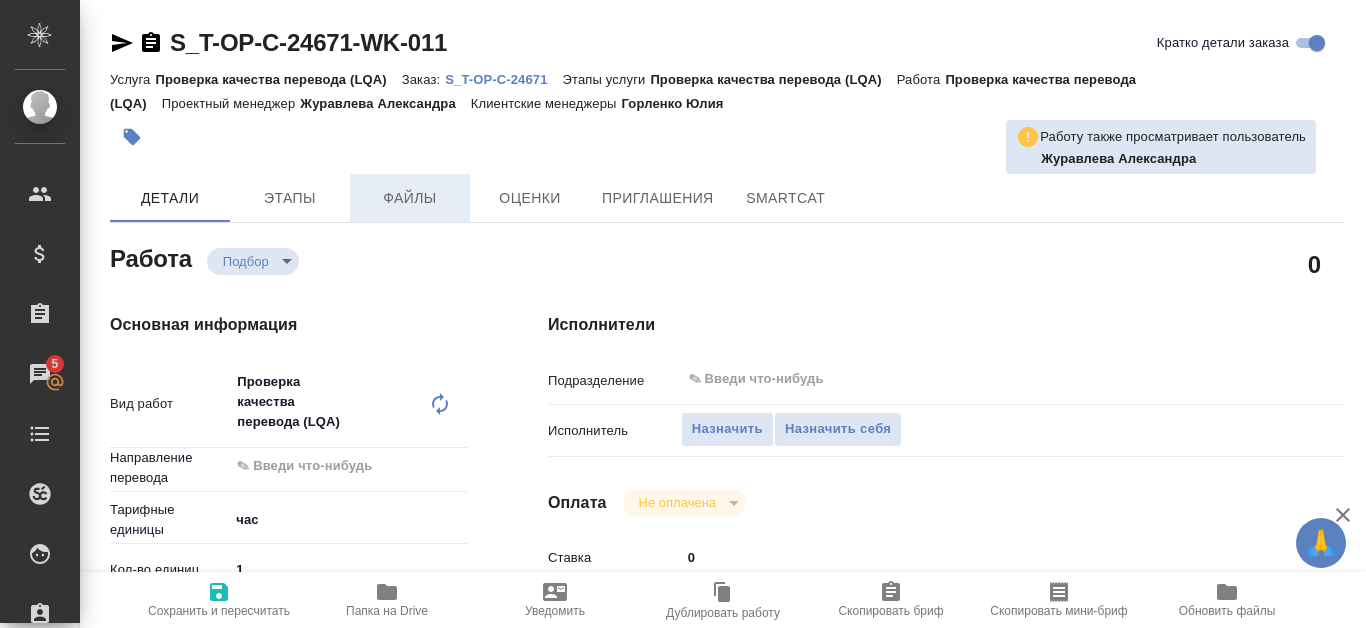 type on "x" 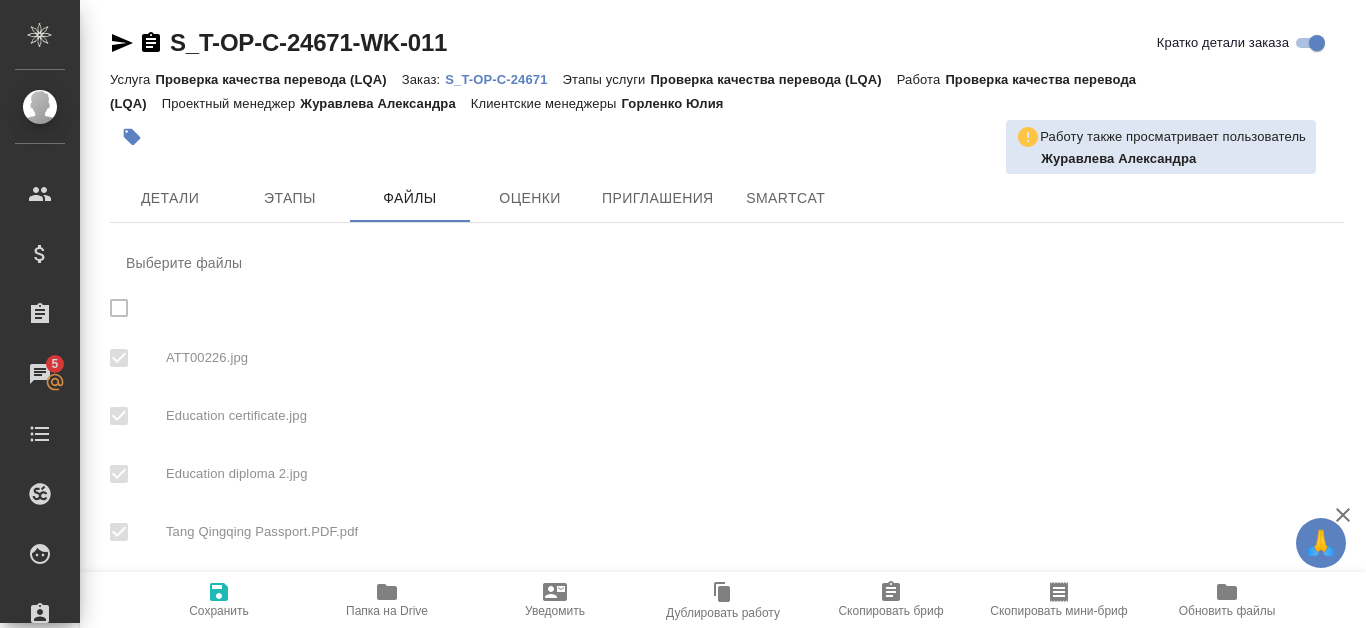 checkbox on "true" 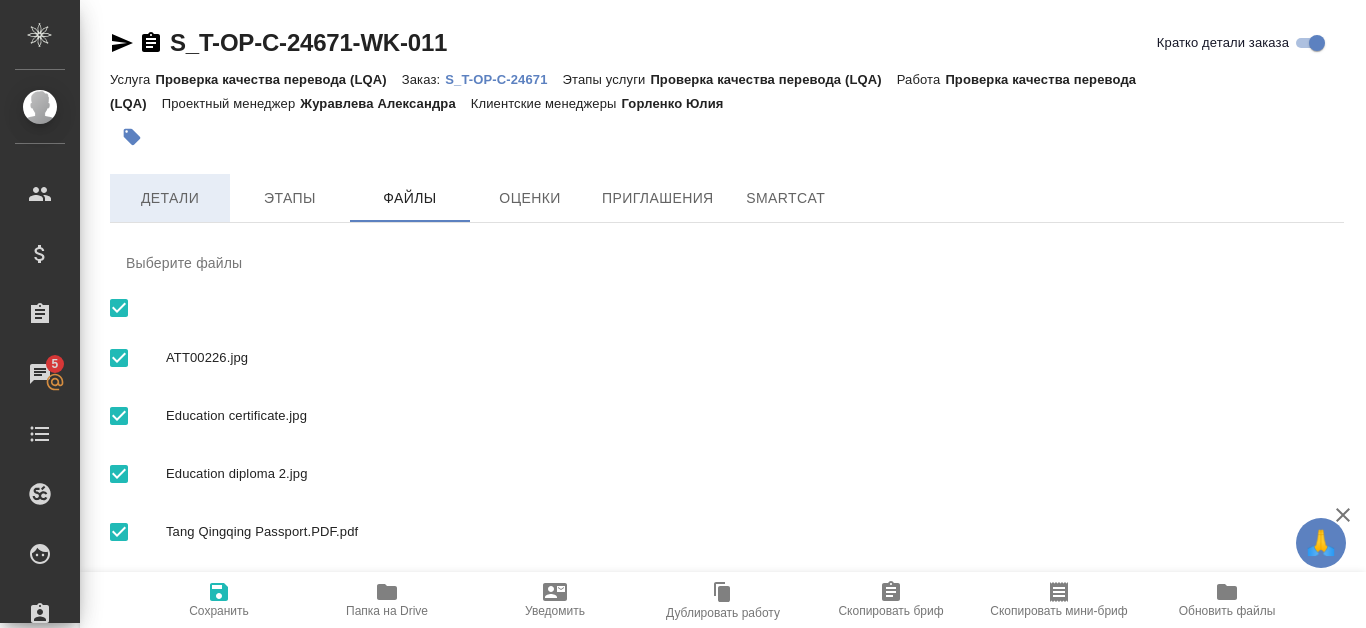 click on "Детали" at bounding box center (170, 198) 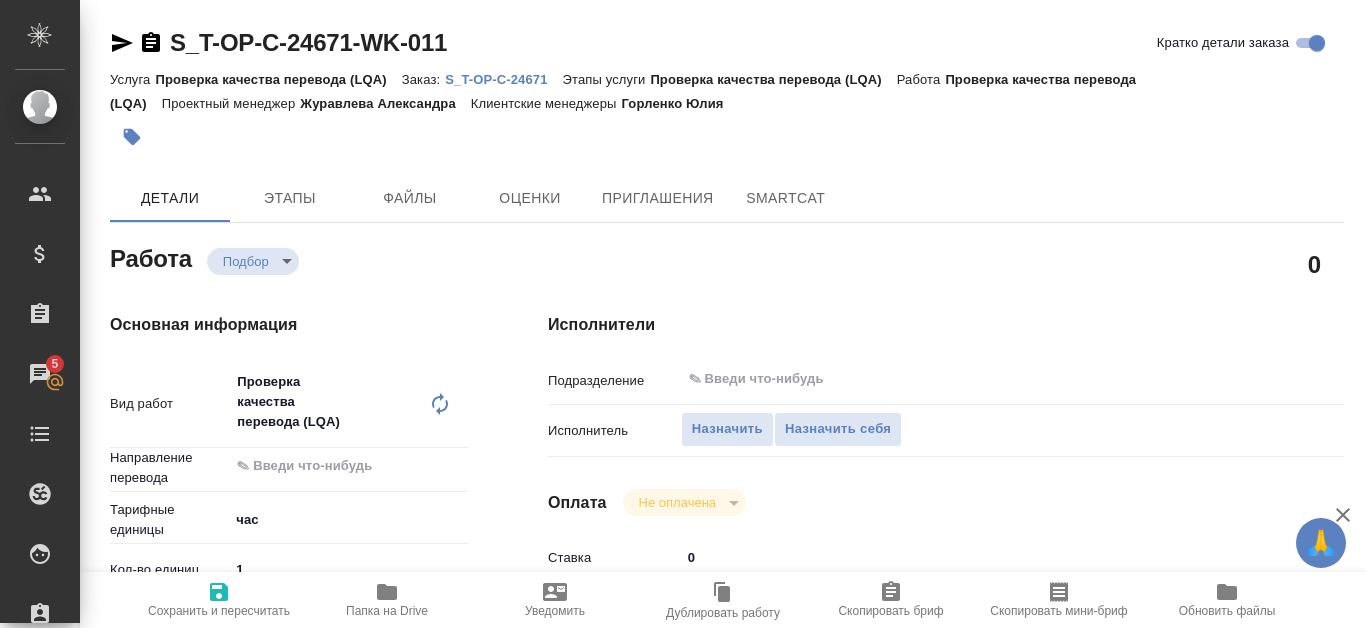 type on "x" 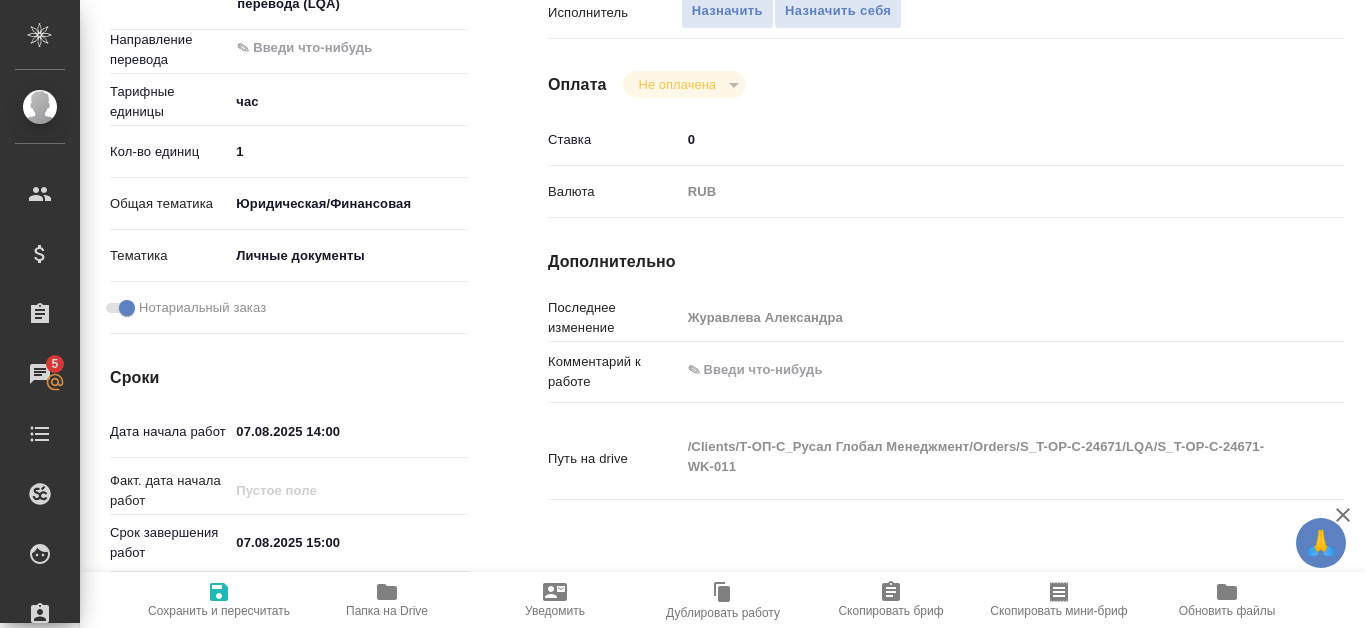 scroll, scrollTop: 0, scrollLeft: 0, axis: both 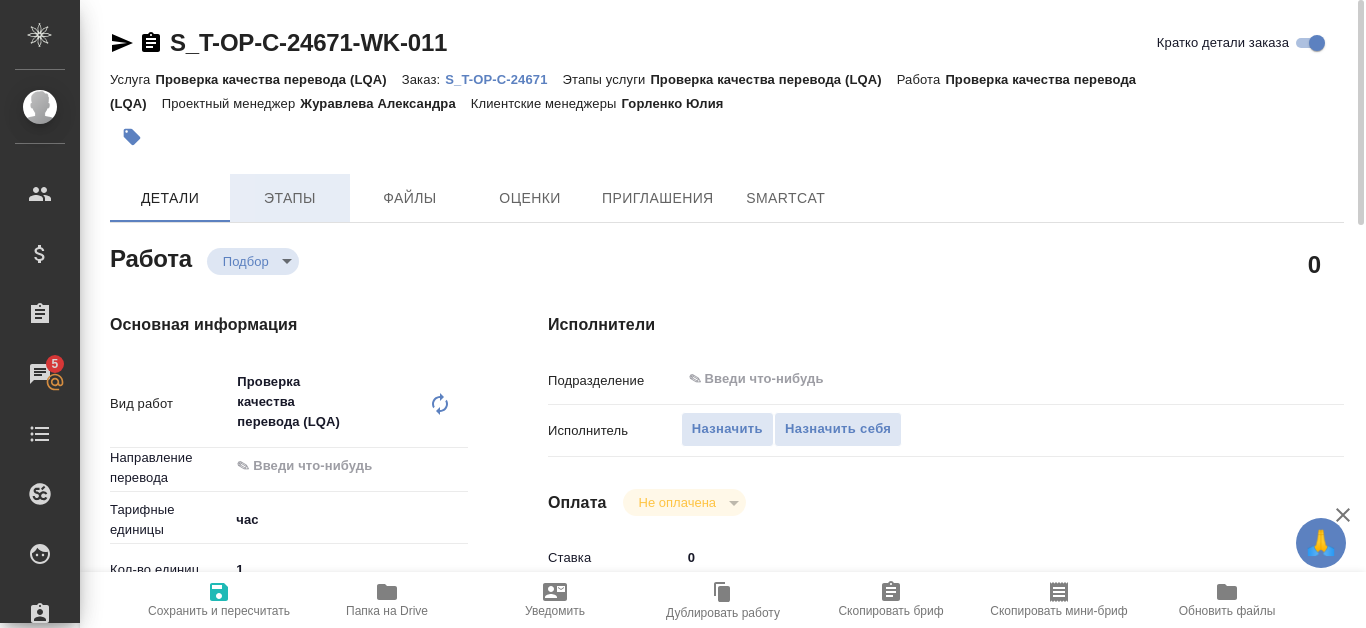 click on "Этапы" at bounding box center [290, 198] 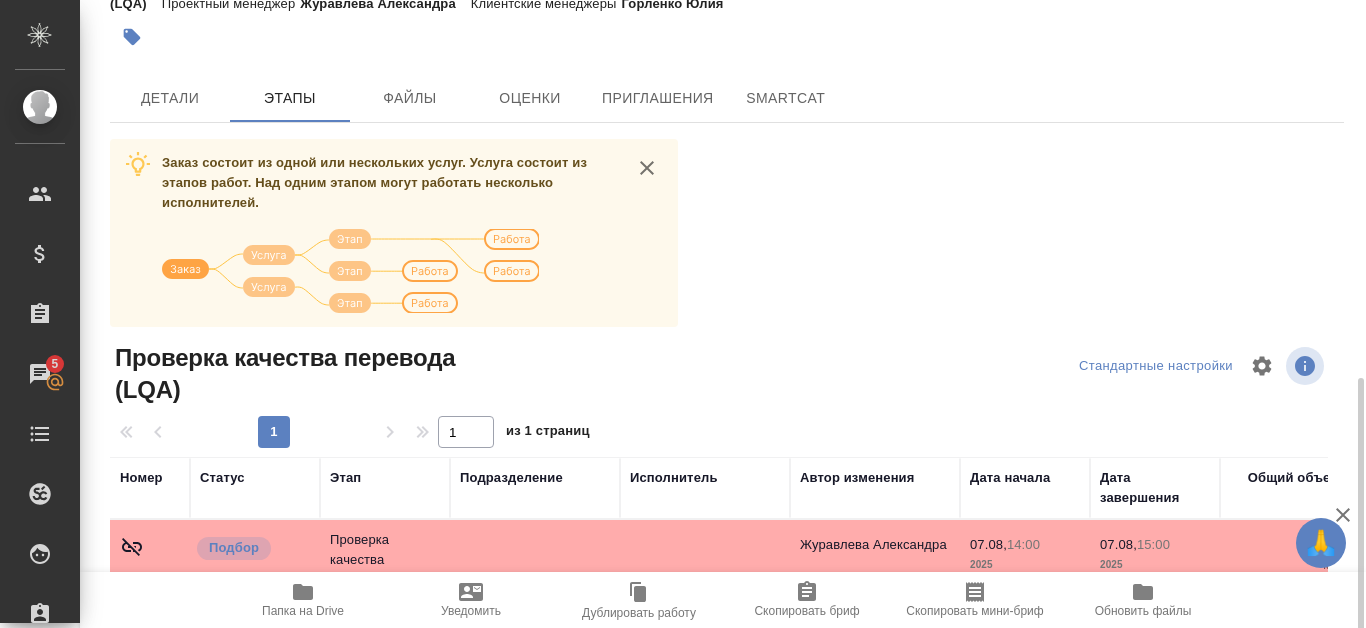 scroll, scrollTop: 300, scrollLeft: 0, axis: vertical 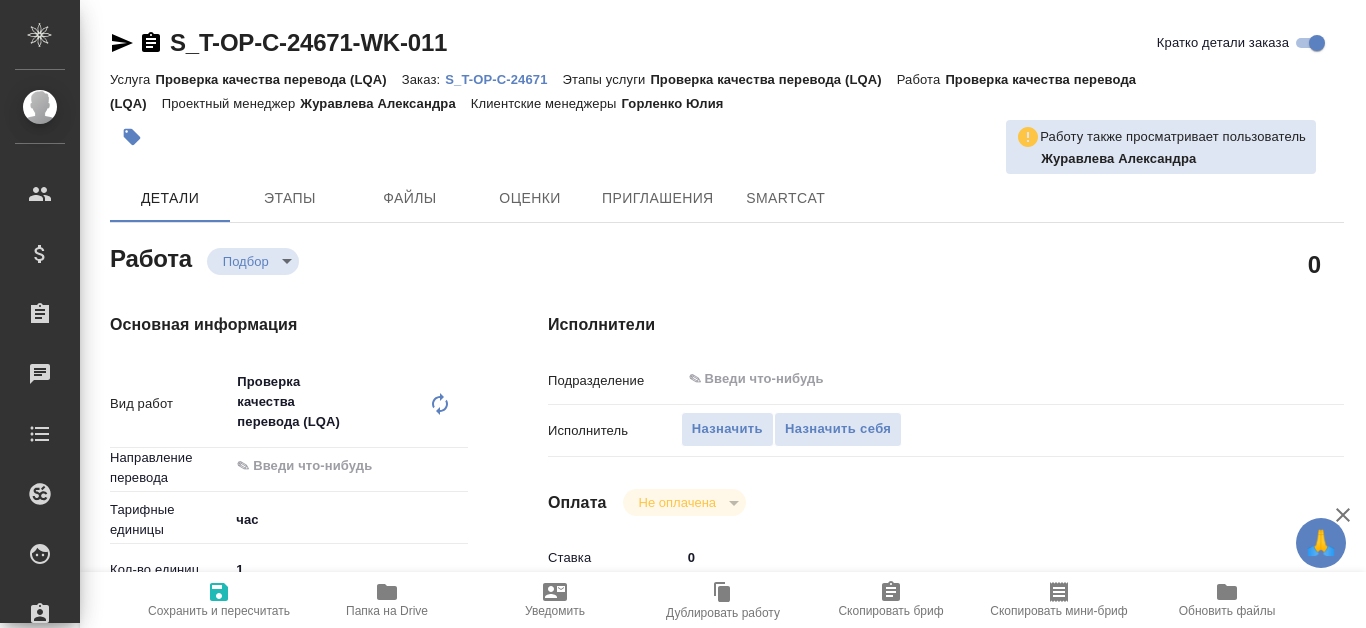 type on "x" 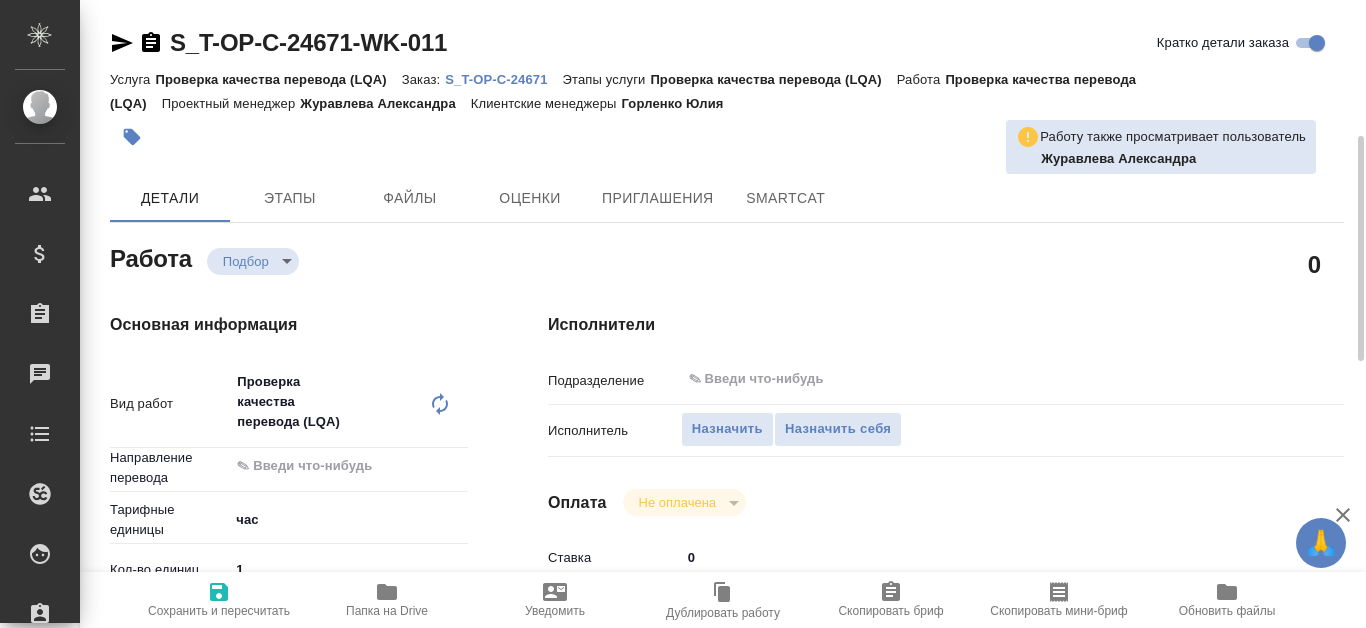 scroll, scrollTop: 200, scrollLeft: 0, axis: vertical 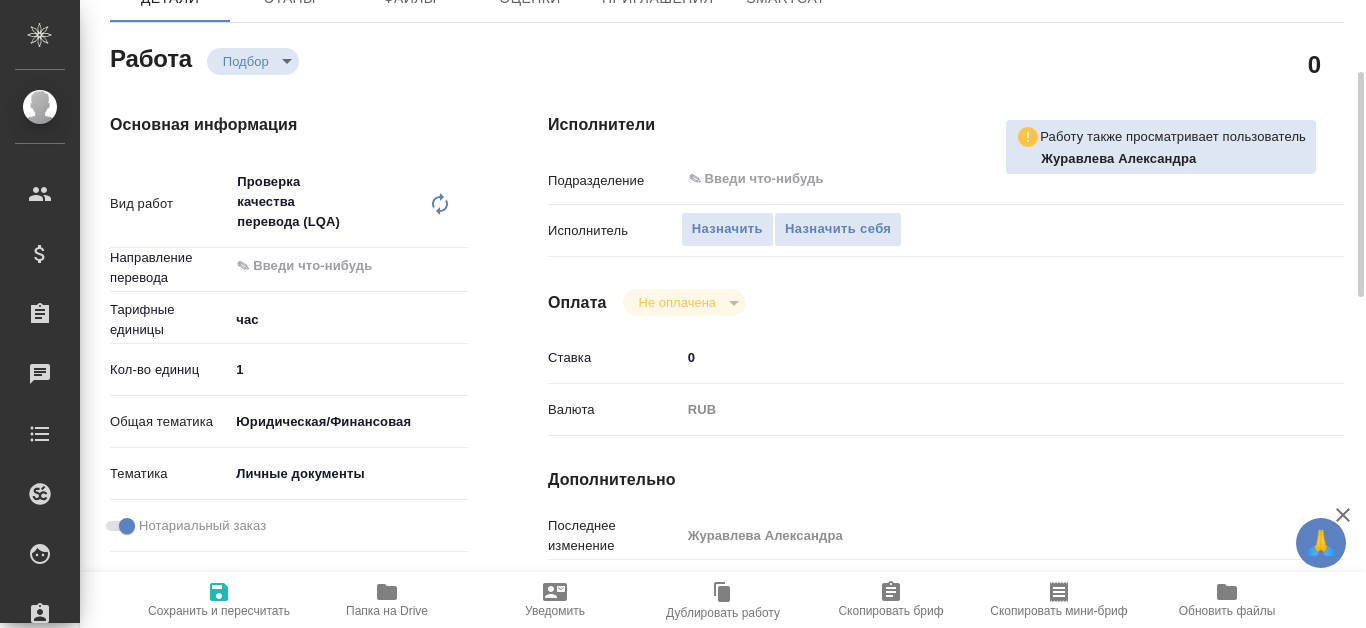 type on "x" 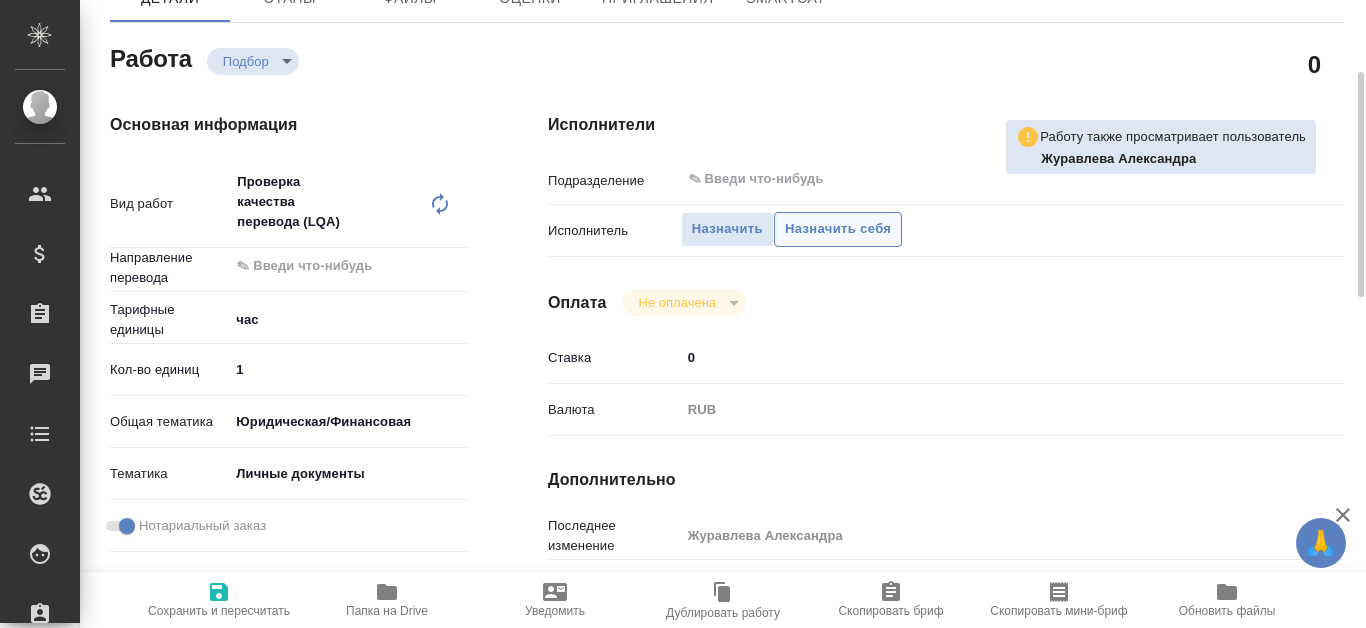click on "Назначить себя" at bounding box center [838, 229] 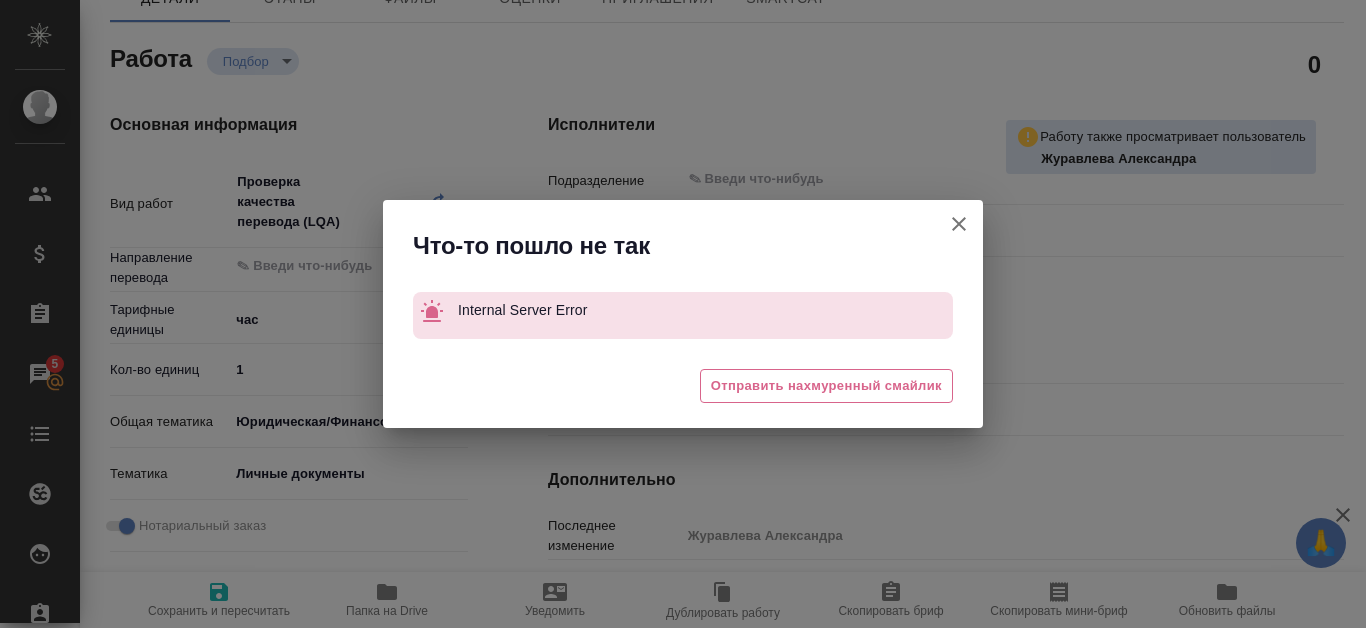 click 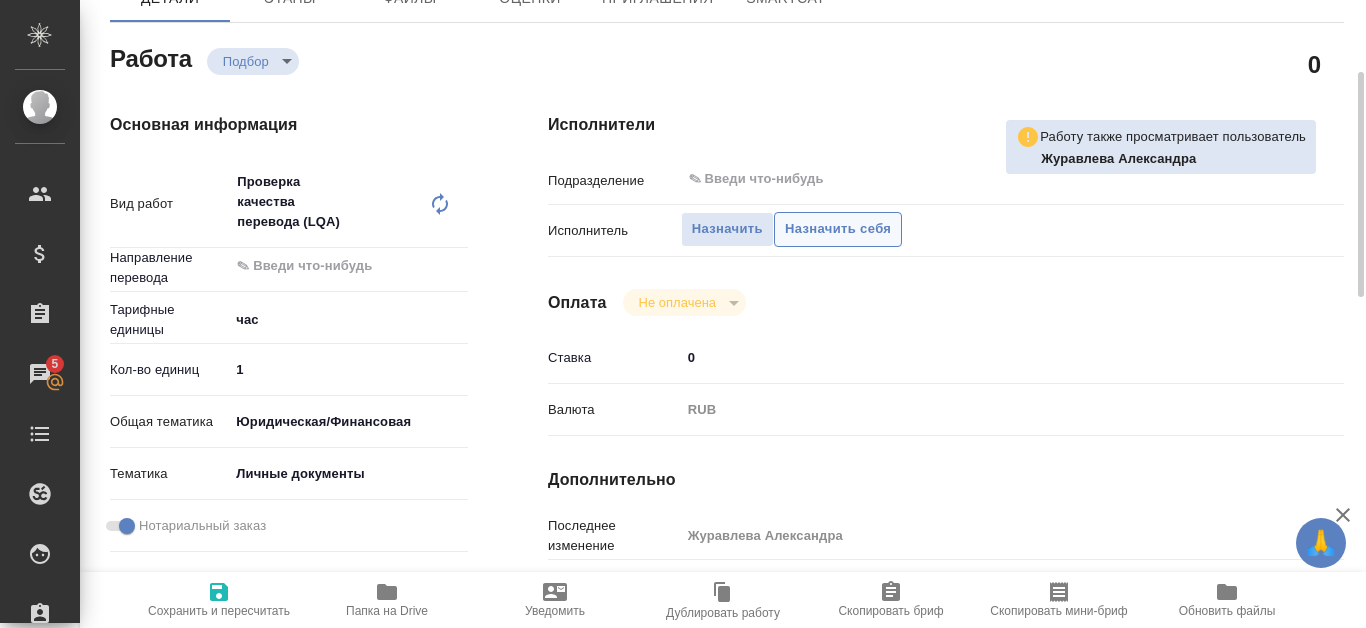 click on "Назначить себя" at bounding box center [838, 229] 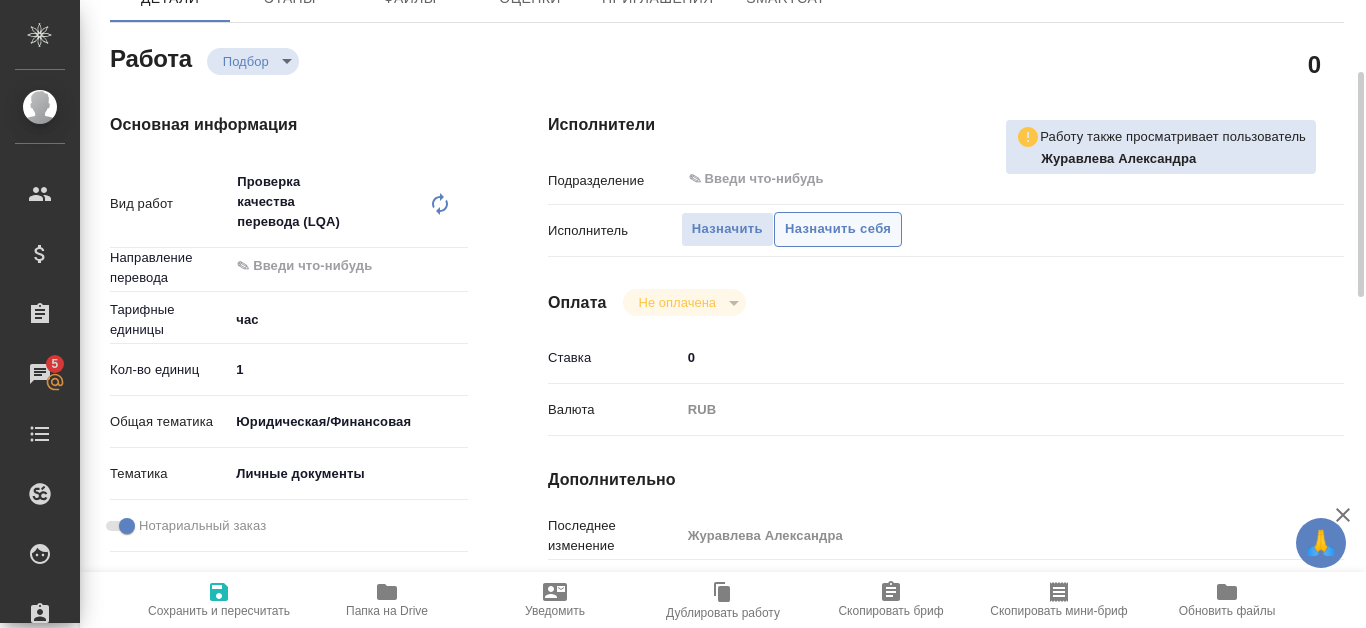 type on "x" 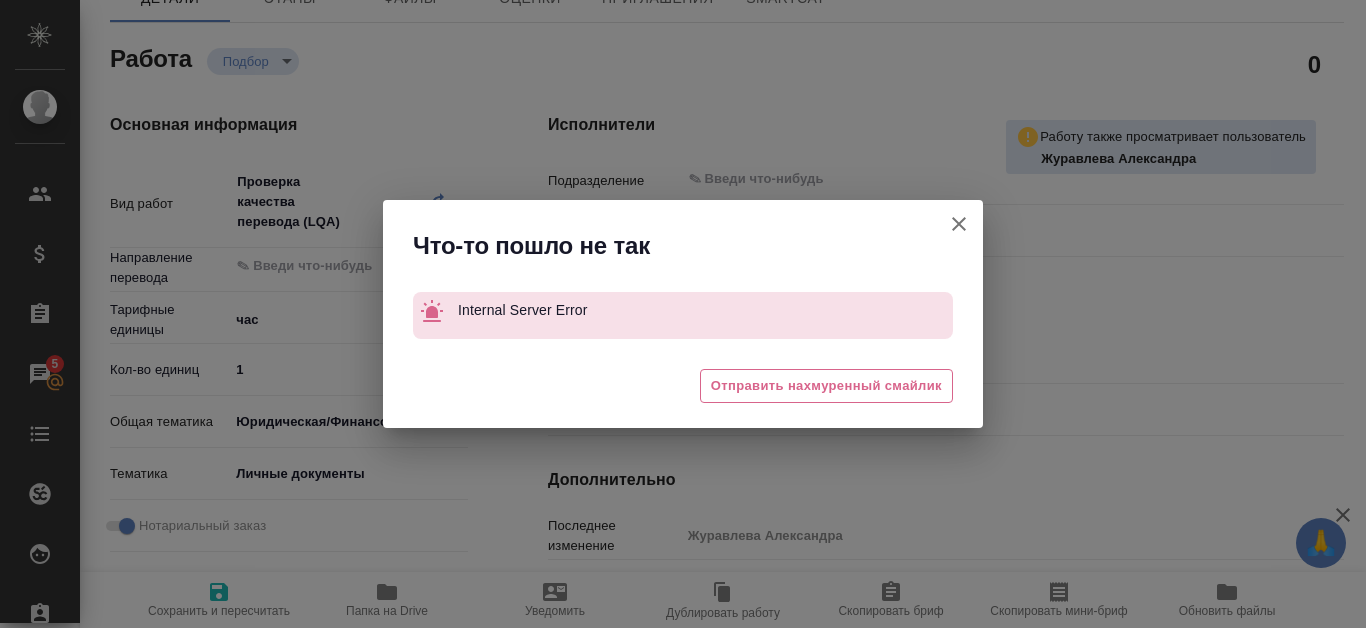 click 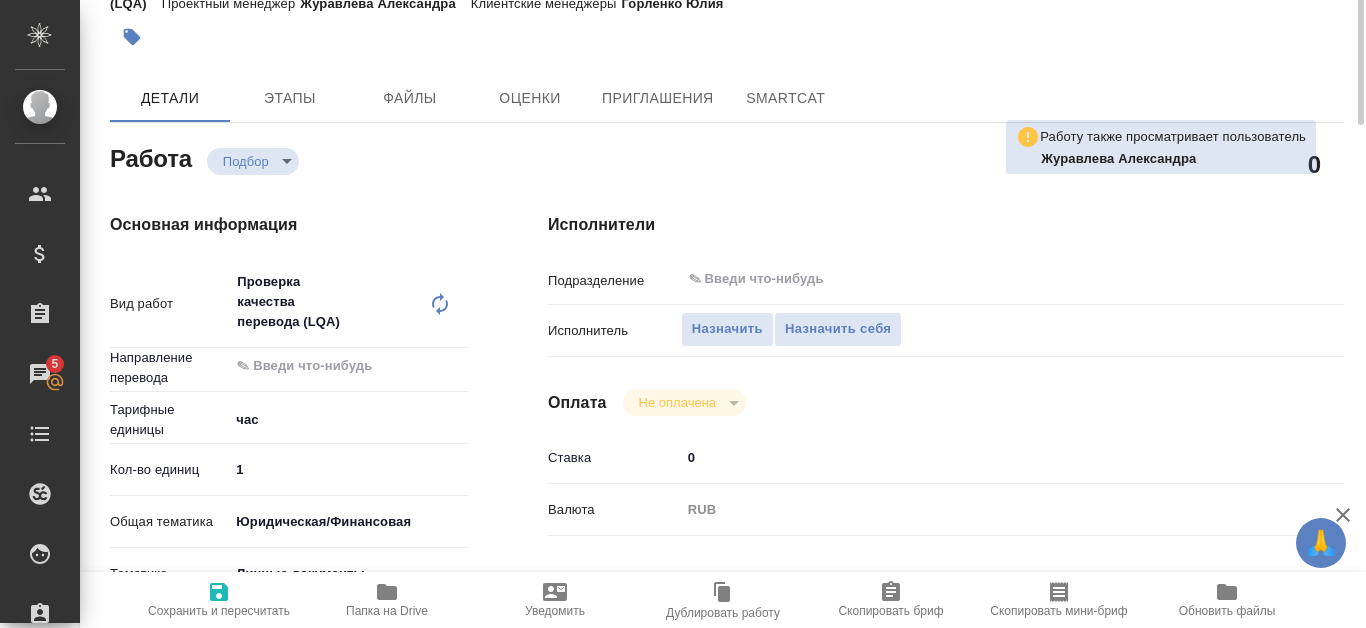 scroll, scrollTop: 0, scrollLeft: 0, axis: both 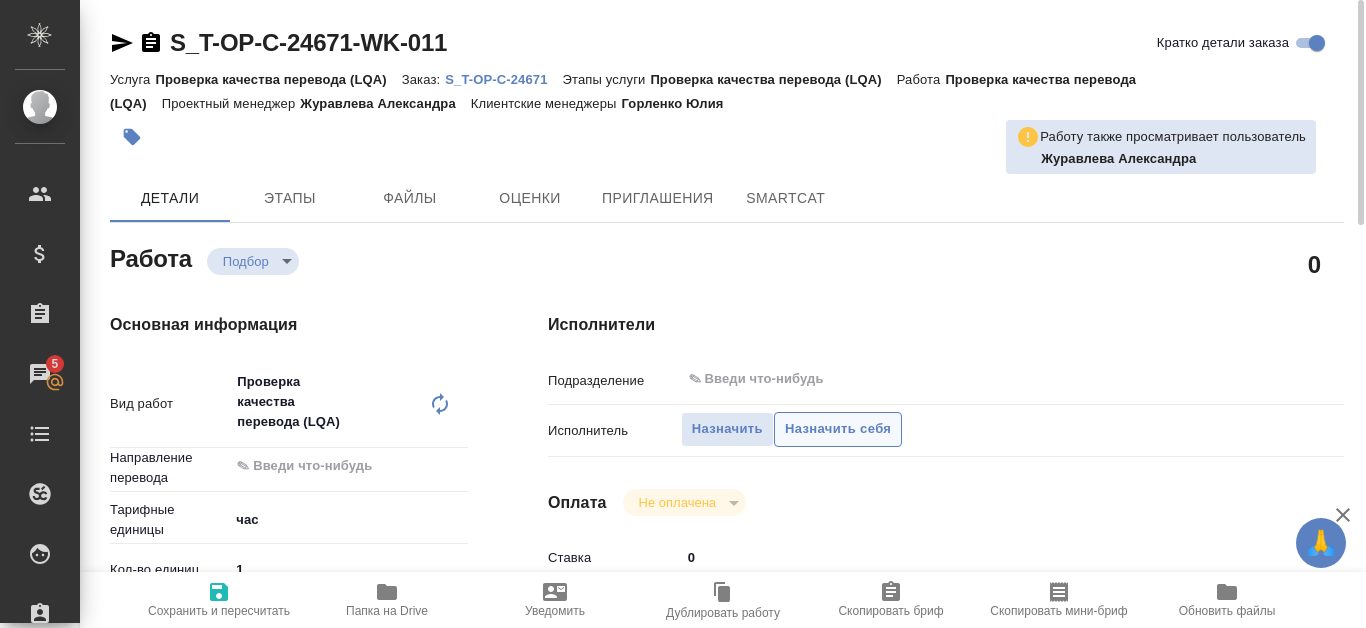 click on "Назначить себя" at bounding box center [838, 429] 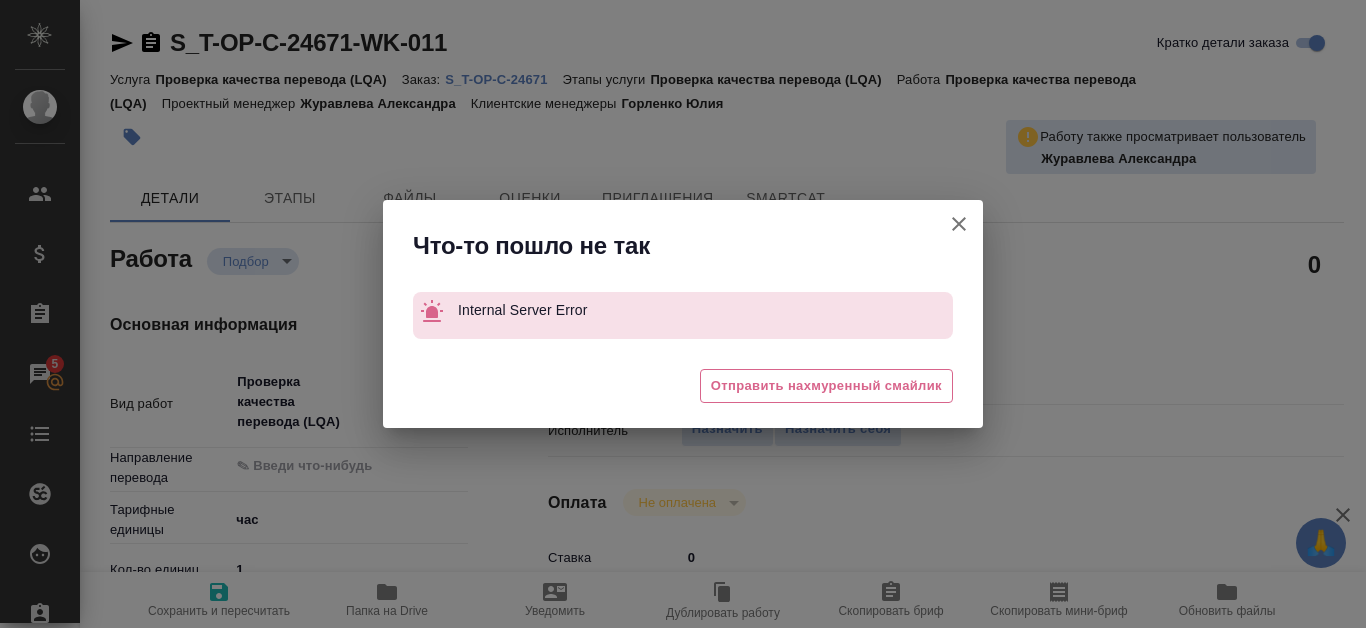click 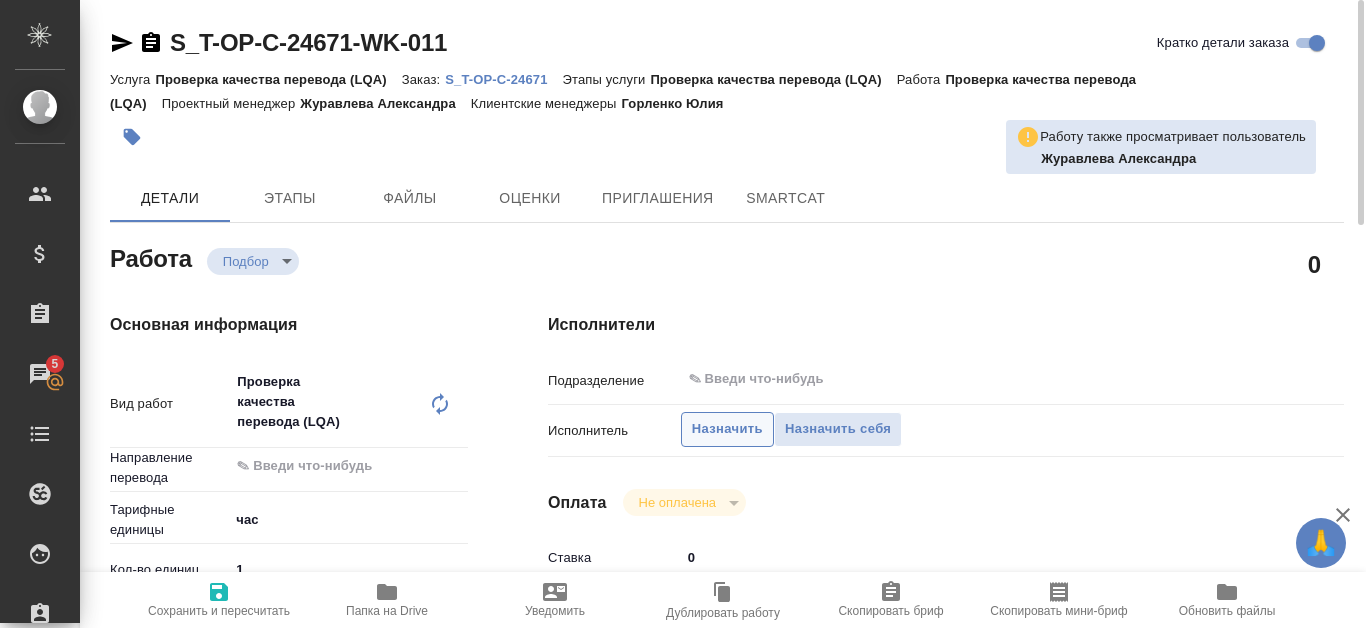 click on "Назначить" at bounding box center (727, 429) 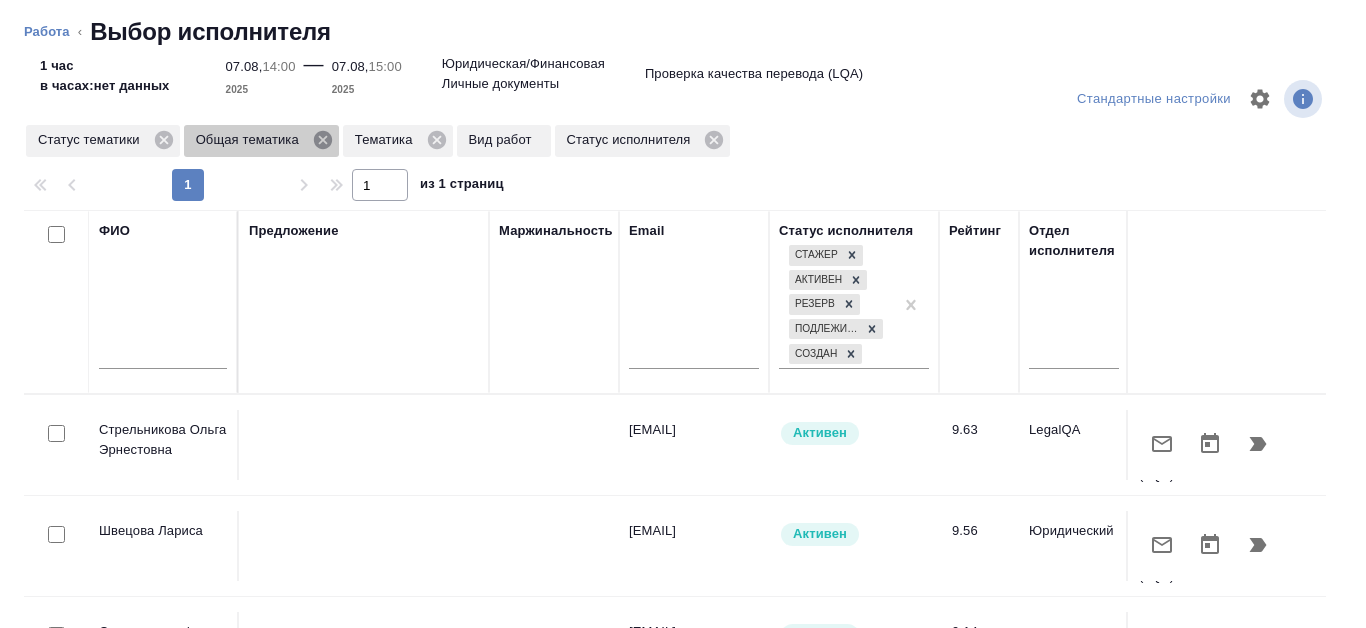 click 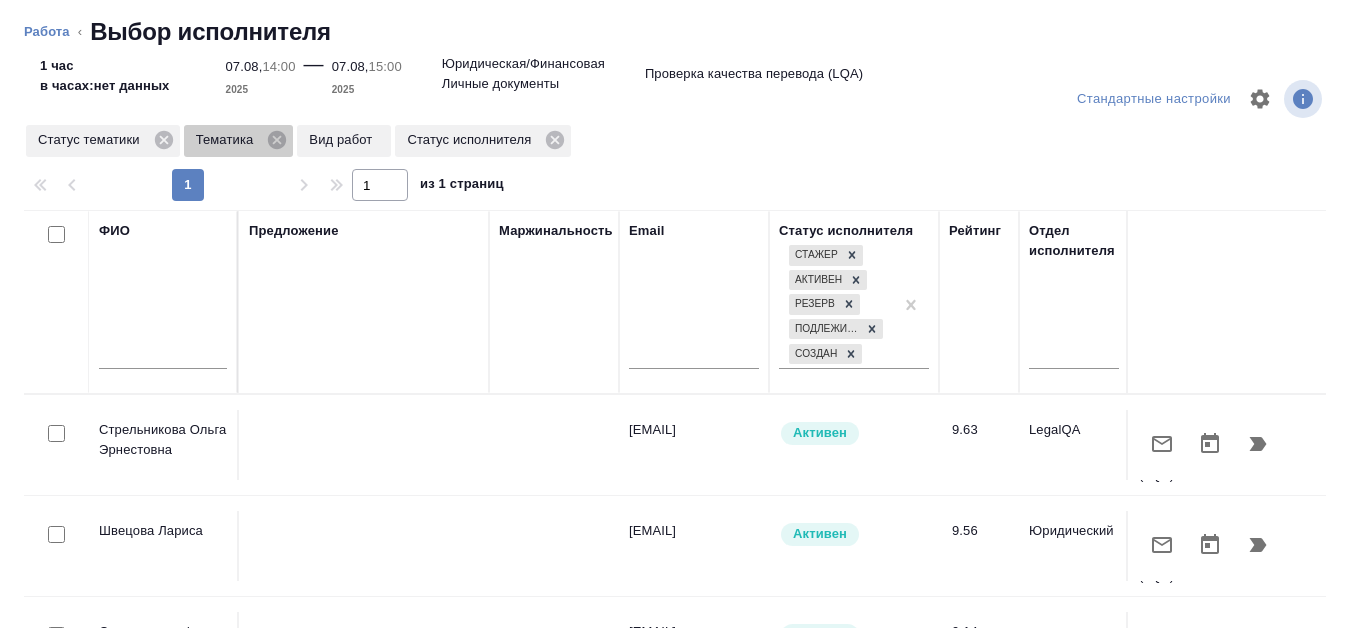 click 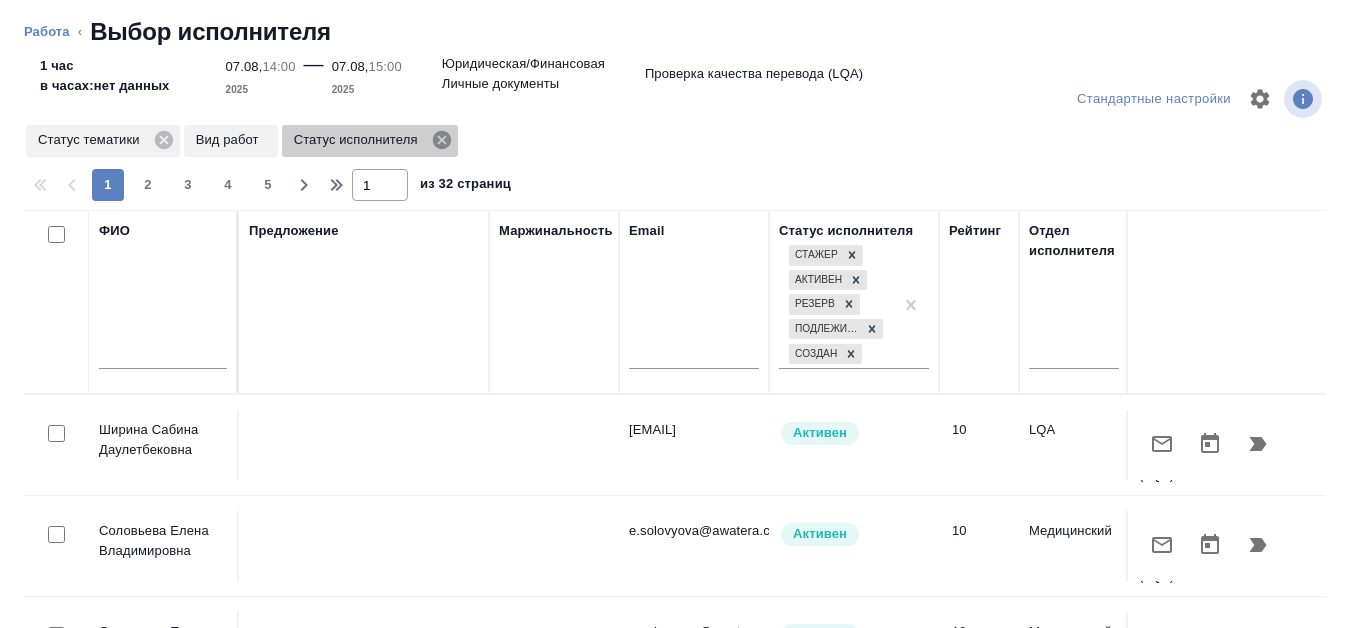 click 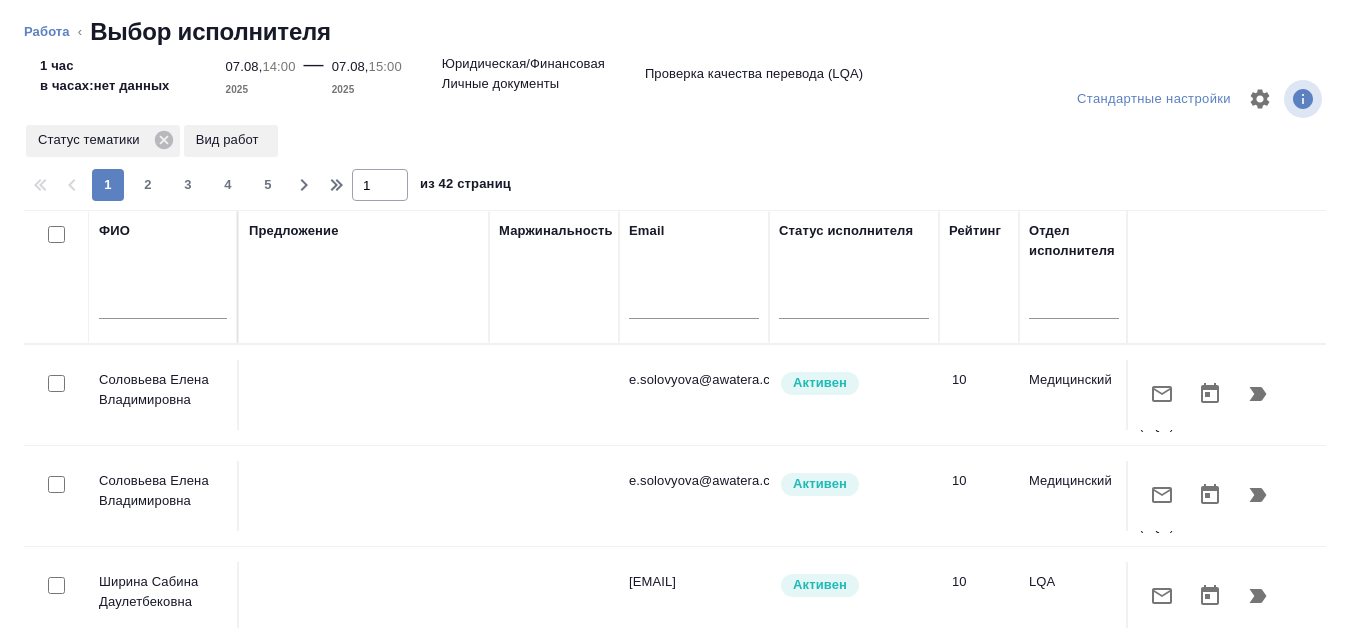 click on "Вид работ" at bounding box center [231, 140] 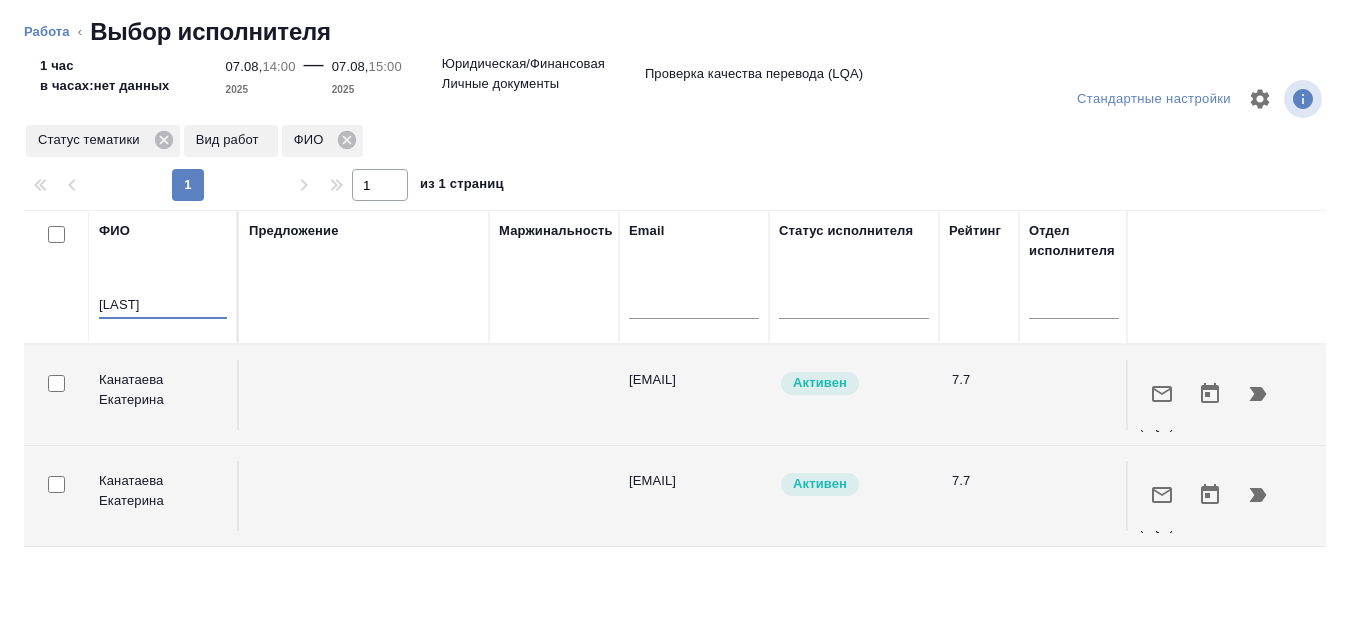 type on "Канатаева" 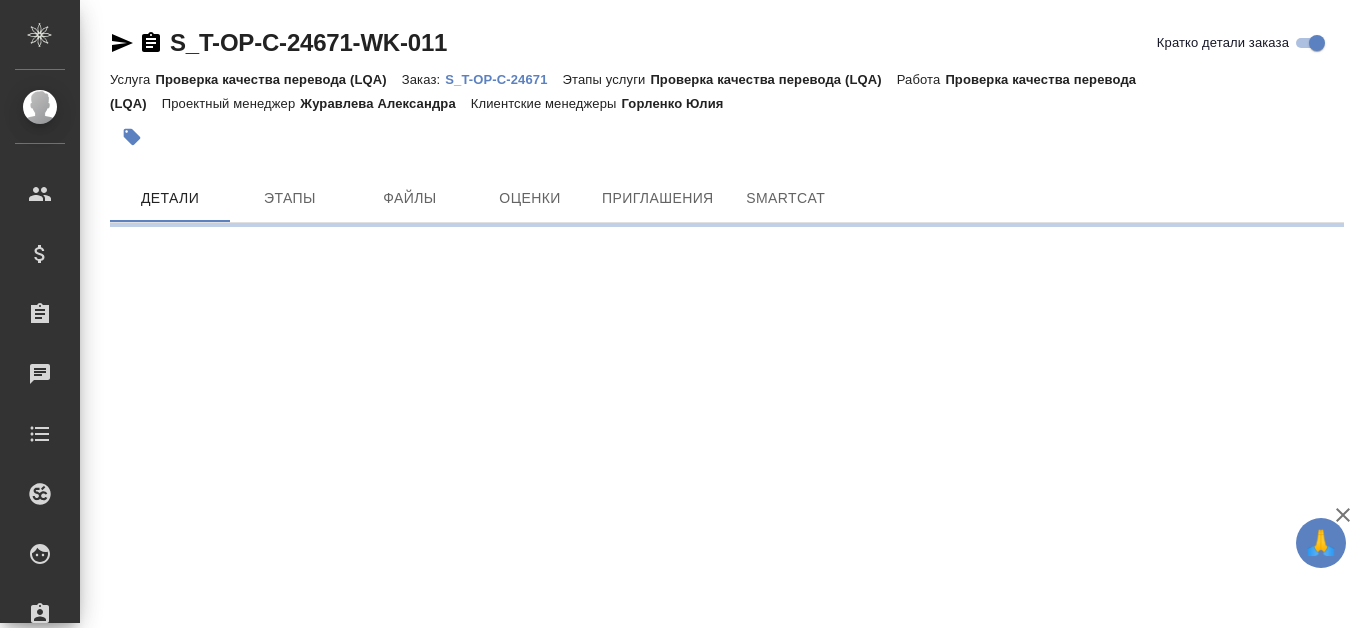 scroll, scrollTop: 0, scrollLeft: 0, axis: both 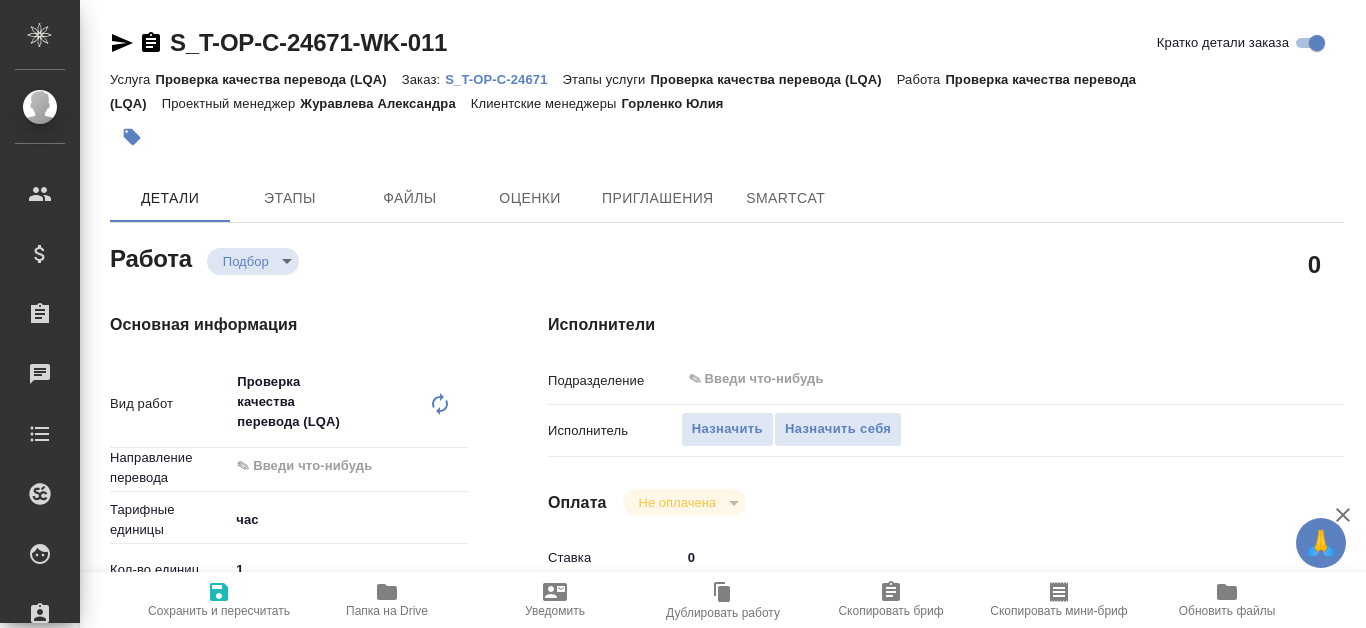 type on "x" 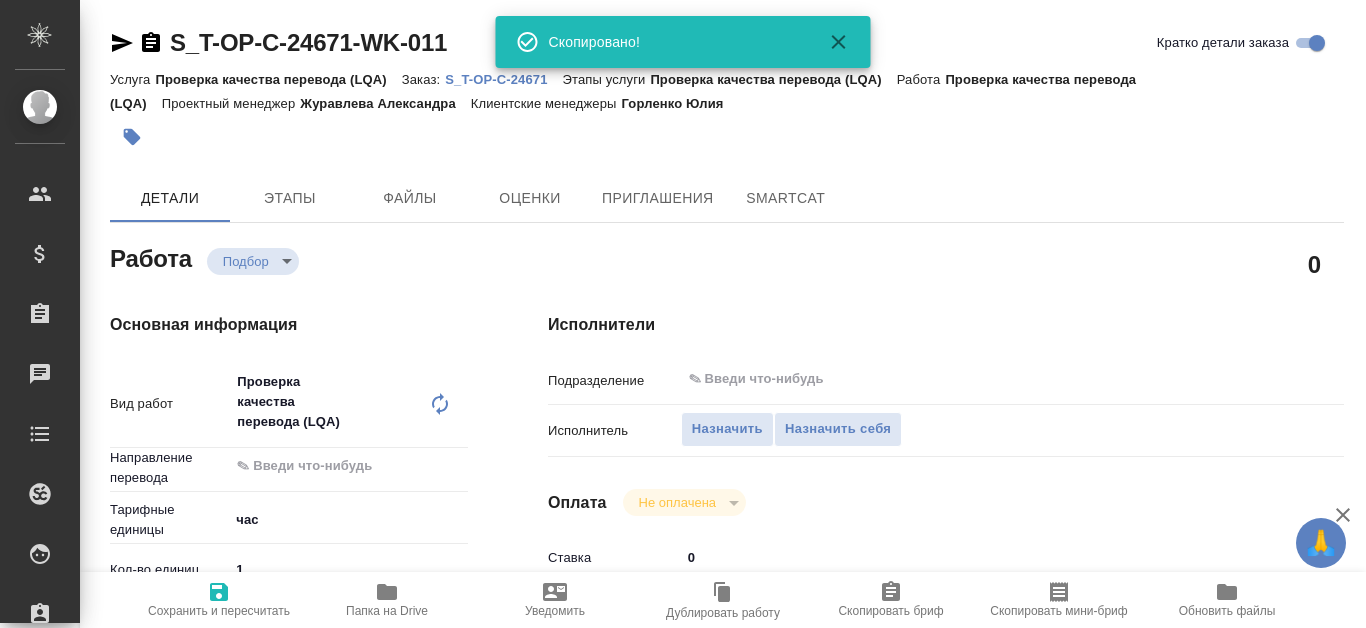 type on "x" 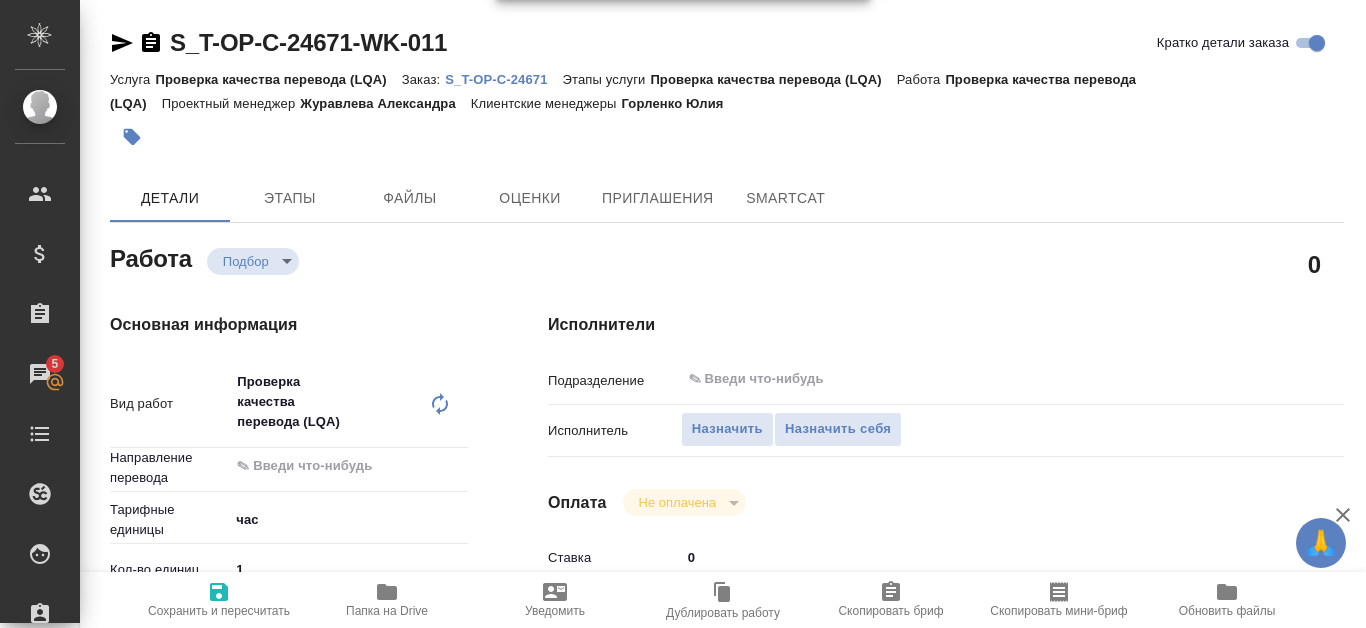 click 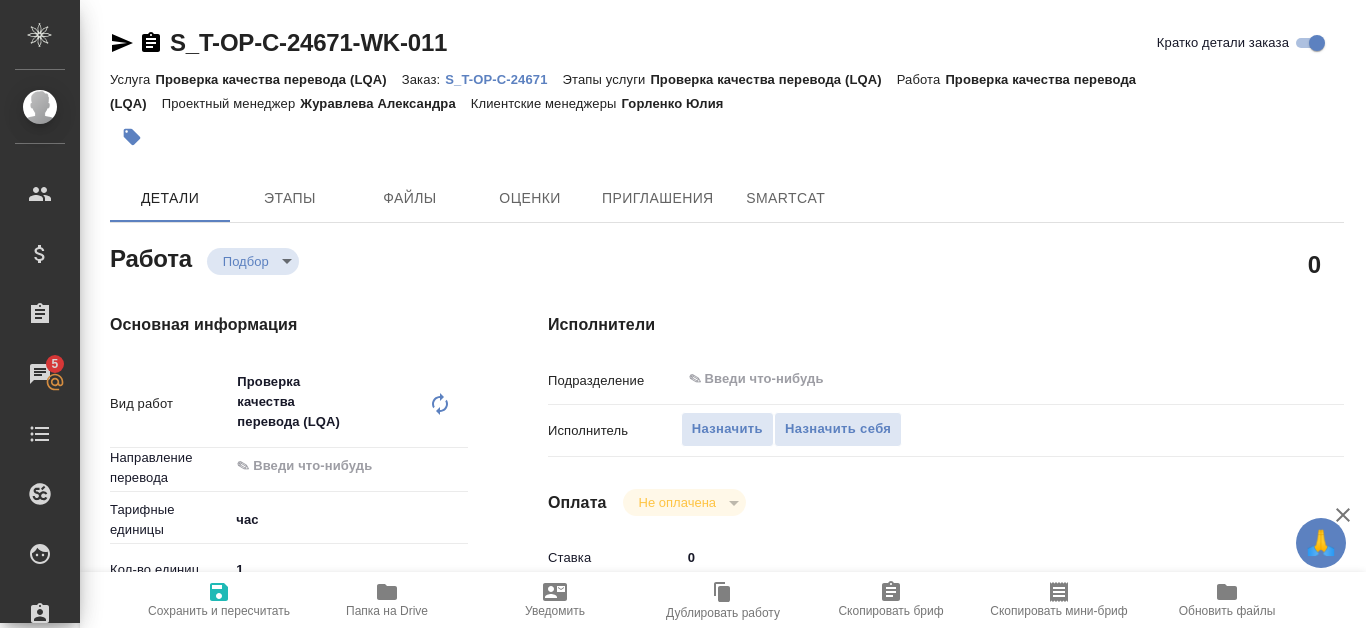 type on "x" 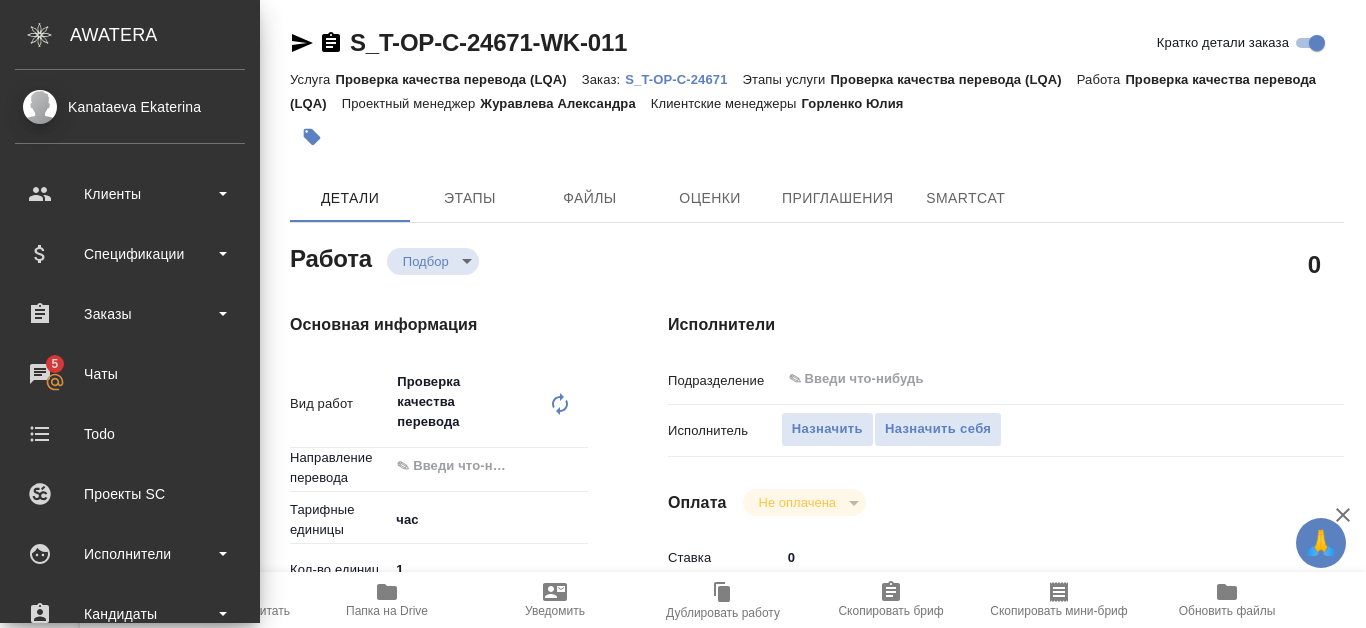 type on "x" 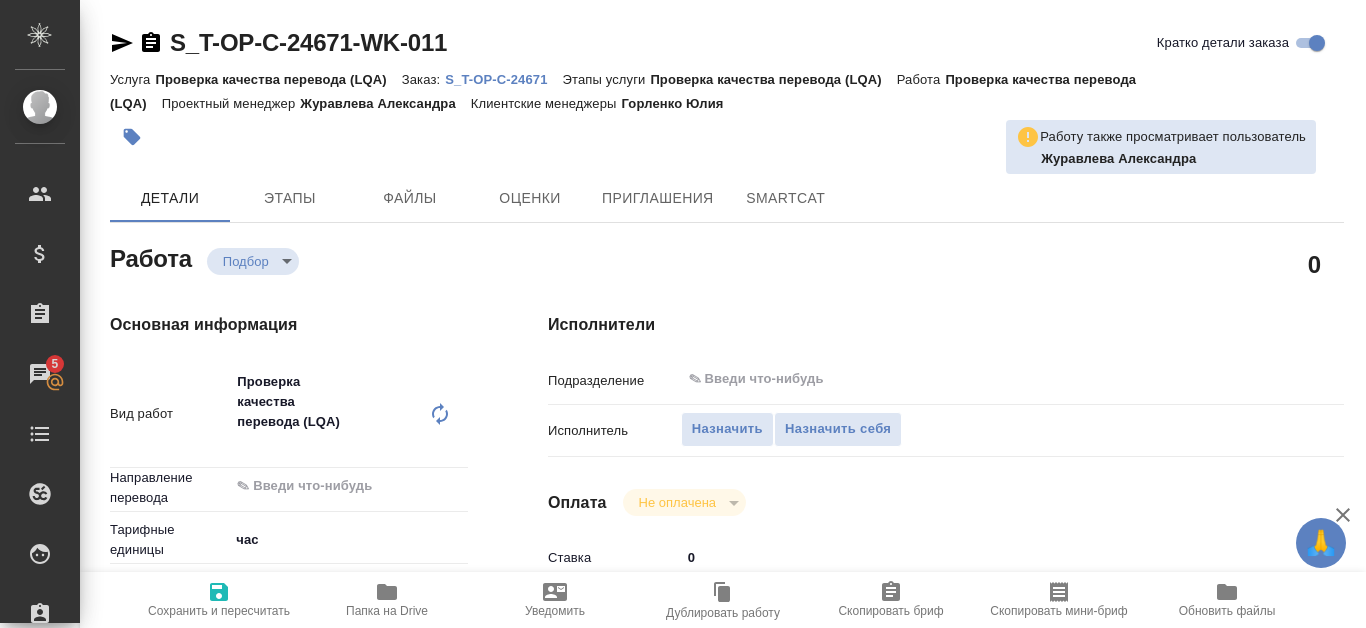 click 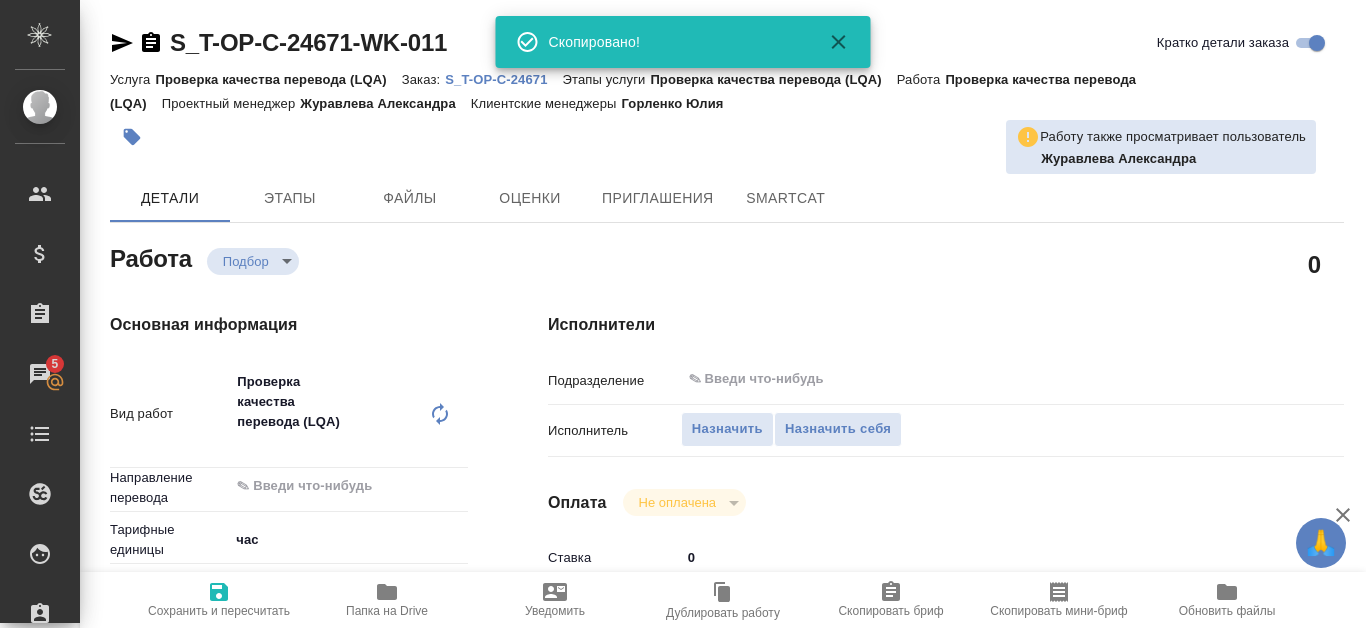 click 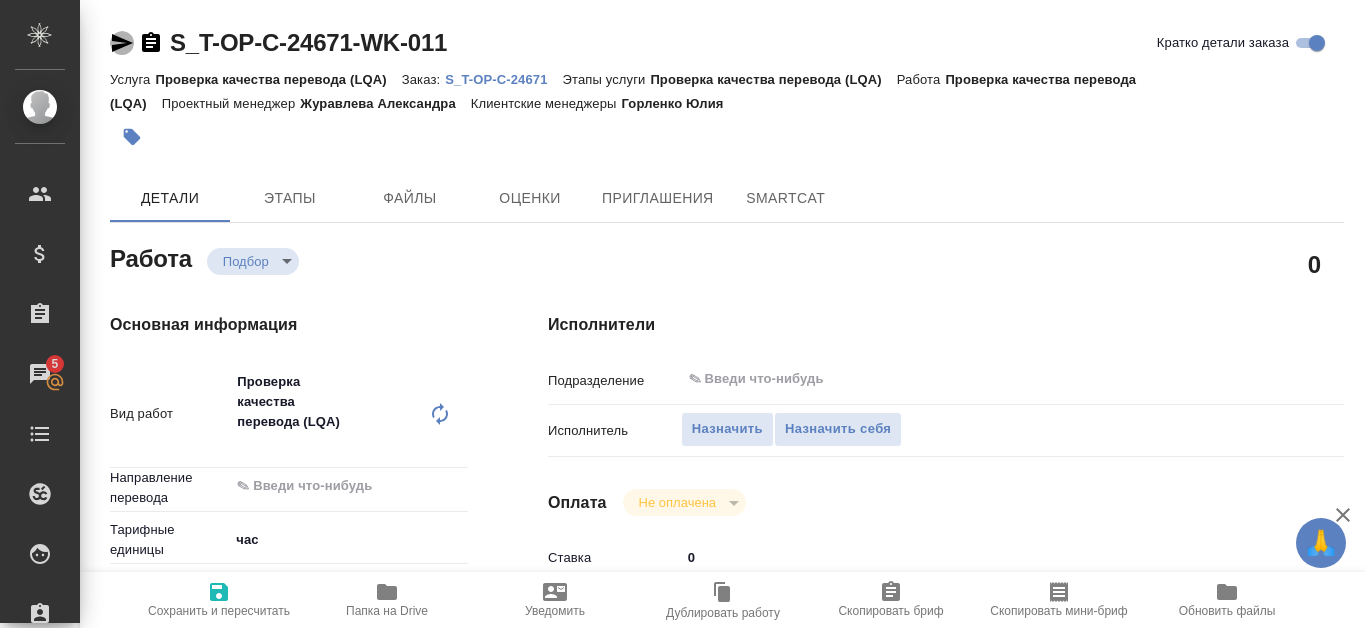 click 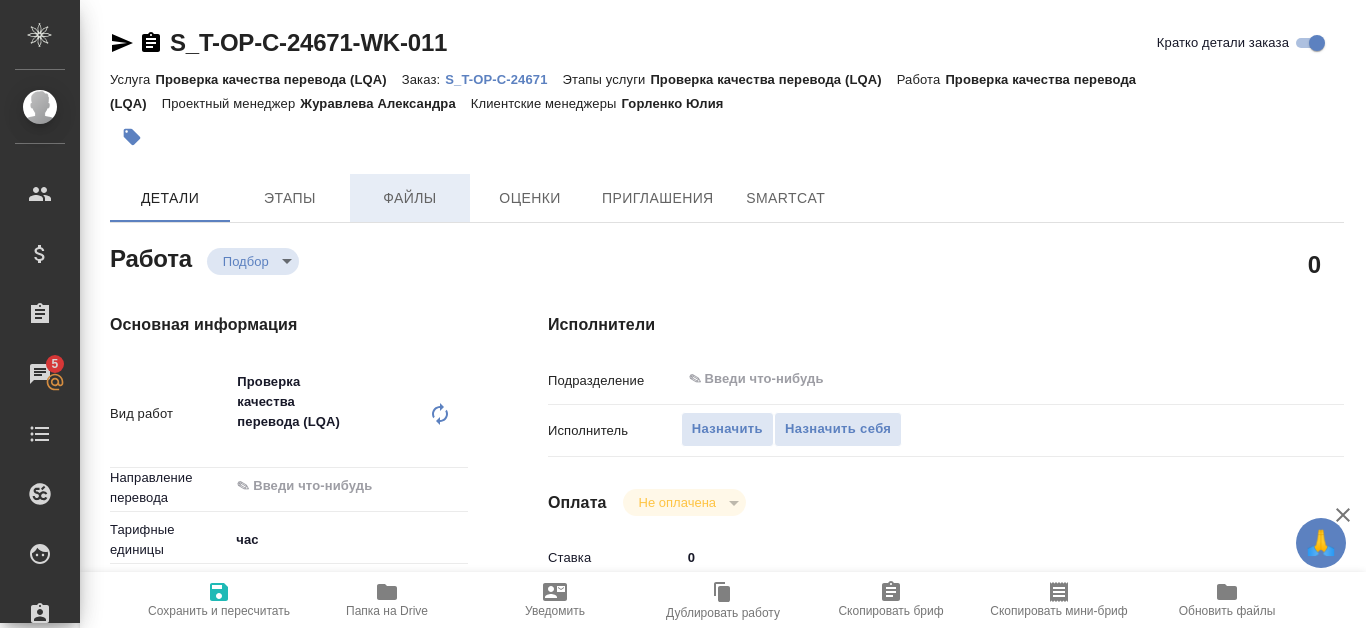 click on "Файлы" at bounding box center [410, 198] 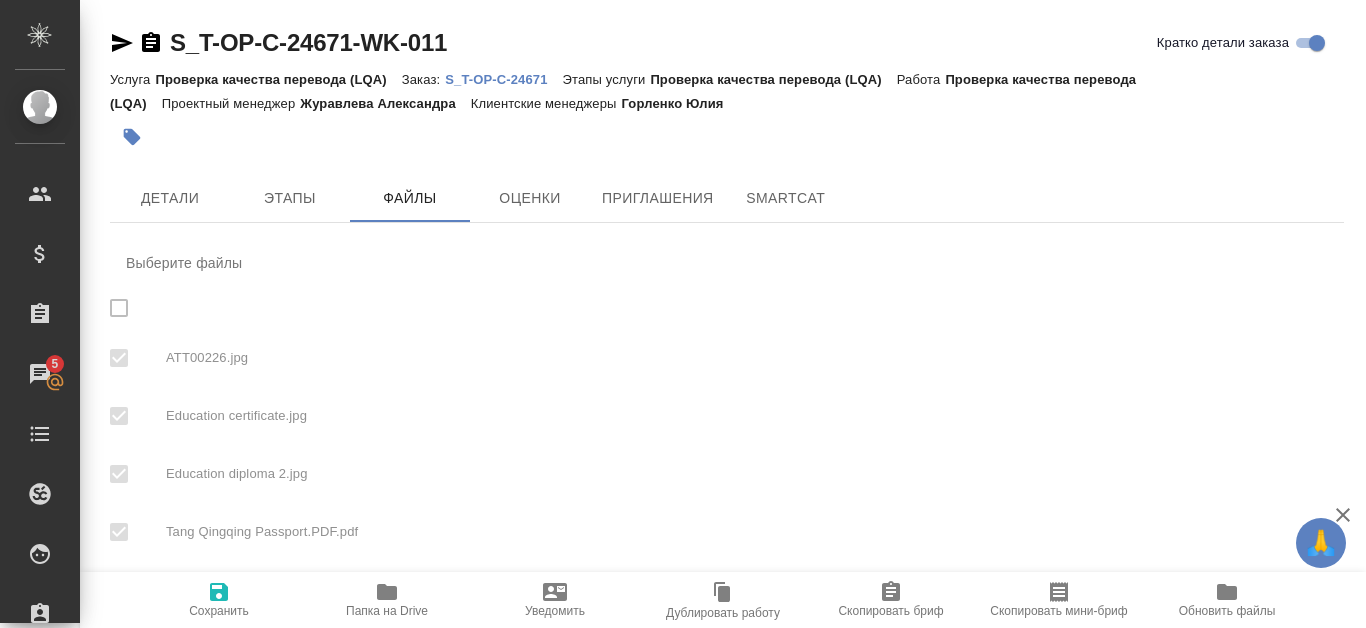 checkbox on "true" 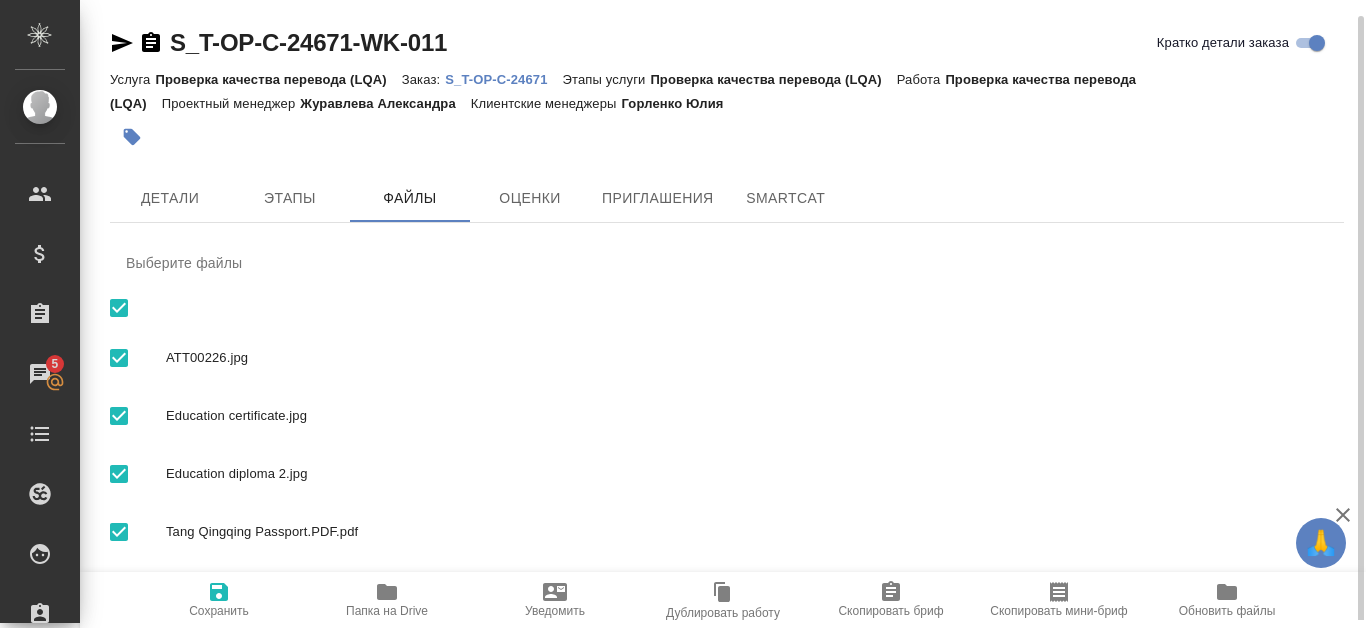 scroll, scrollTop: 8, scrollLeft: 0, axis: vertical 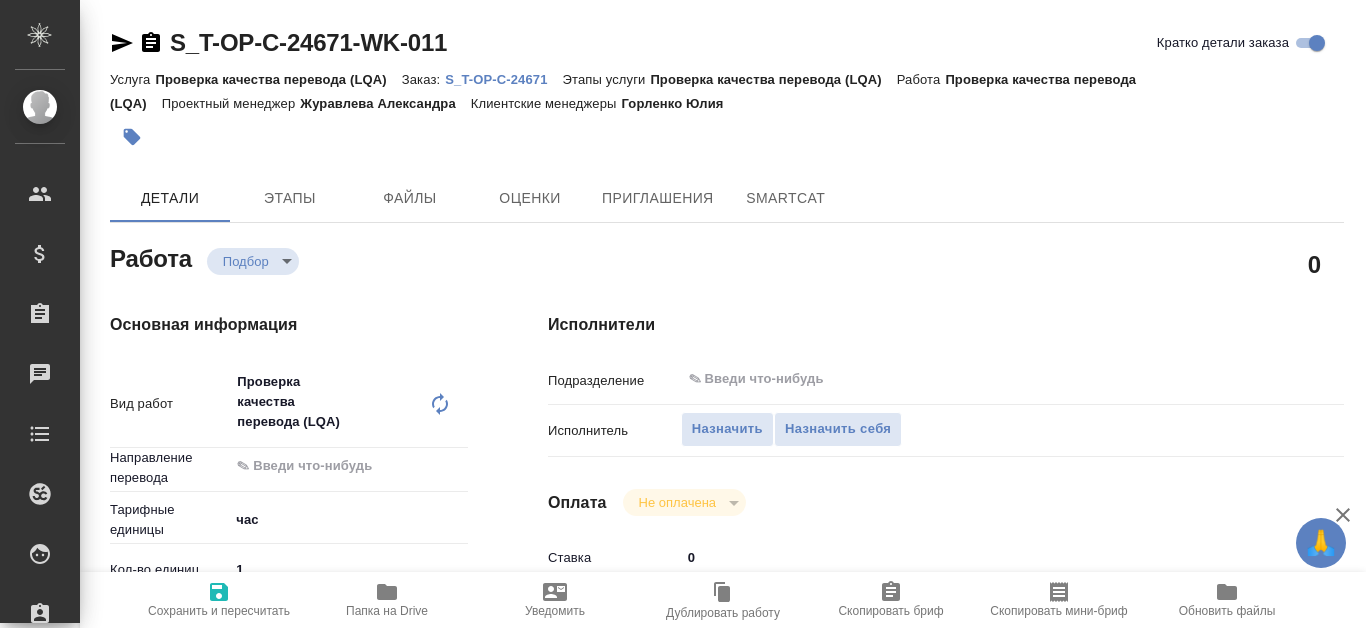 type on "x" 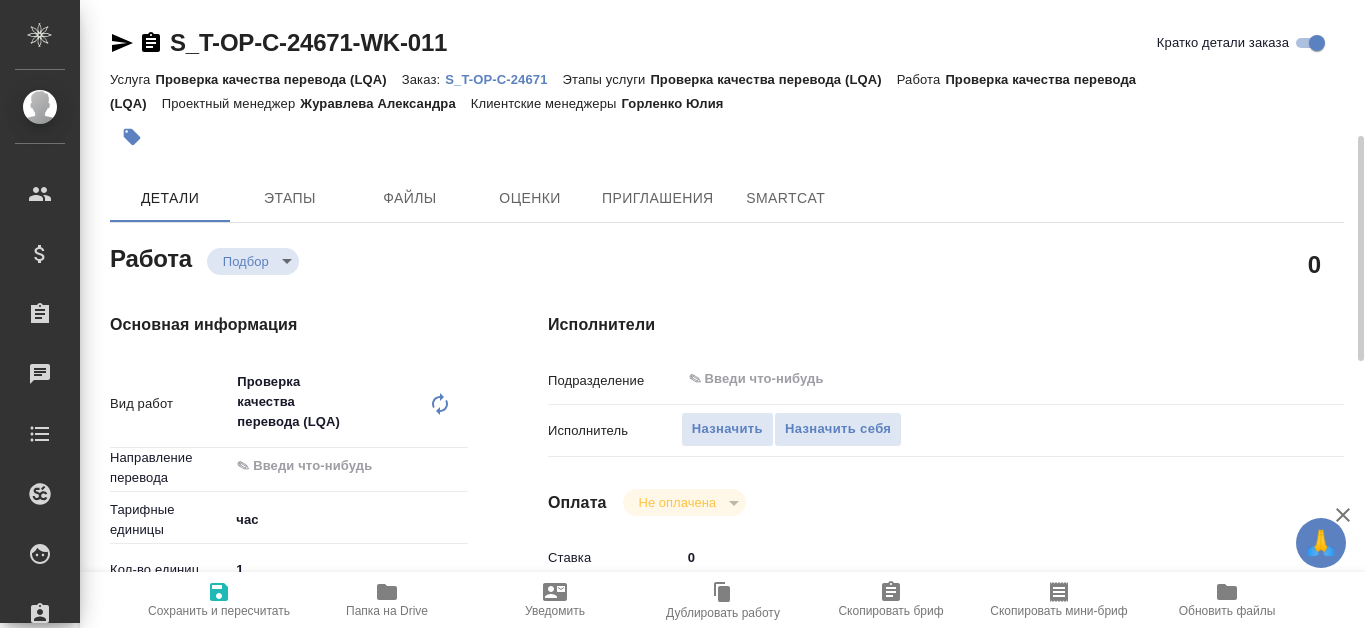 scroll, scrollTop: 100, scrollLeft: 0, axis: vertical 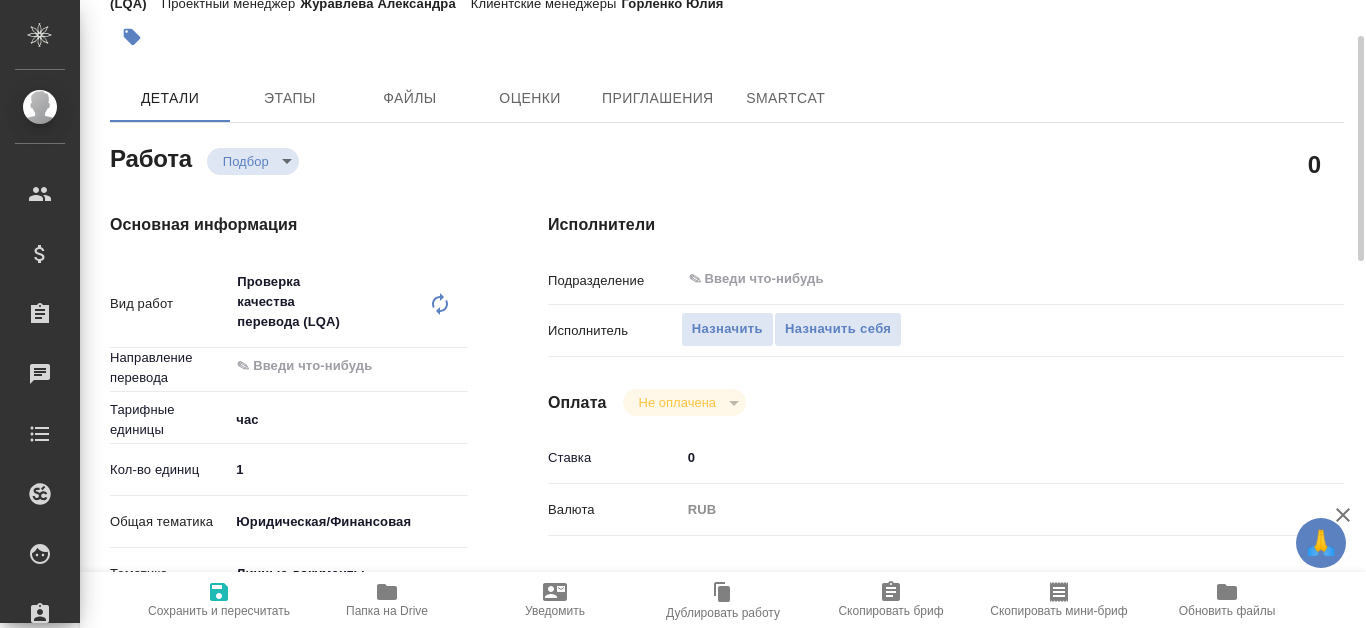 type on "x" 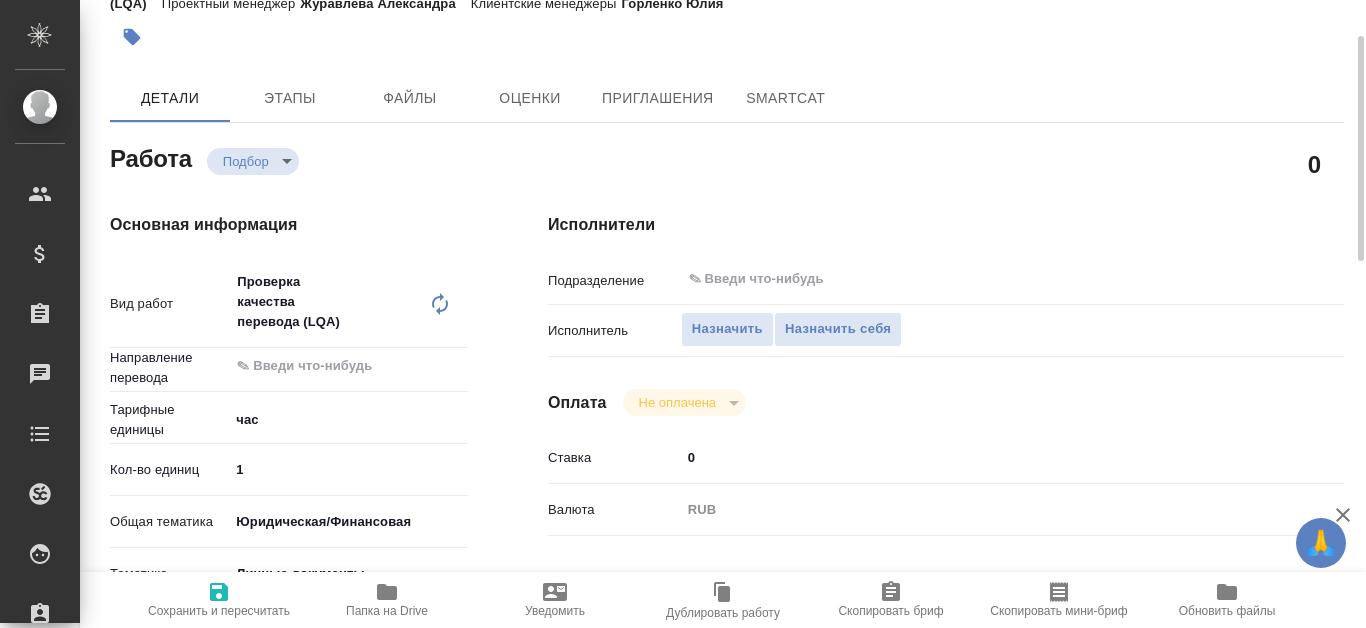 type on "x" 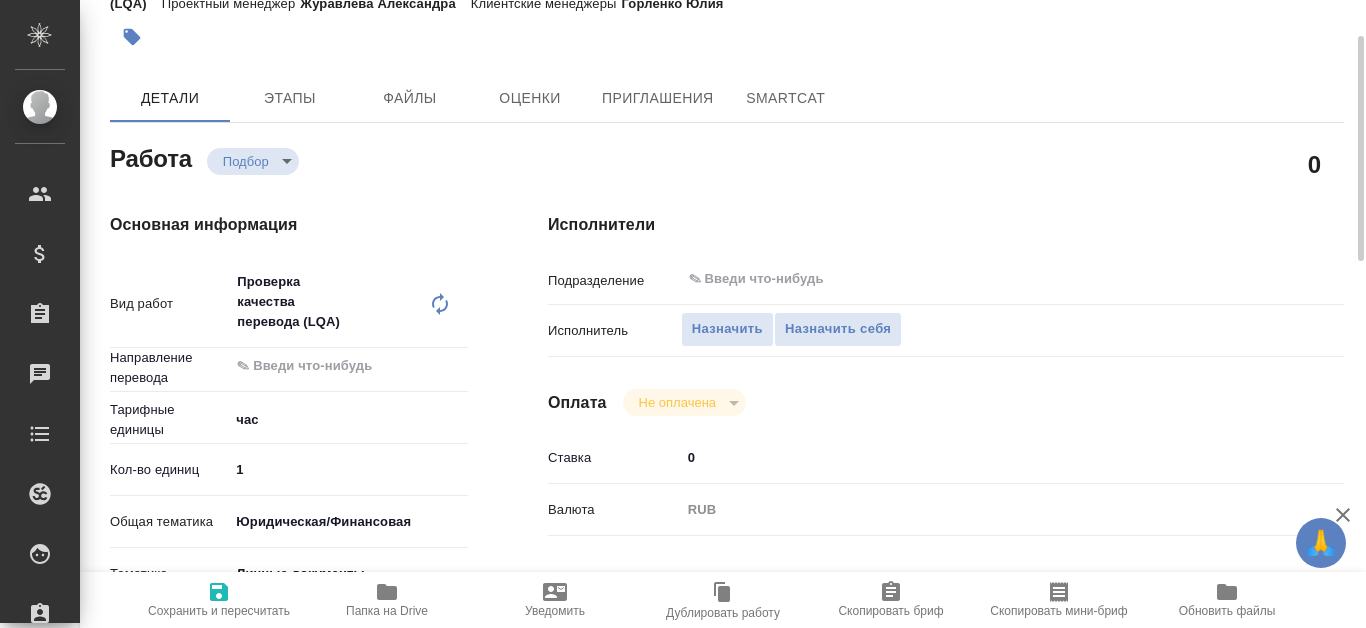 type on "x" 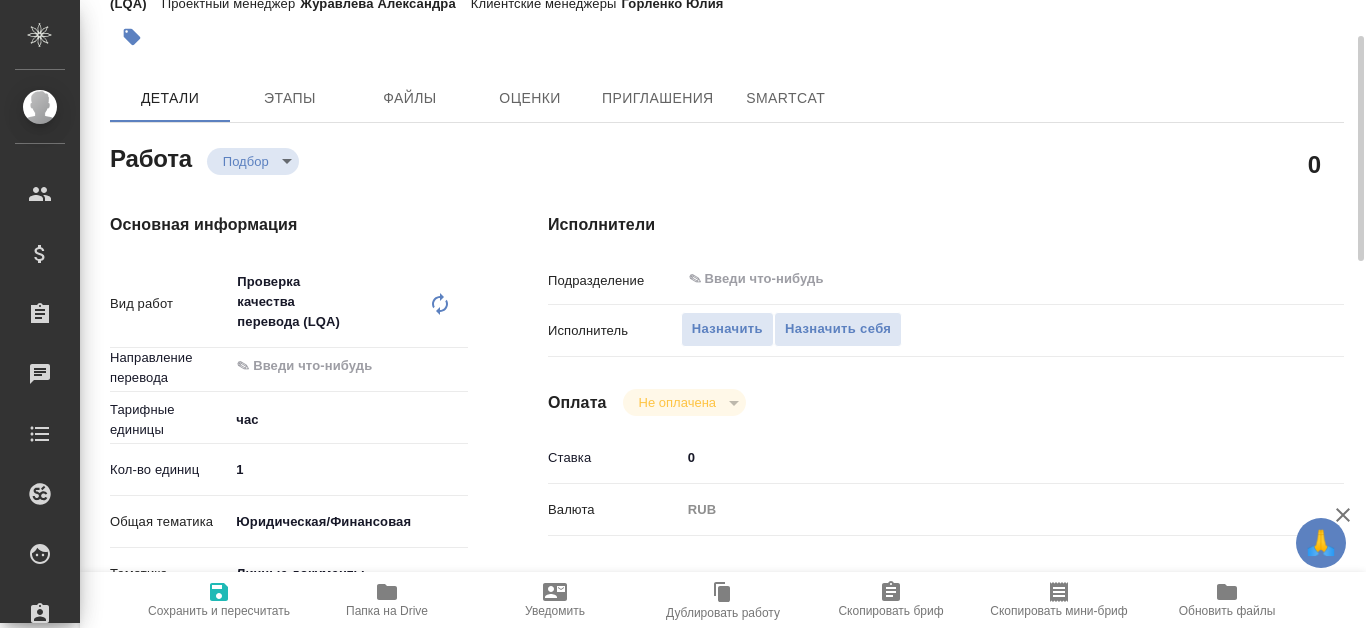 type on "x" 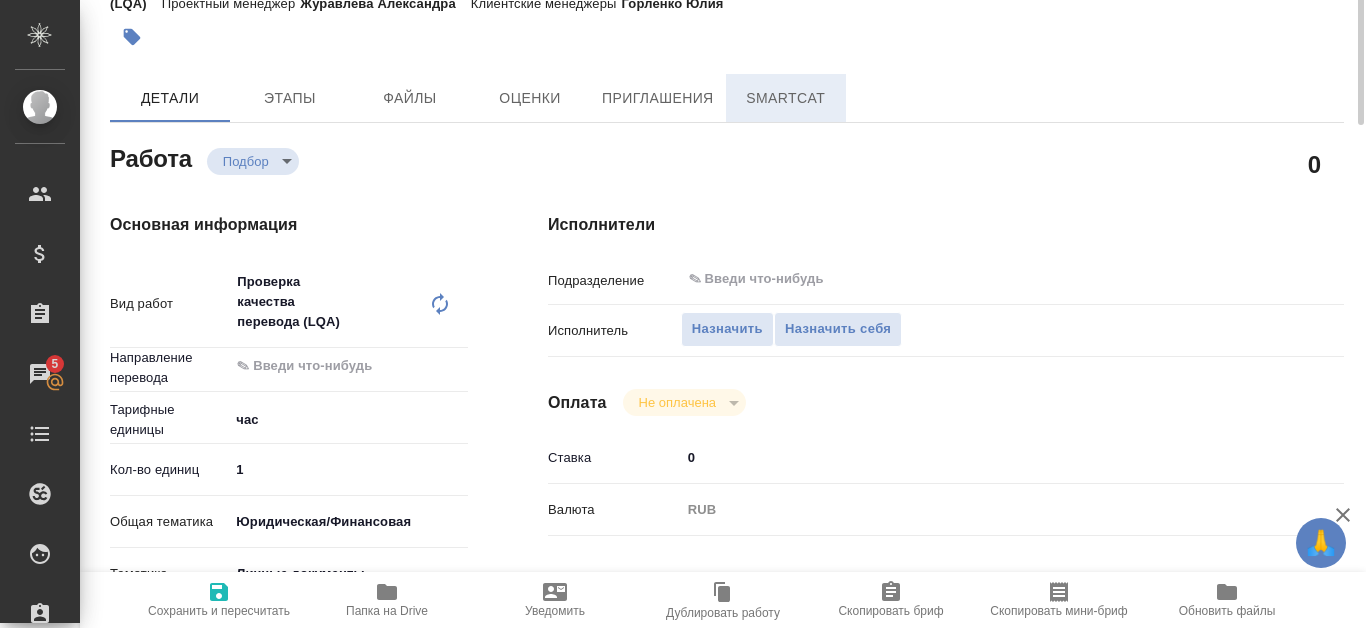 scroll, scrollTop: 0, scrollLeft: 0, axis: both 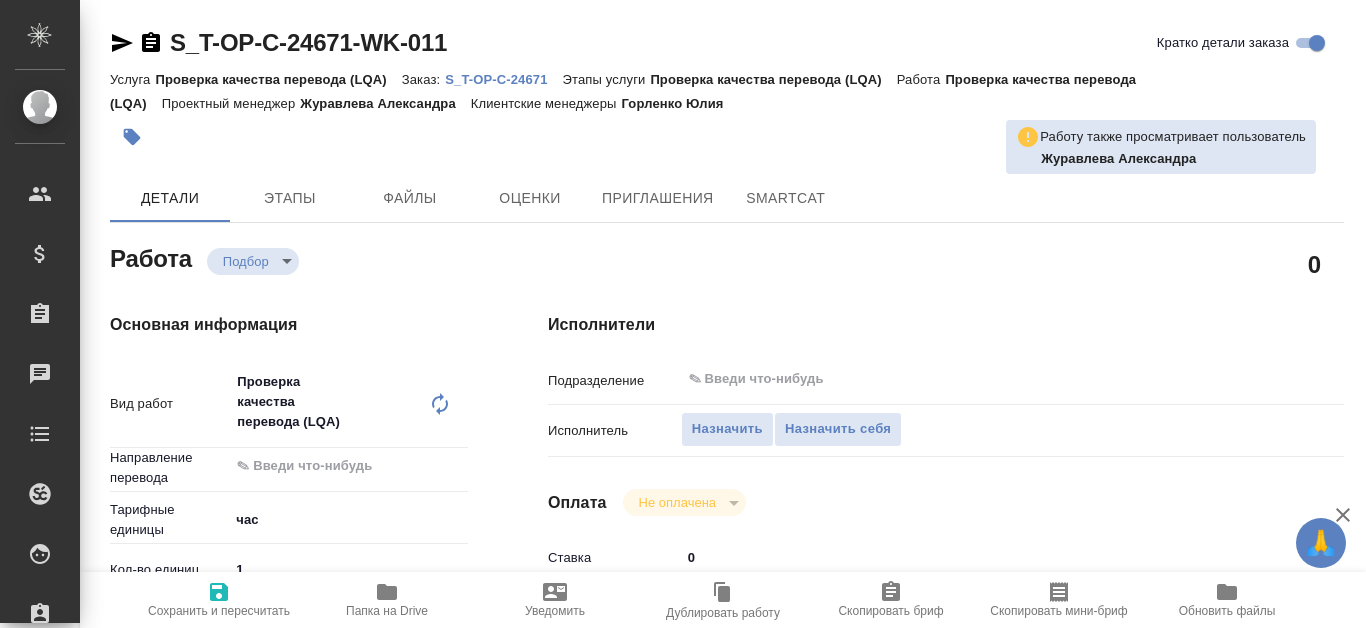 type on "x" 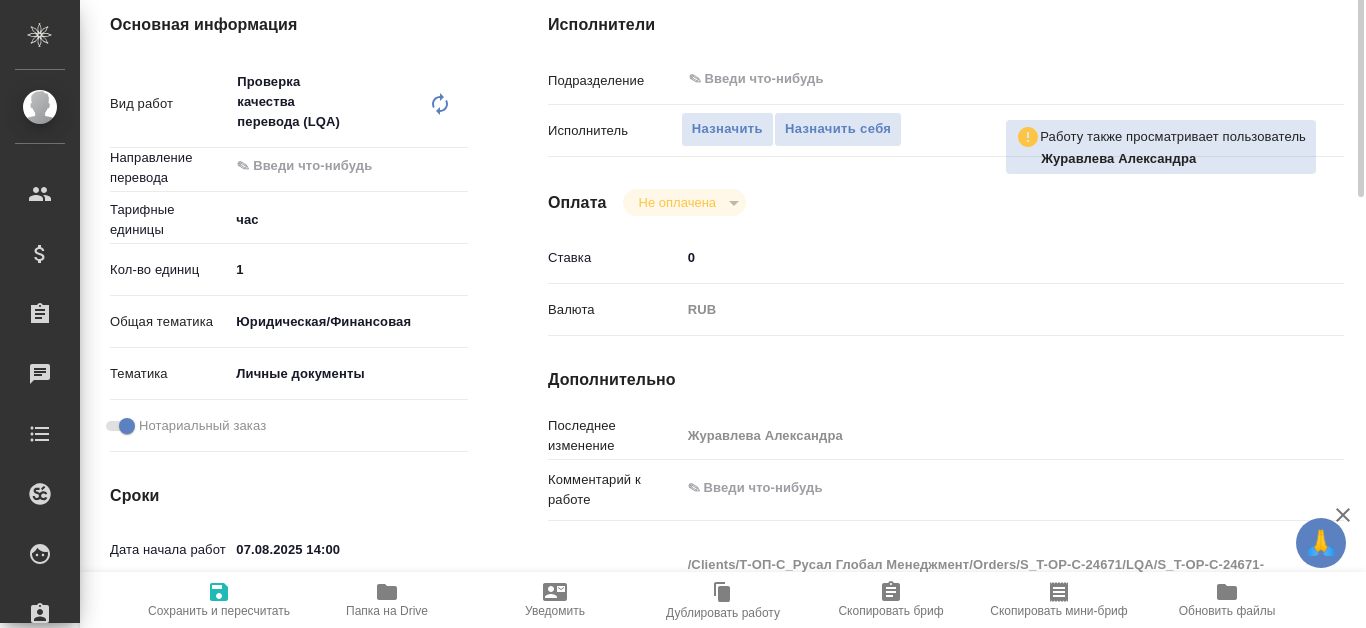 type on "x" 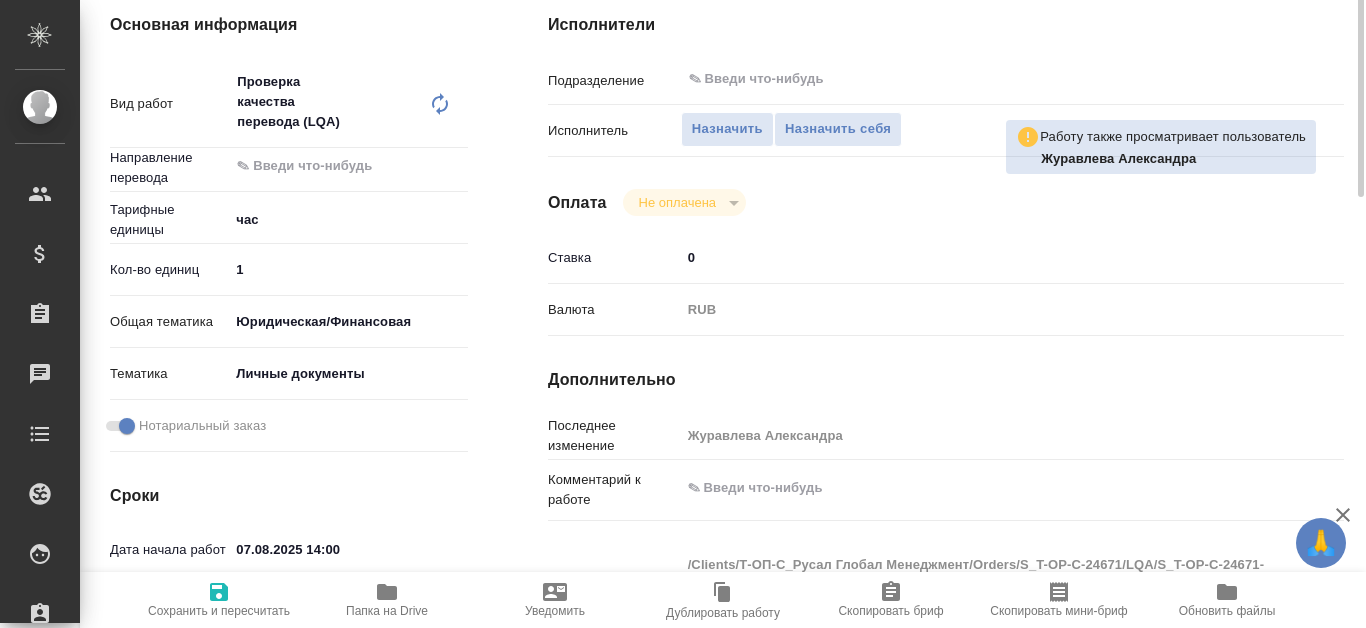 type on "x" 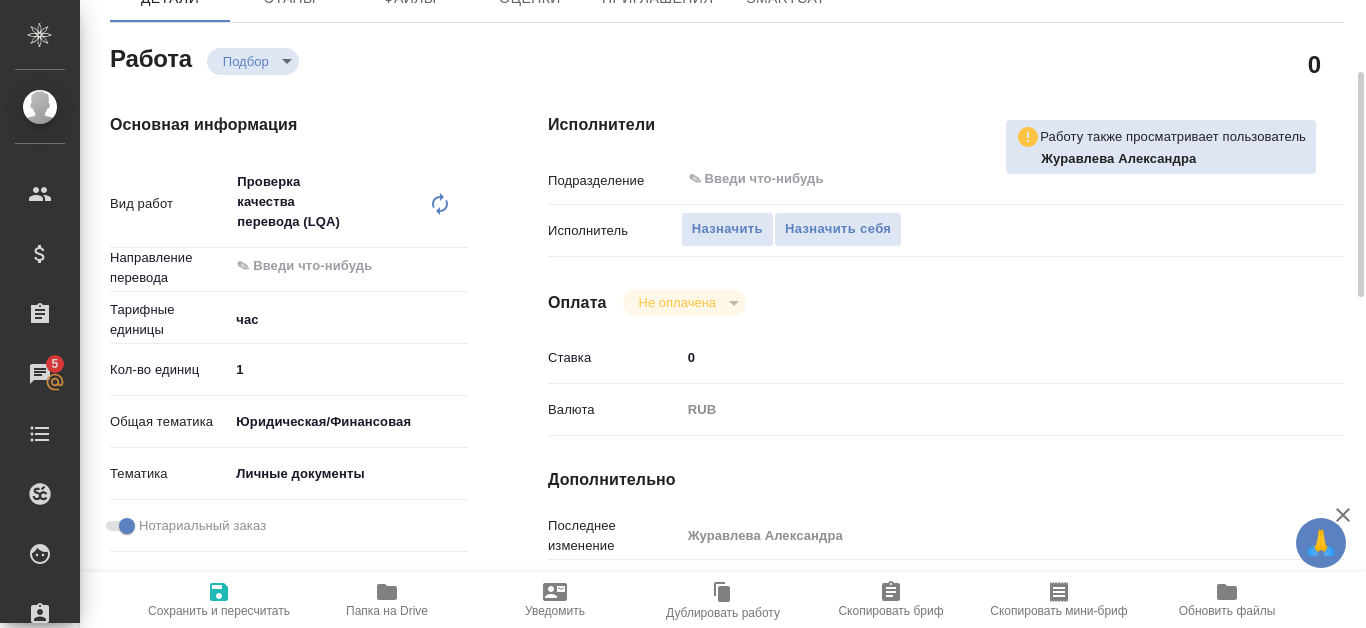 scroll, scrollTop: 100, scrollLeft: 0, axis: vertical 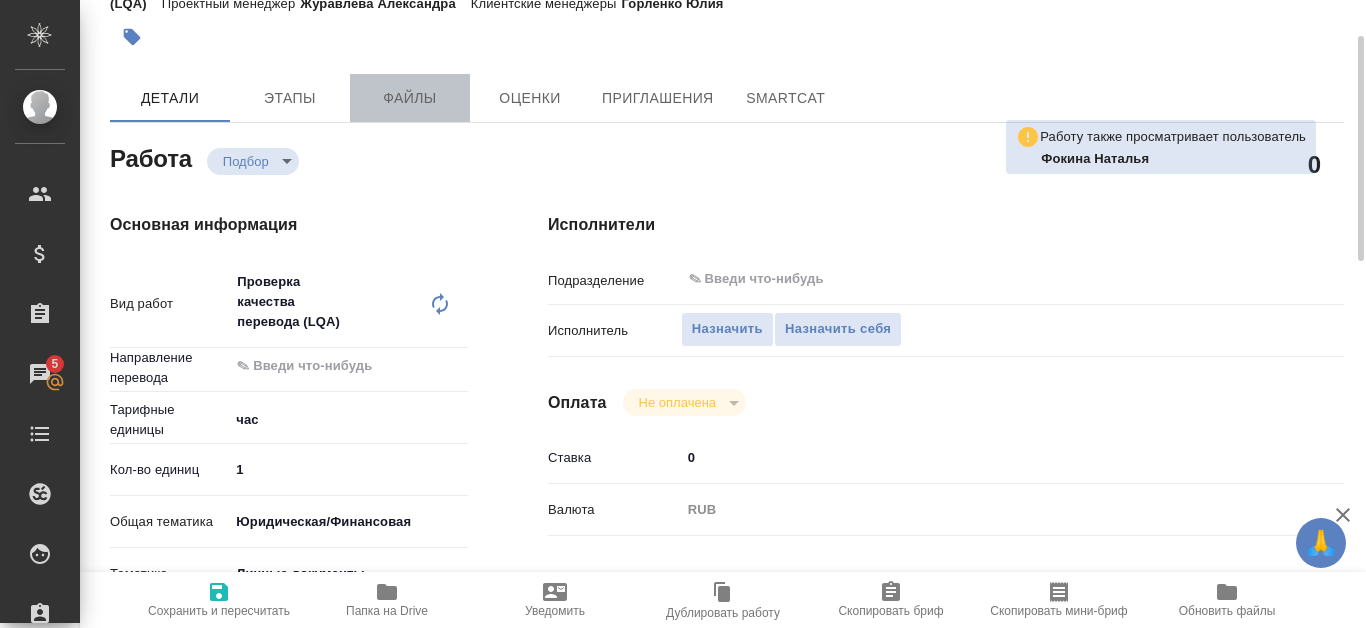 click on "Файлы" at bounding box center (410, 98) 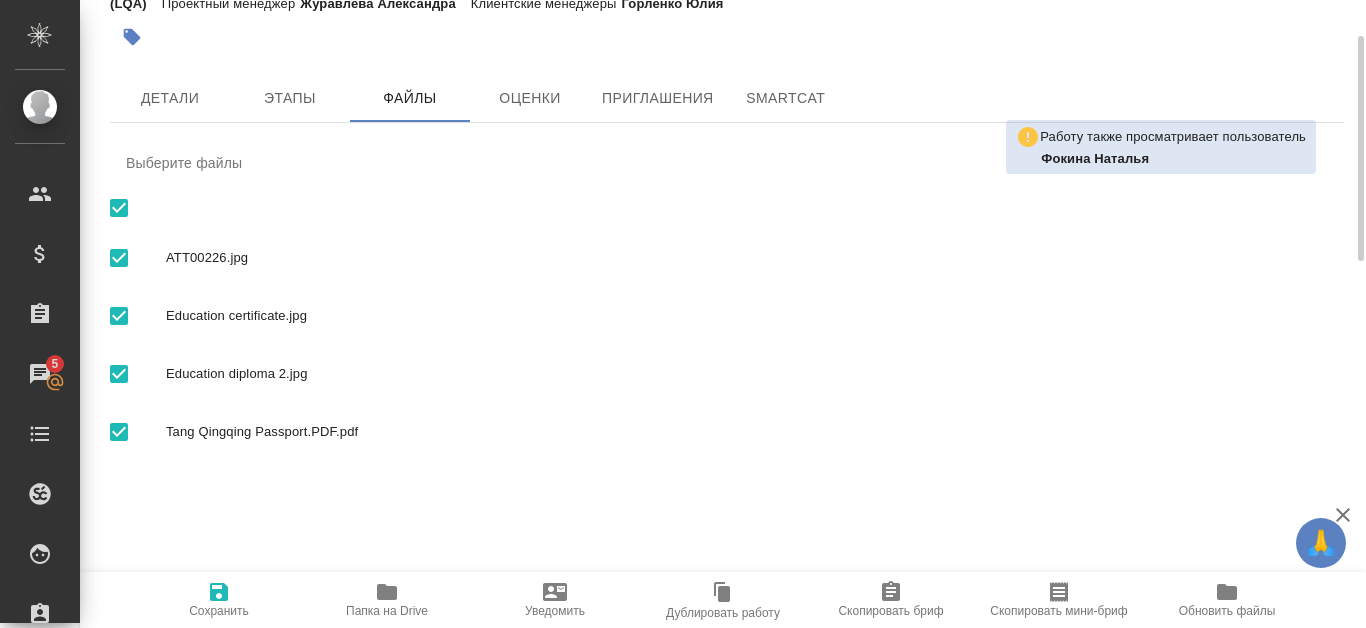 click on "Education certificate.jpg" at bounding box center (727, 316) 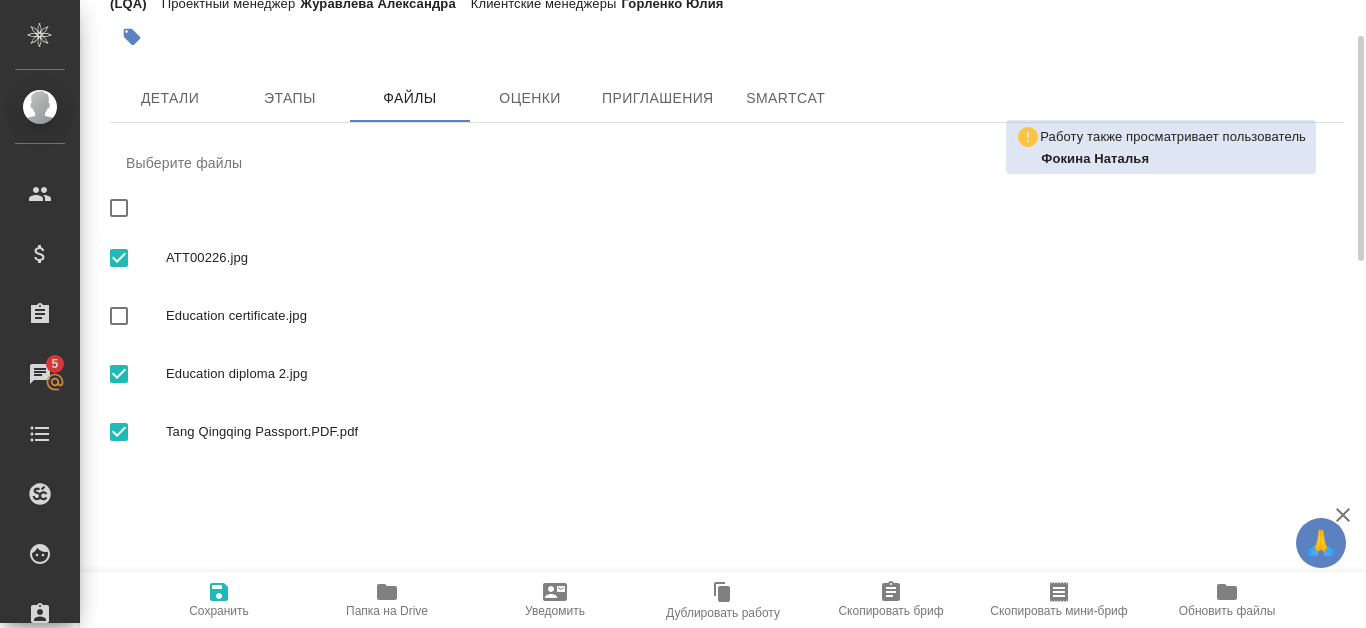 click on "Education certificate.jpg" at bounding box center [747, 316] 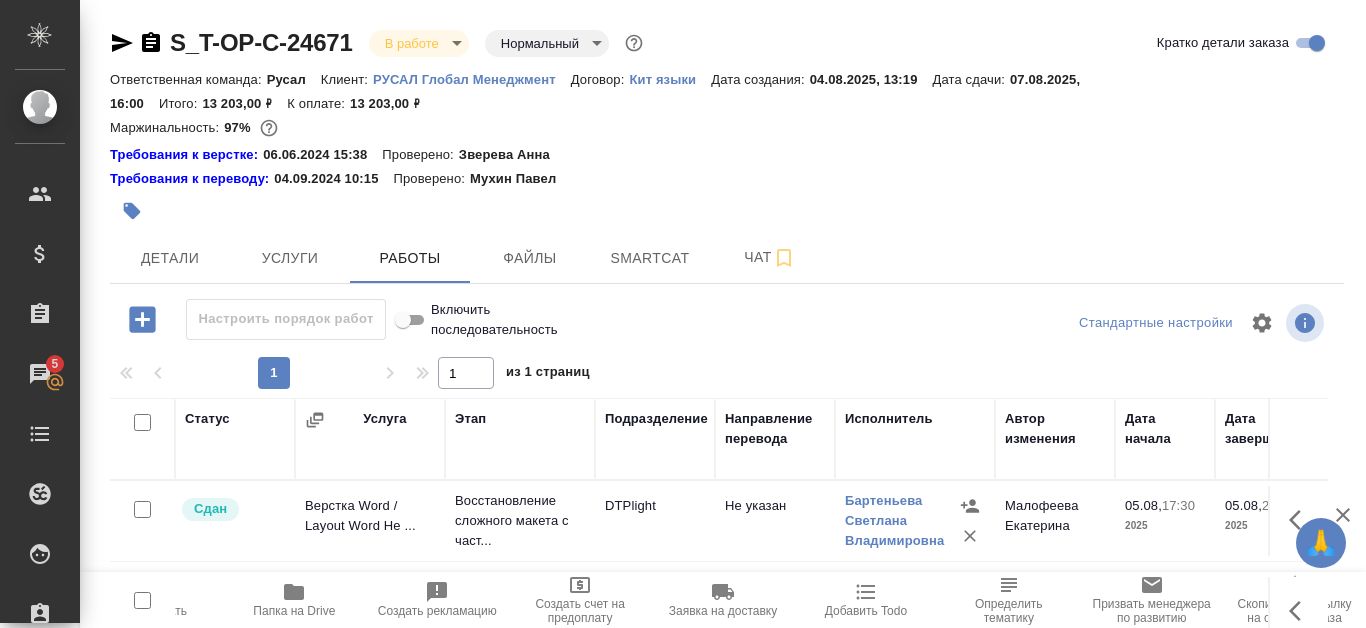 scroll, scrollTop: 0, scrollLeft: 0, axis: both 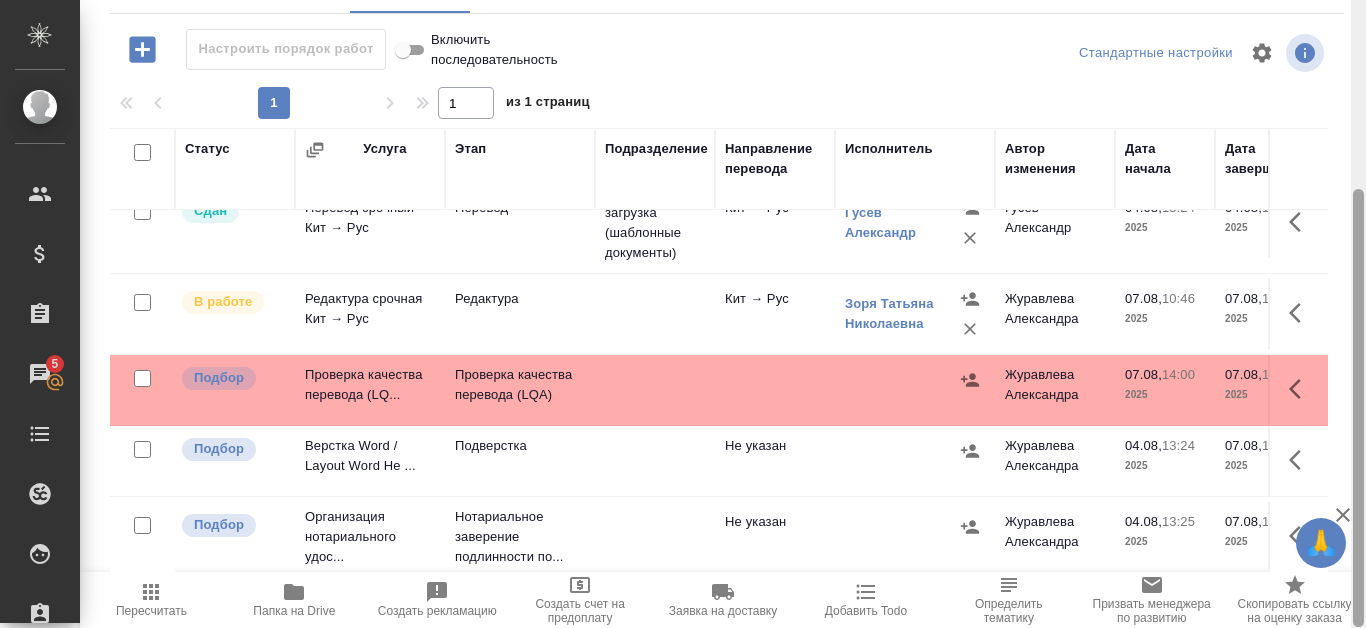 drag, startPoint x: 1363, startPoint y: 284, endPoint x: 1365, endPoint y: 473, distance: 189.01057 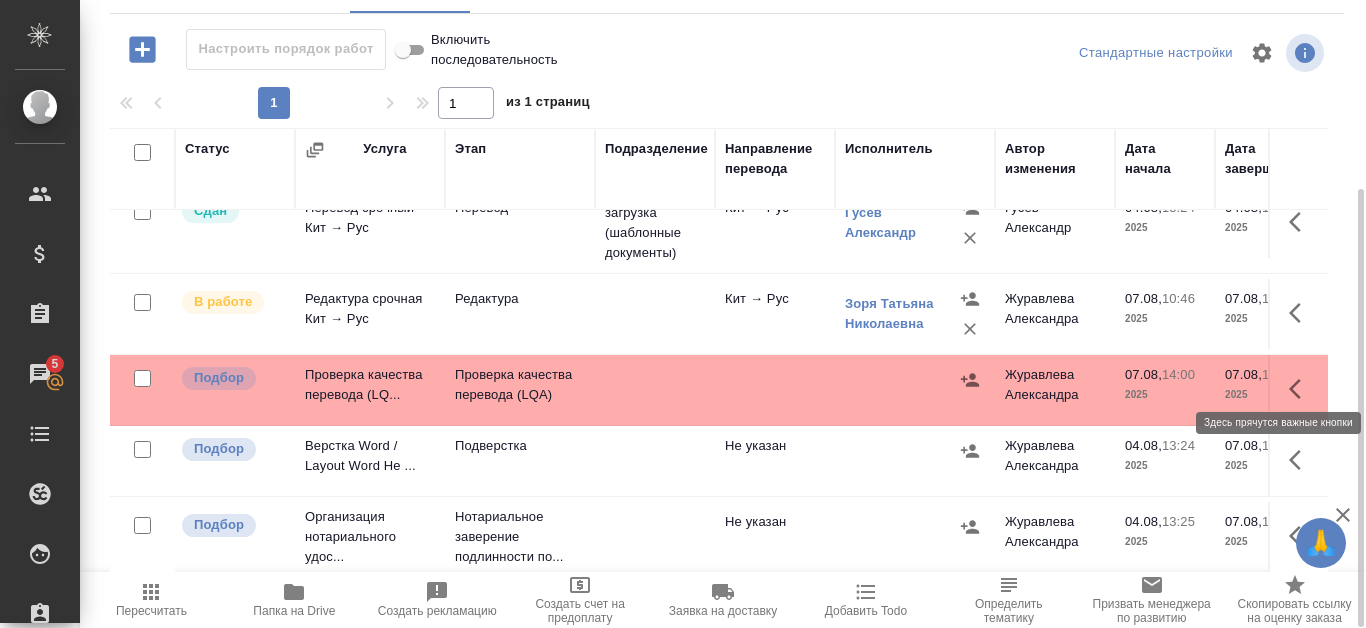click 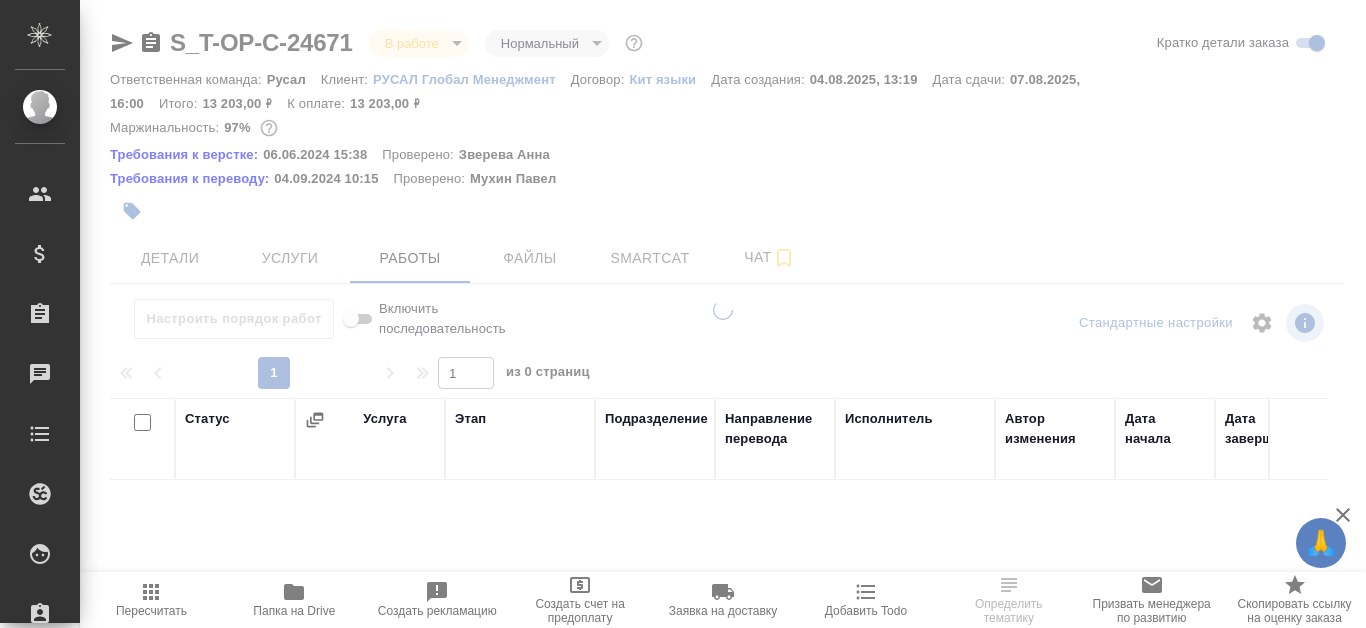 scroll, scrollTop: 0, scrollLeft: 0, axis: both 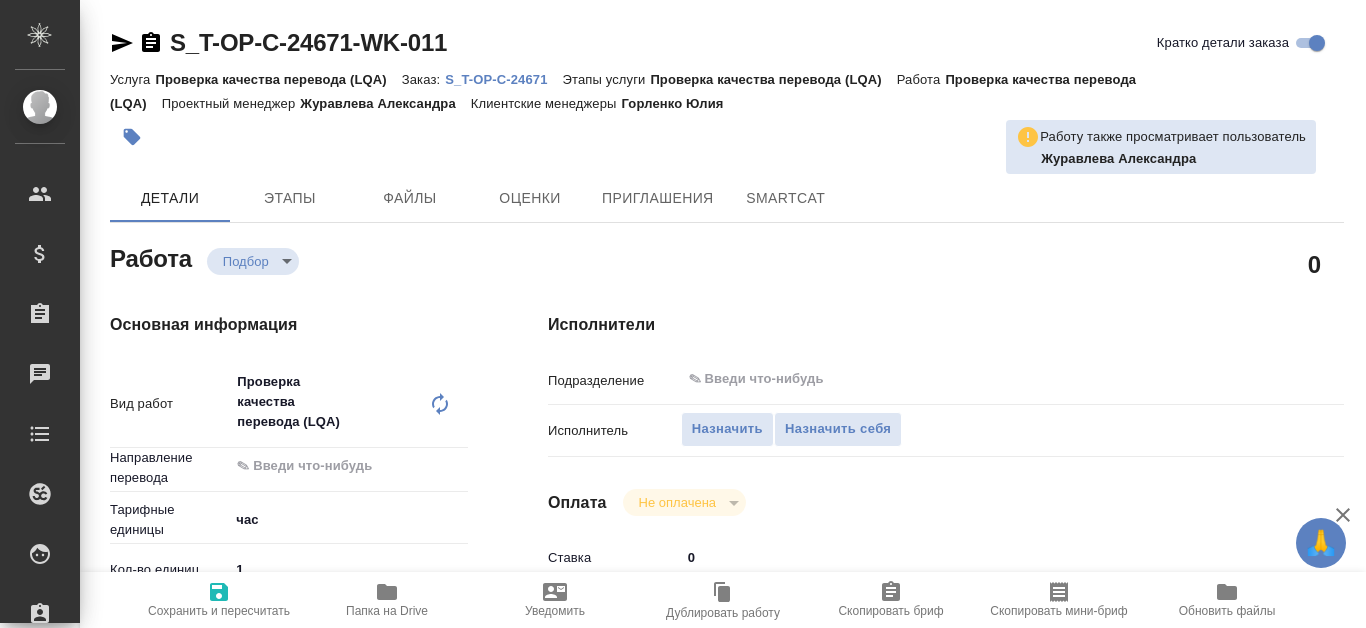 type on "x" 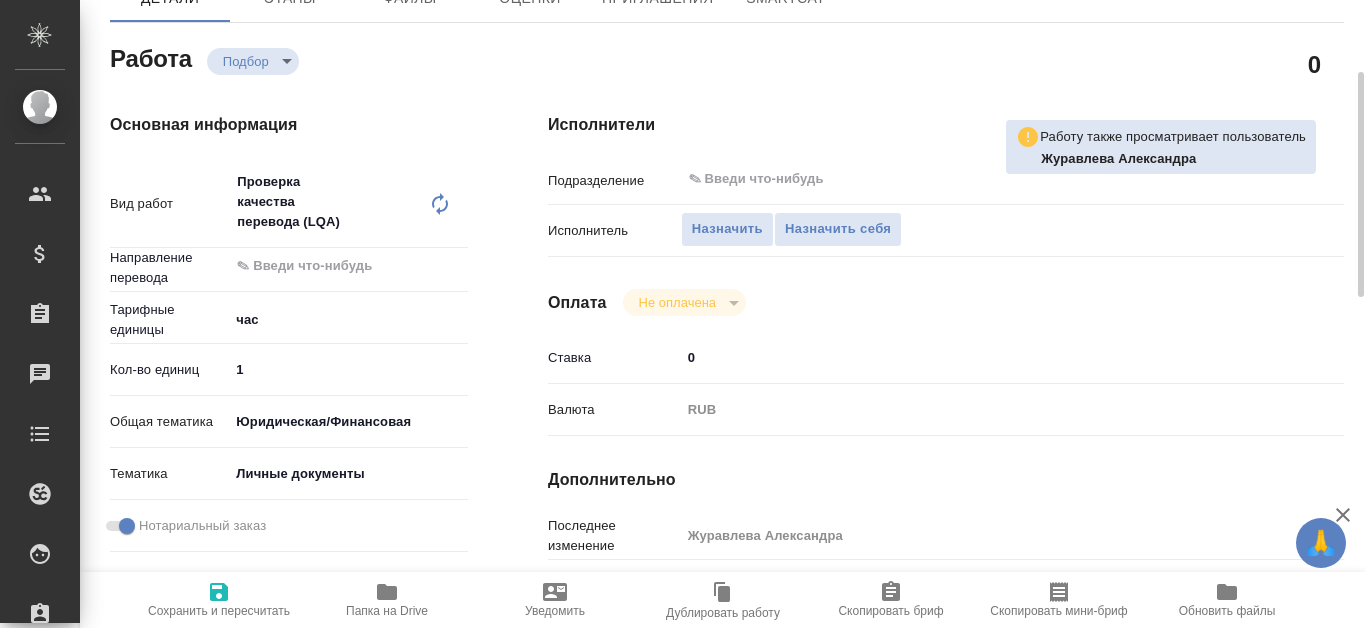 type on "x" 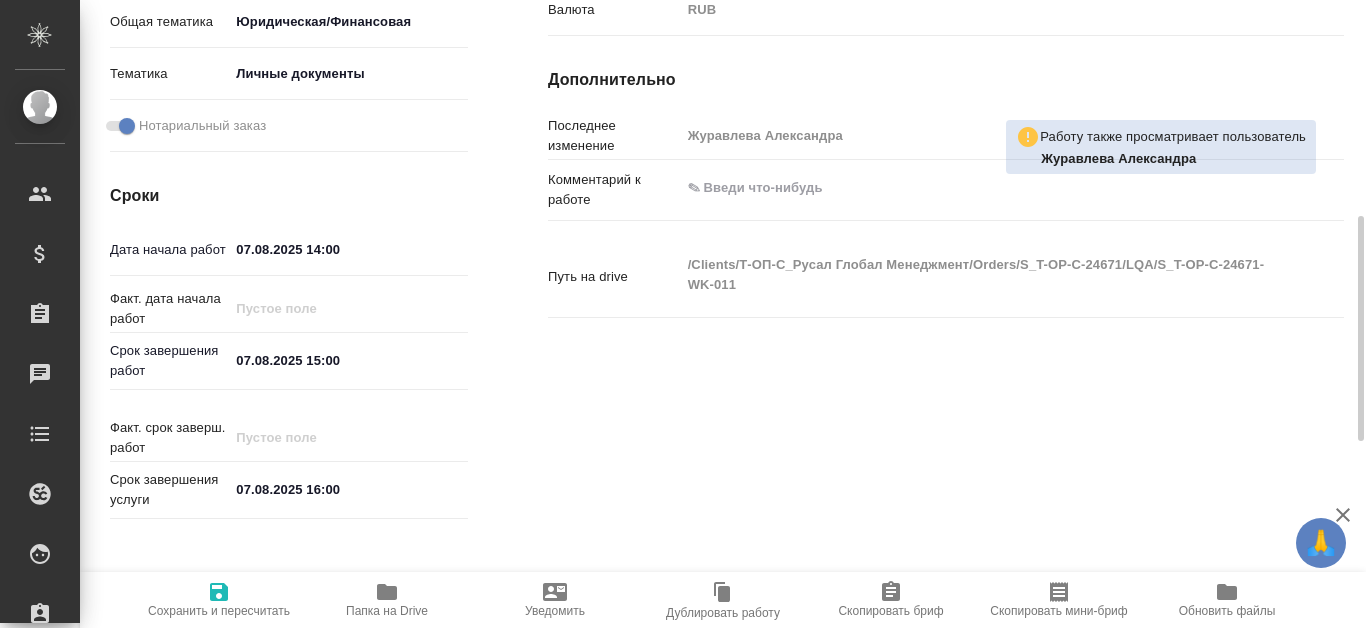 type on "x" 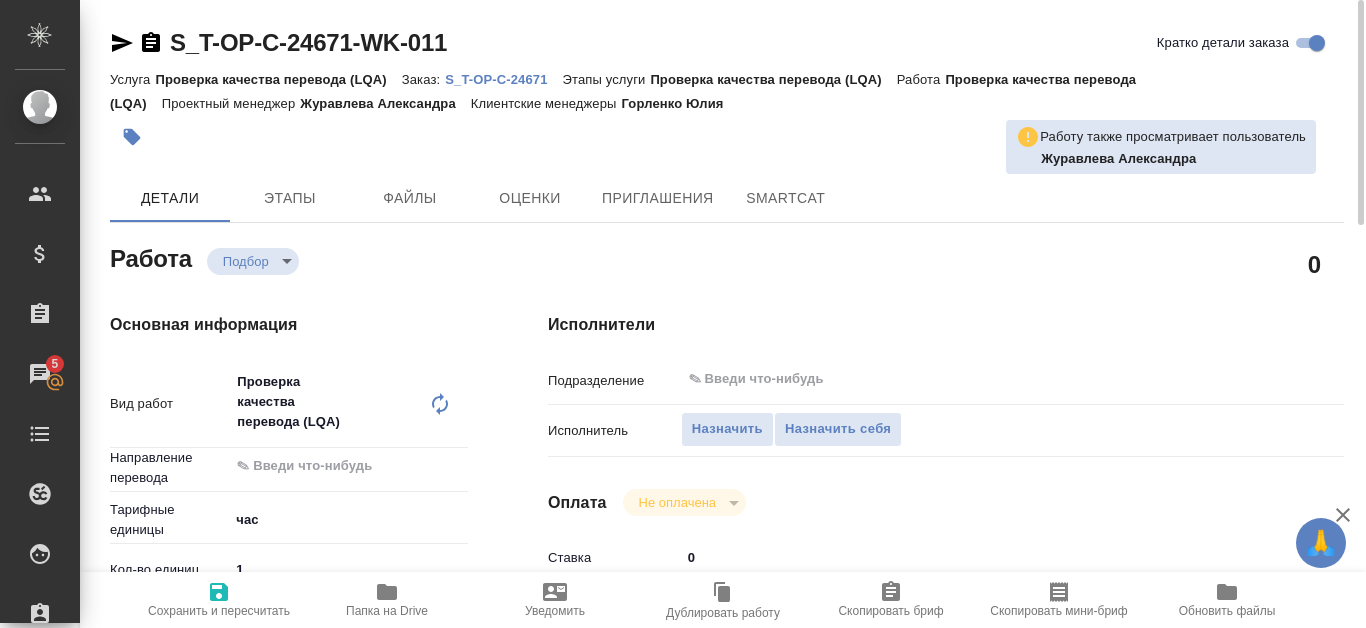 scroll, scrollTop: 200, scrollLeft: 0, axis: vertical 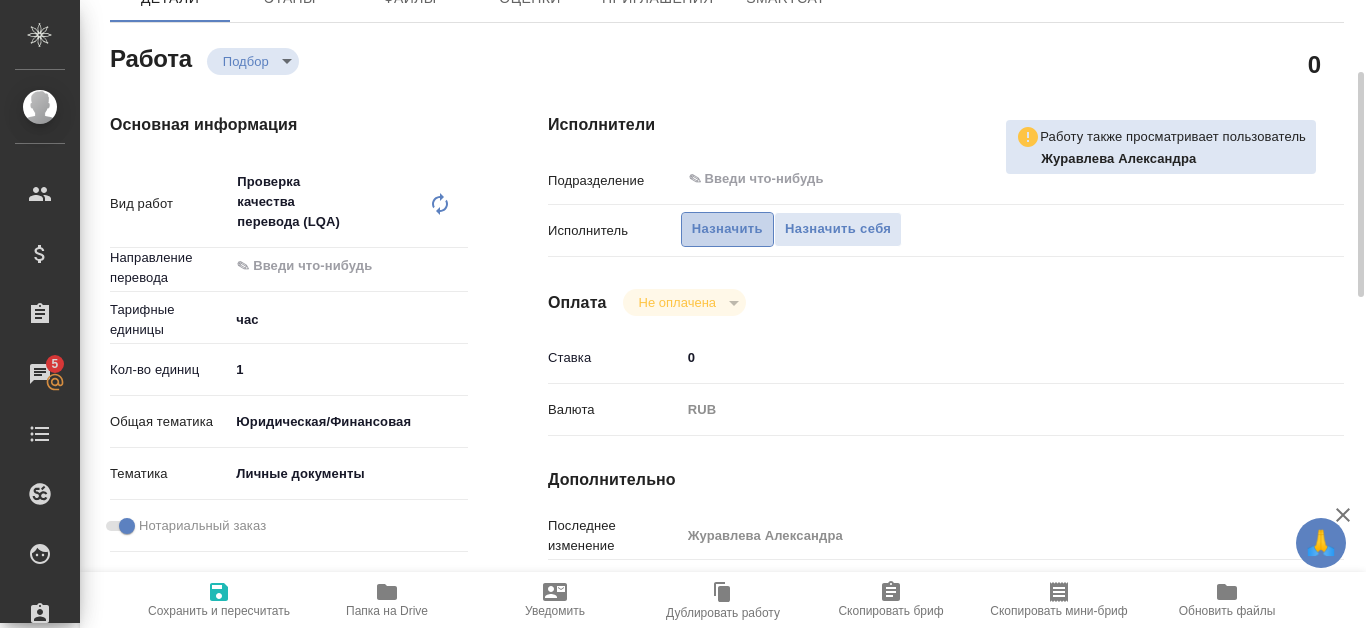 click on "Назначить" at bounding box center (727, 229) 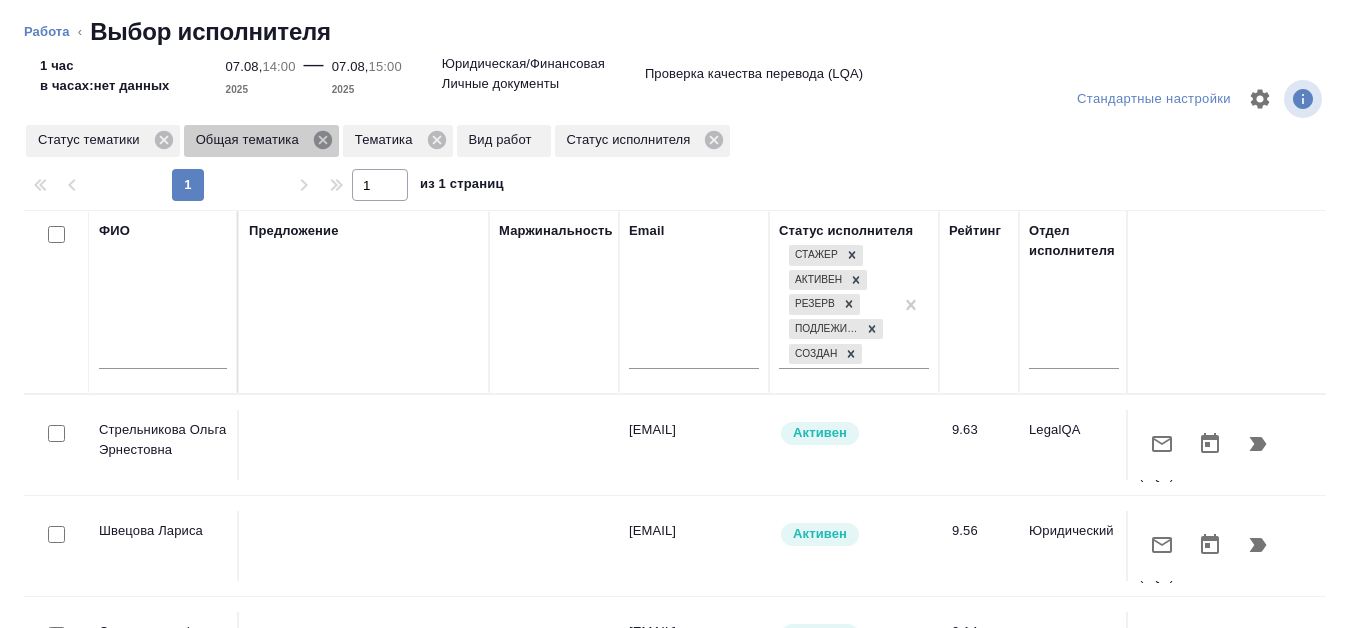 click 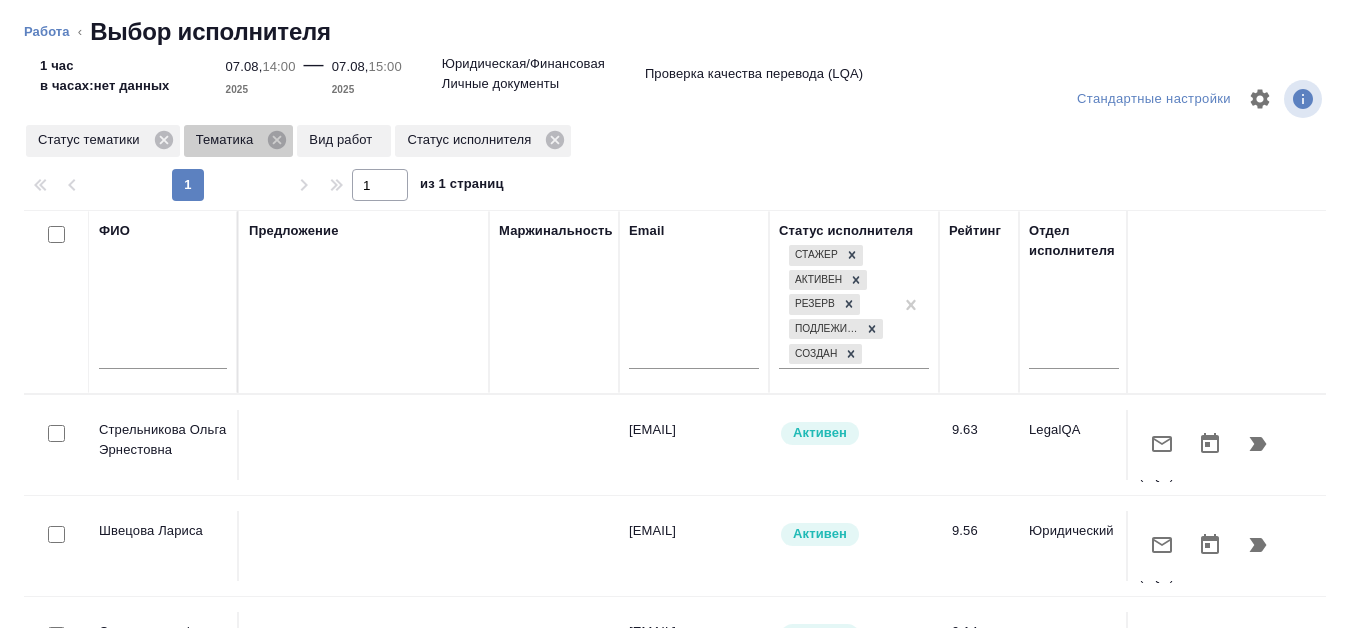click 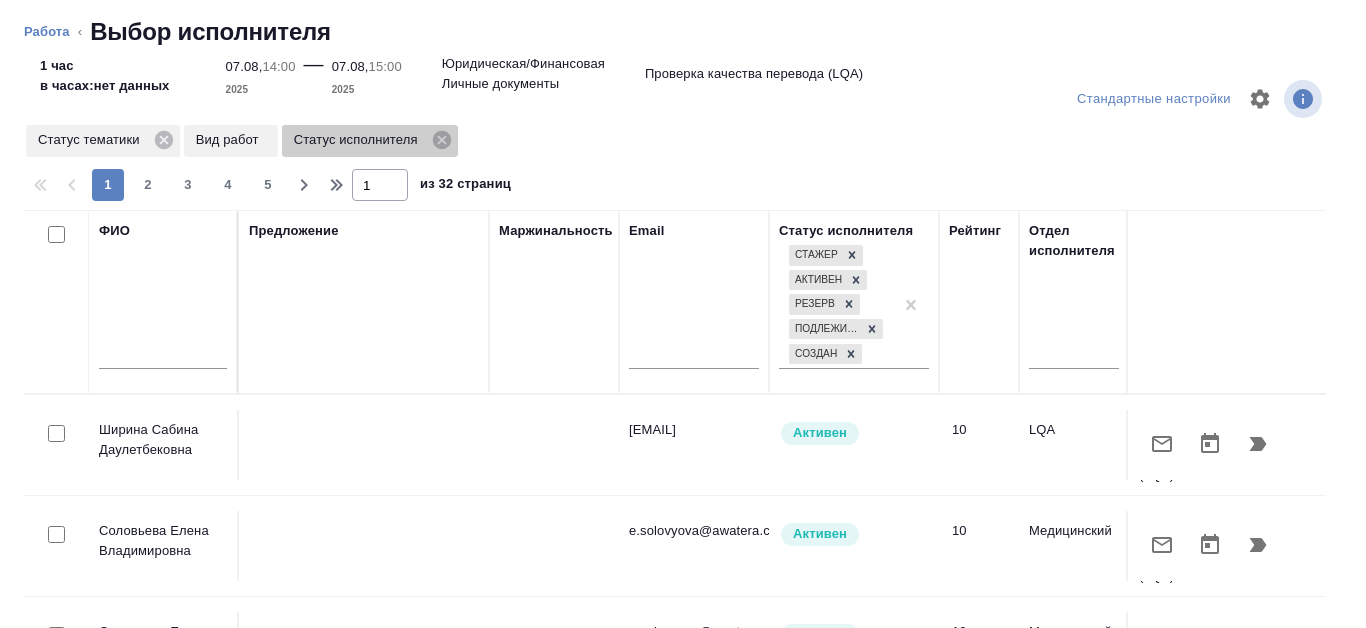 click 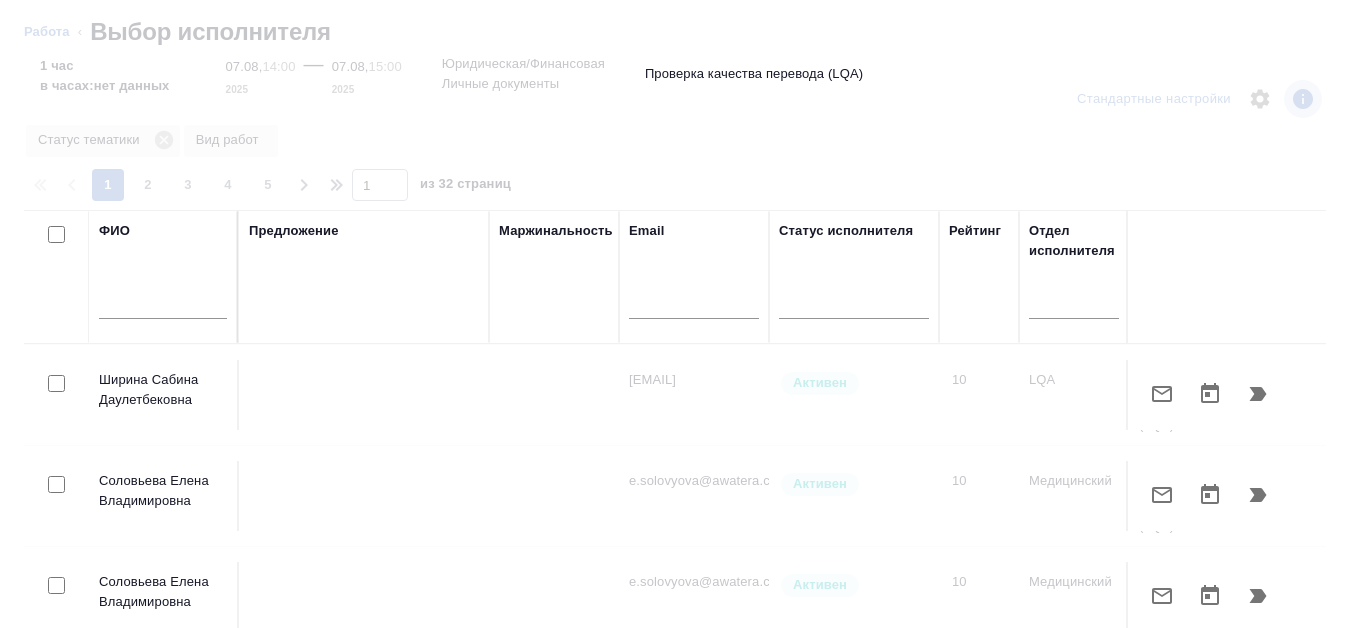 click at bounding box center (163, 306) 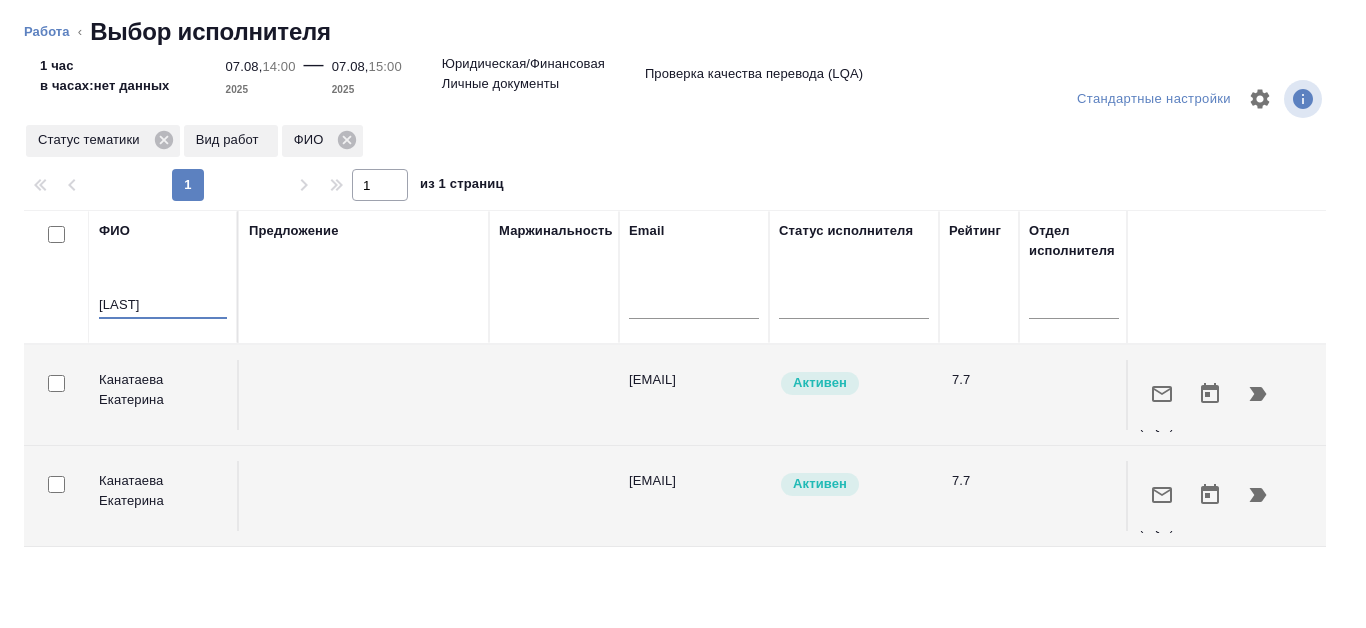 type on "Канатаева" 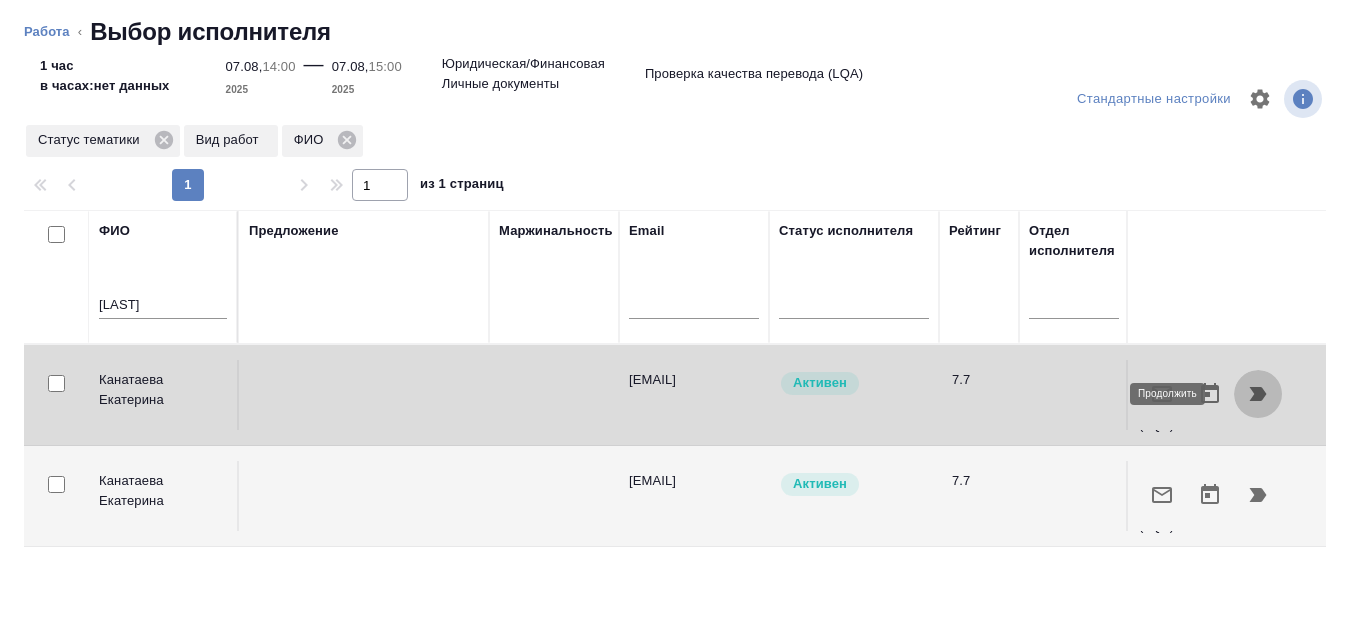 click 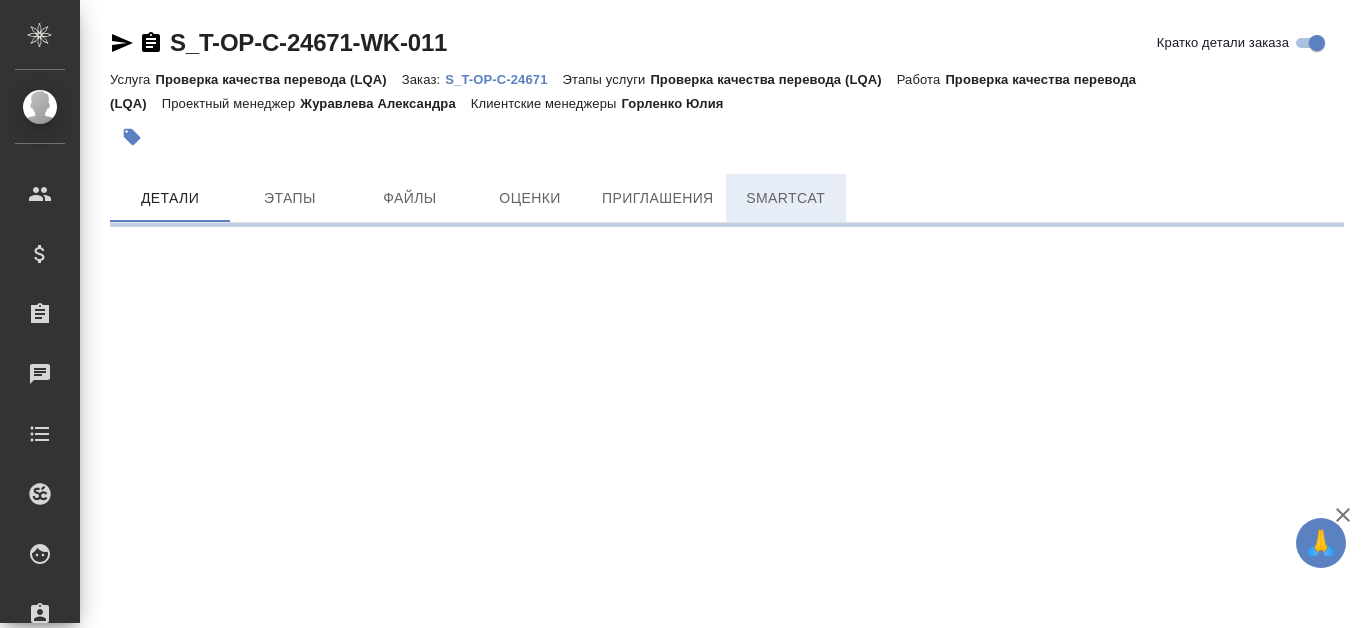 scroll, scrollTop: 0, scrollLeft: 0, axis: both 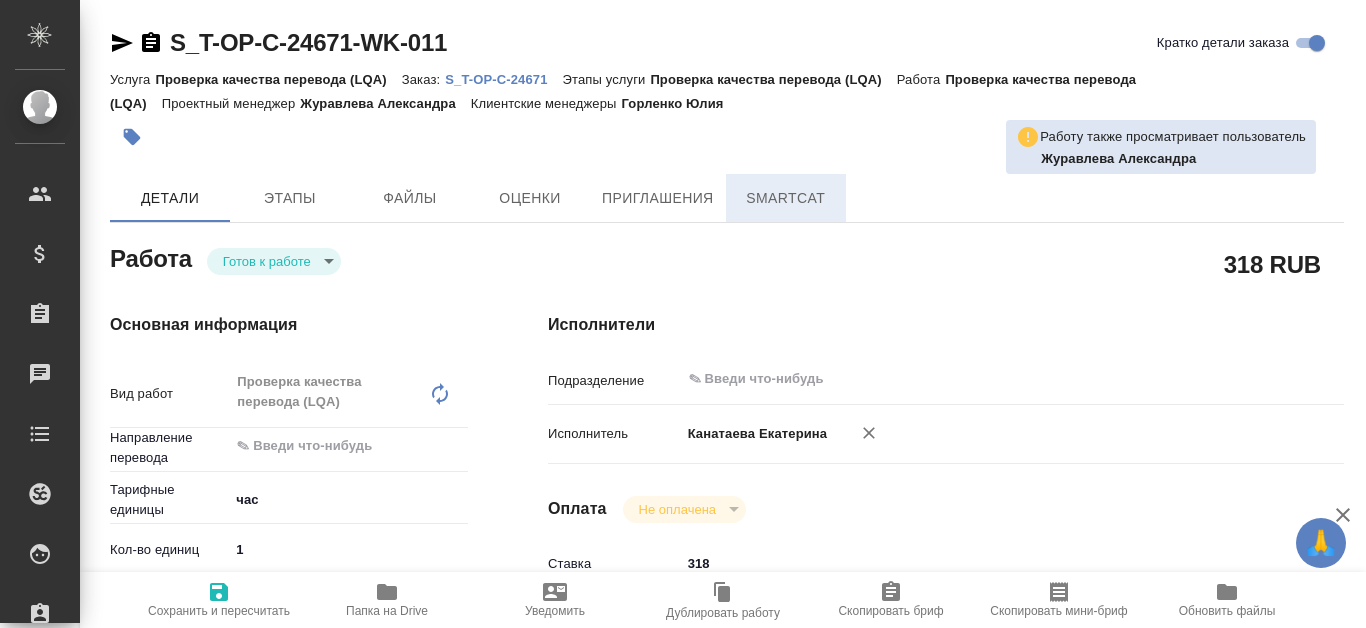 type on "x" 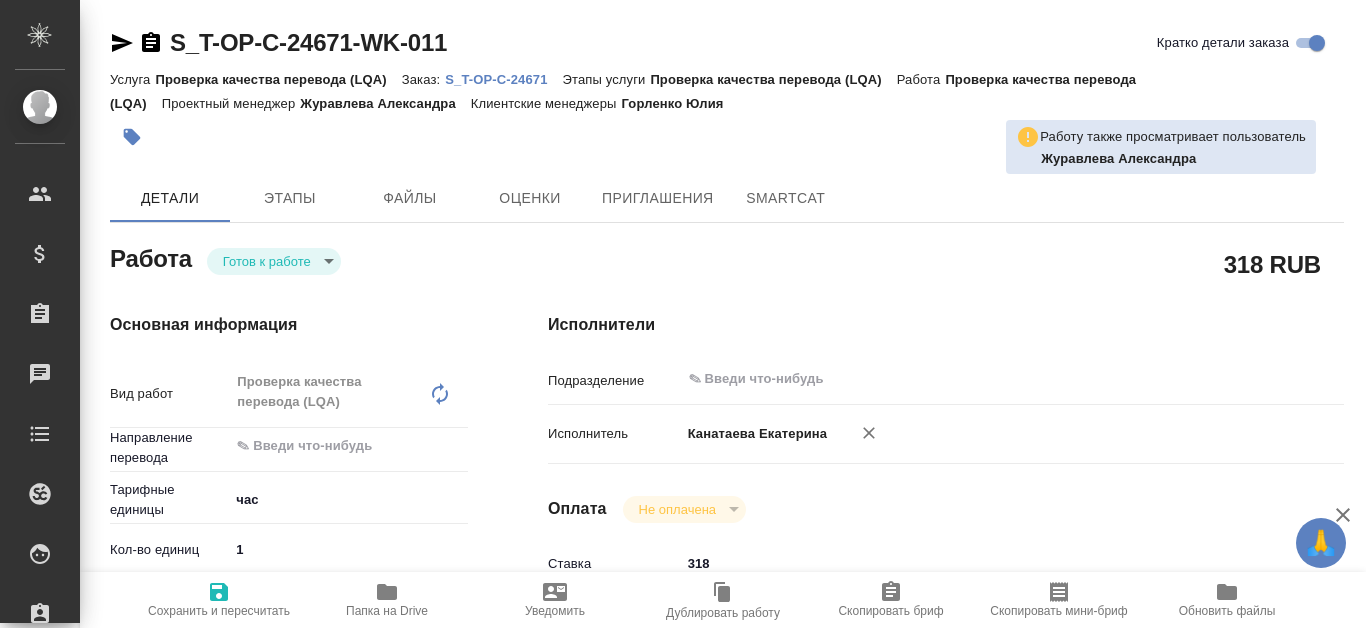 type on "x" 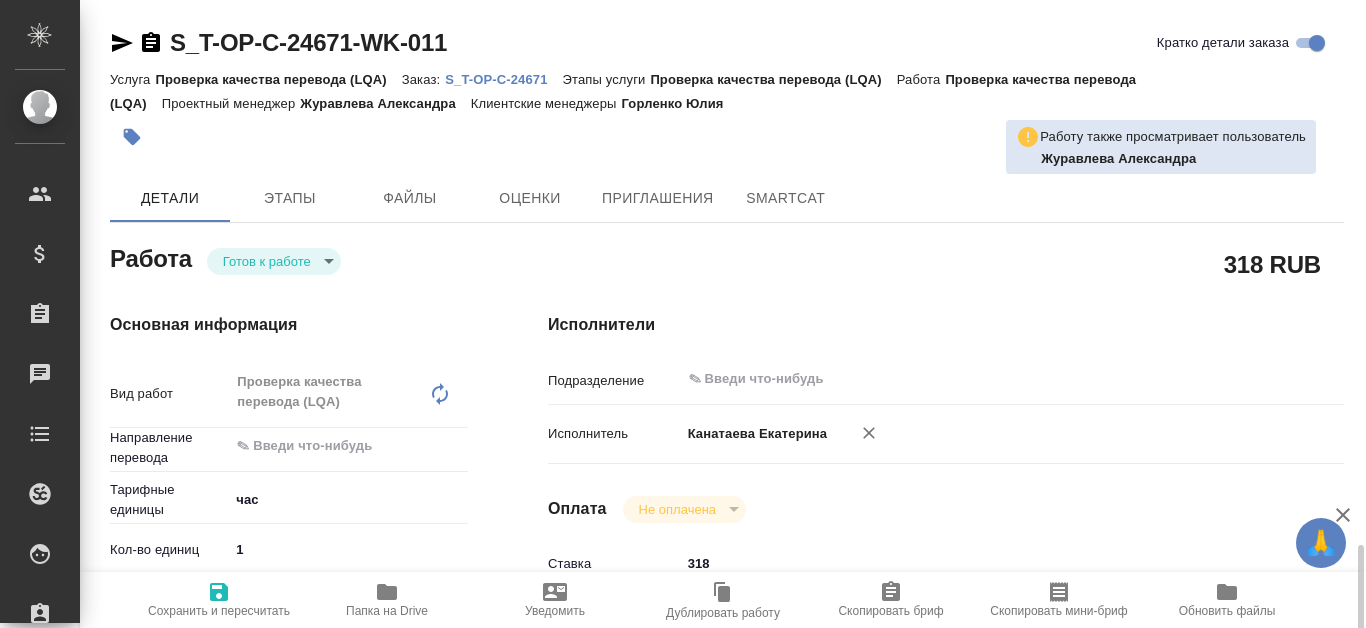 scroll, scrollTop: 400, scrollLeft: 0, axis: vertical 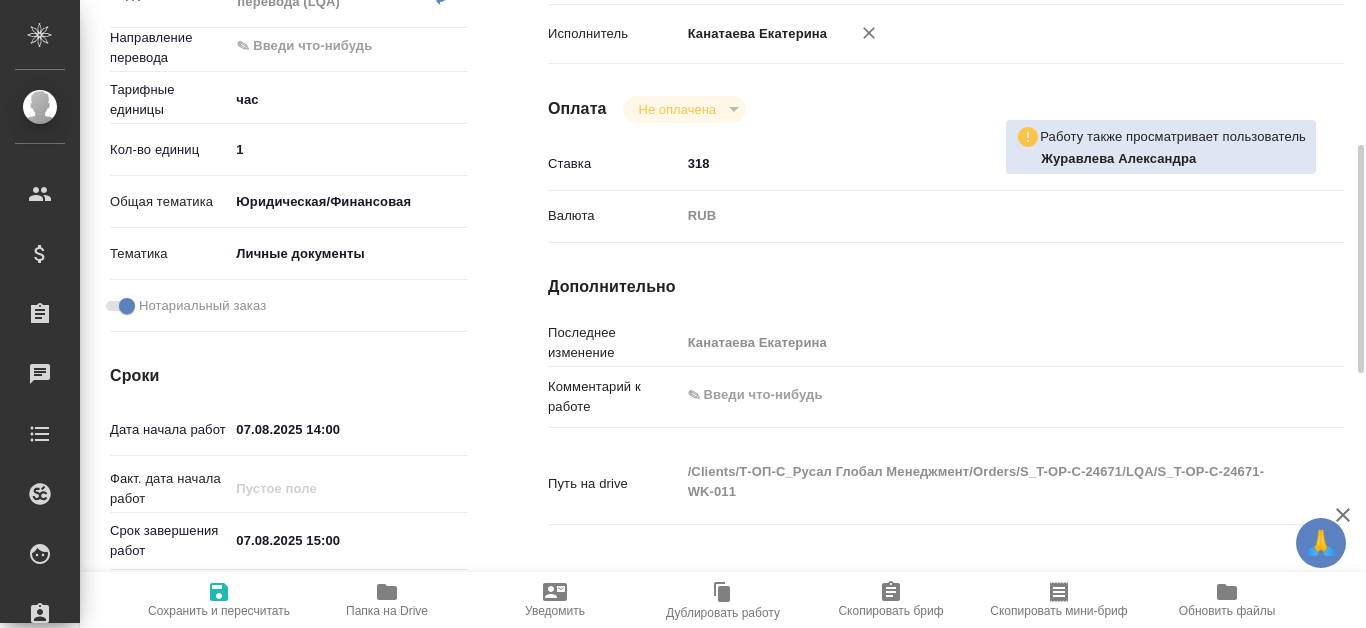 type on "x" 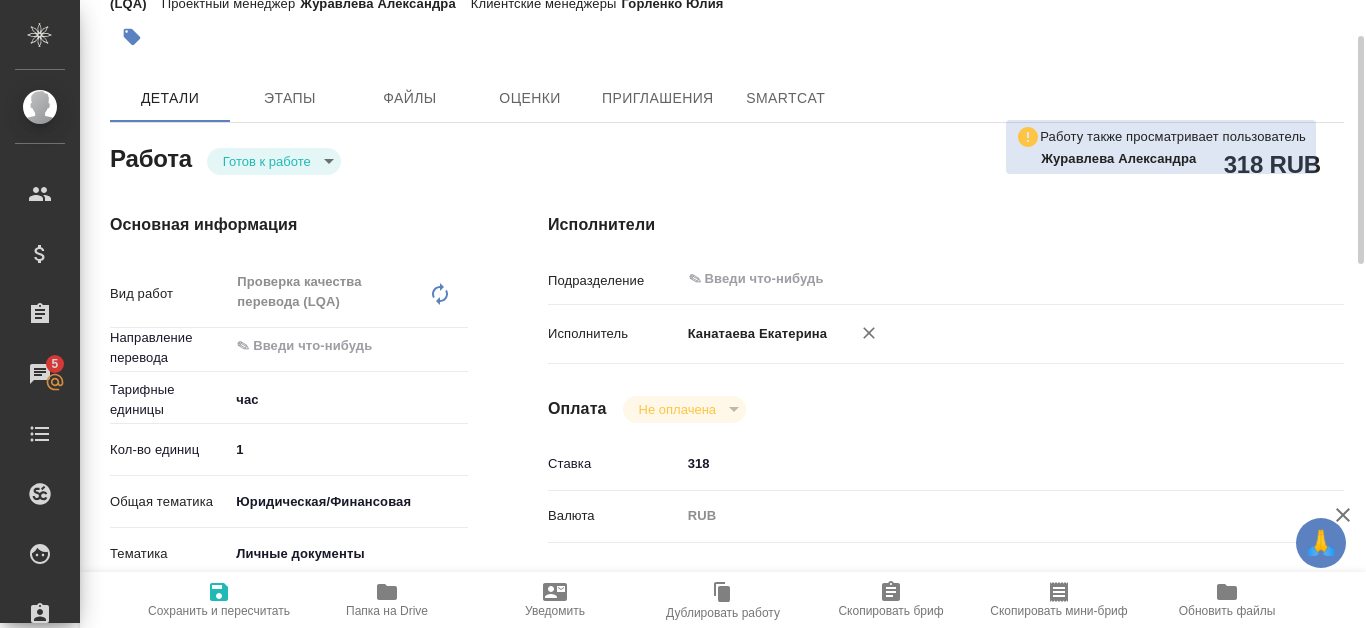 scroll, scrollTop: 0, scrollLeft: 0, axis: both 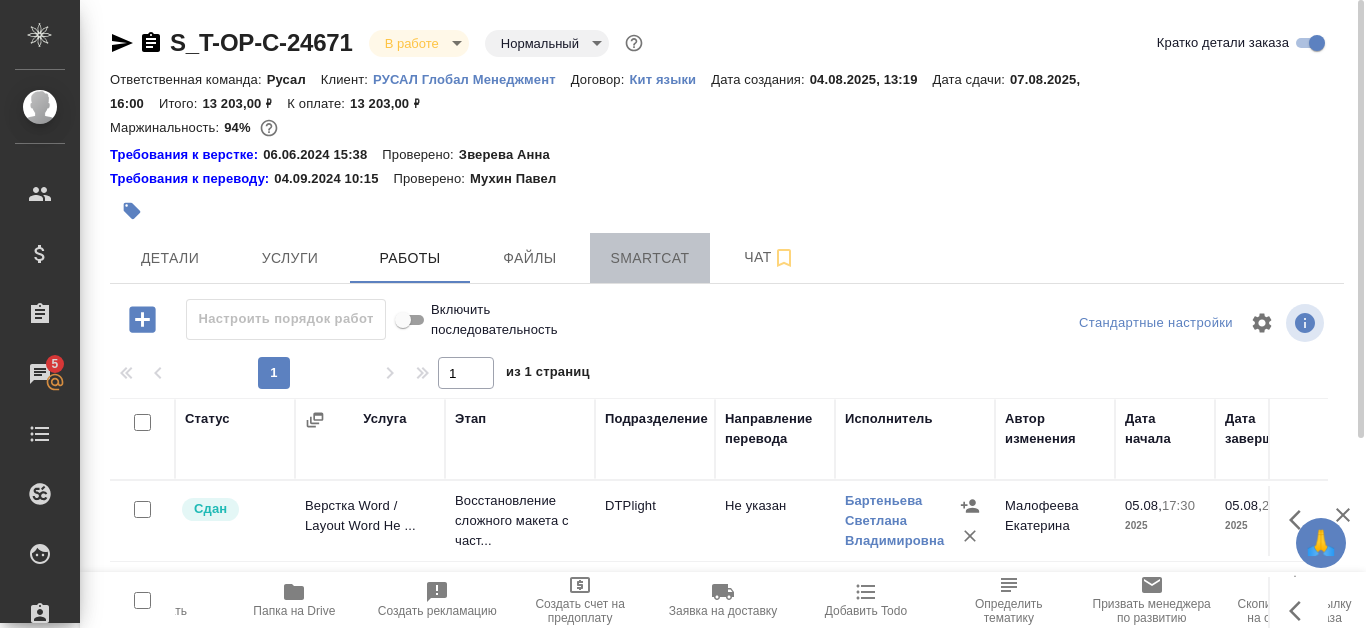 click on "Smartcat" at bounding box center [650, 258] 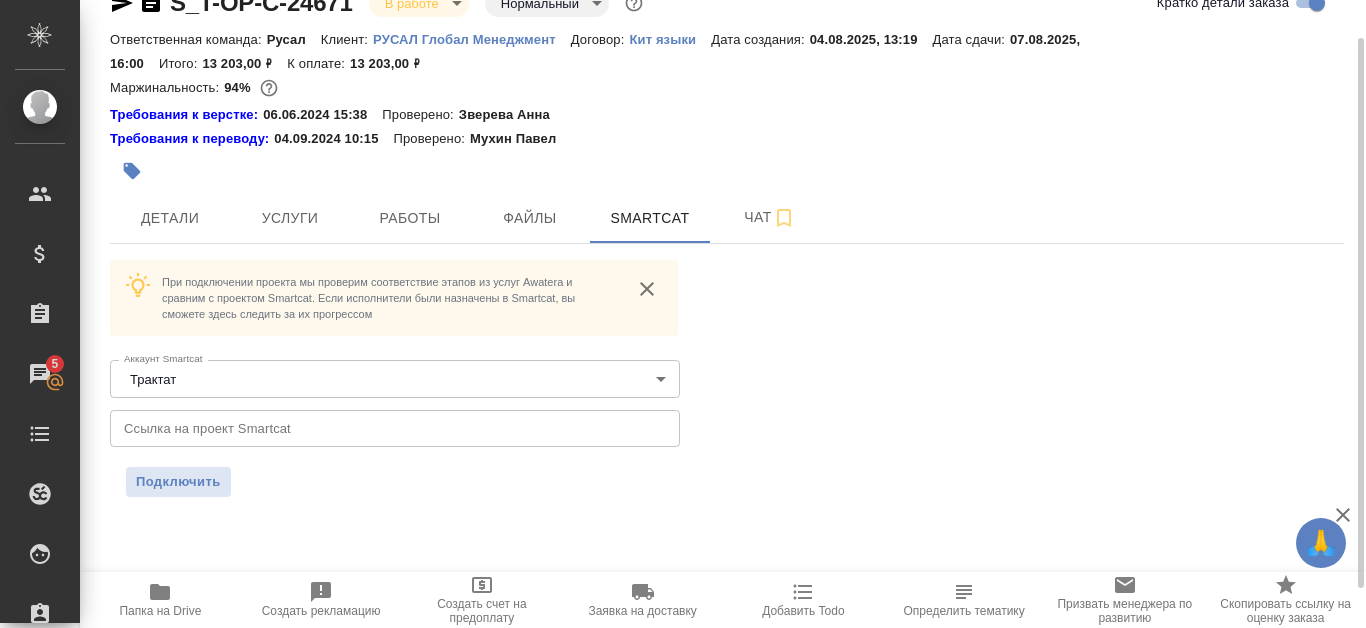 scroll, scrollTop: 0, scrollLeft: 0, axis: both 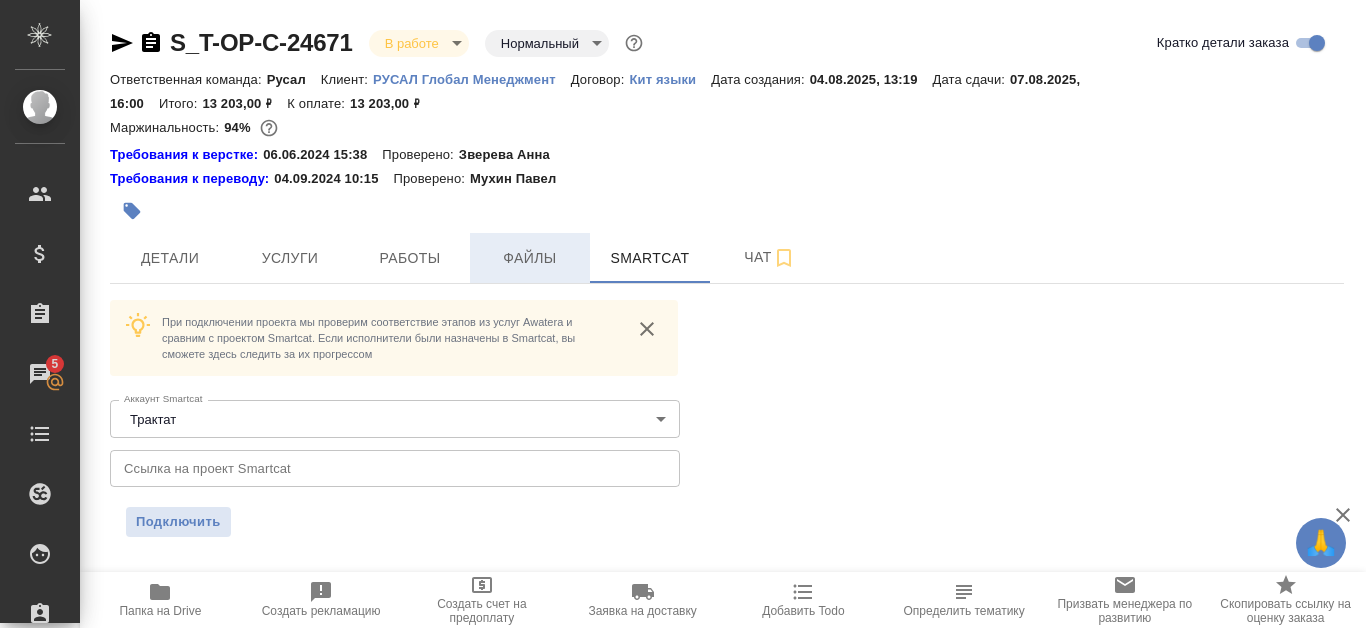 click on "Файлы" at bounding box center (530, 258) 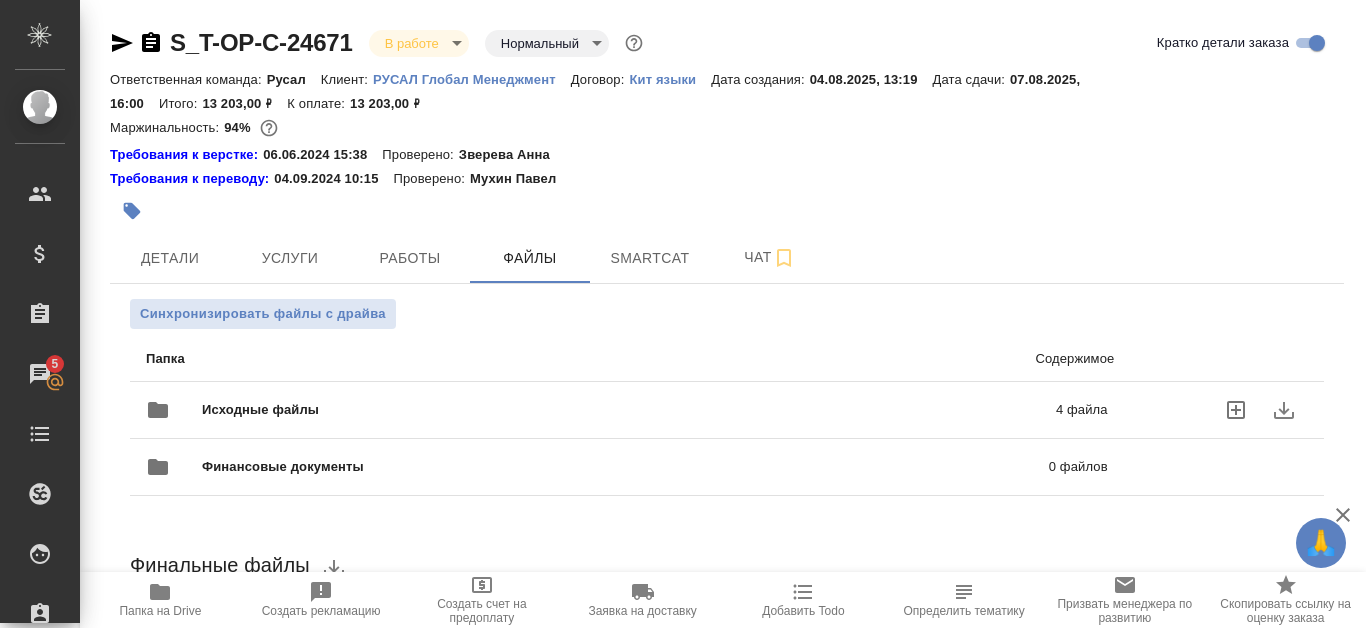 scroll, scrollTop: 100, scrollLeft: 0, axis: vertical 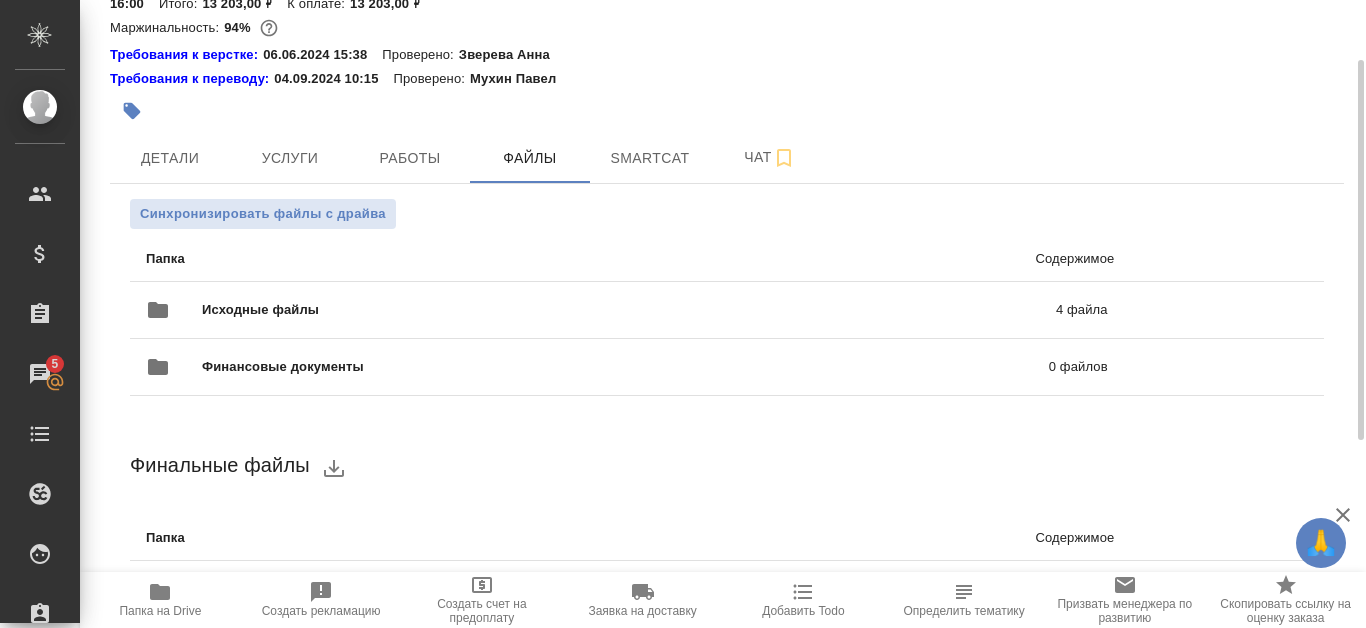 click on "Папка на Drive" at bounding box center [160, 611] 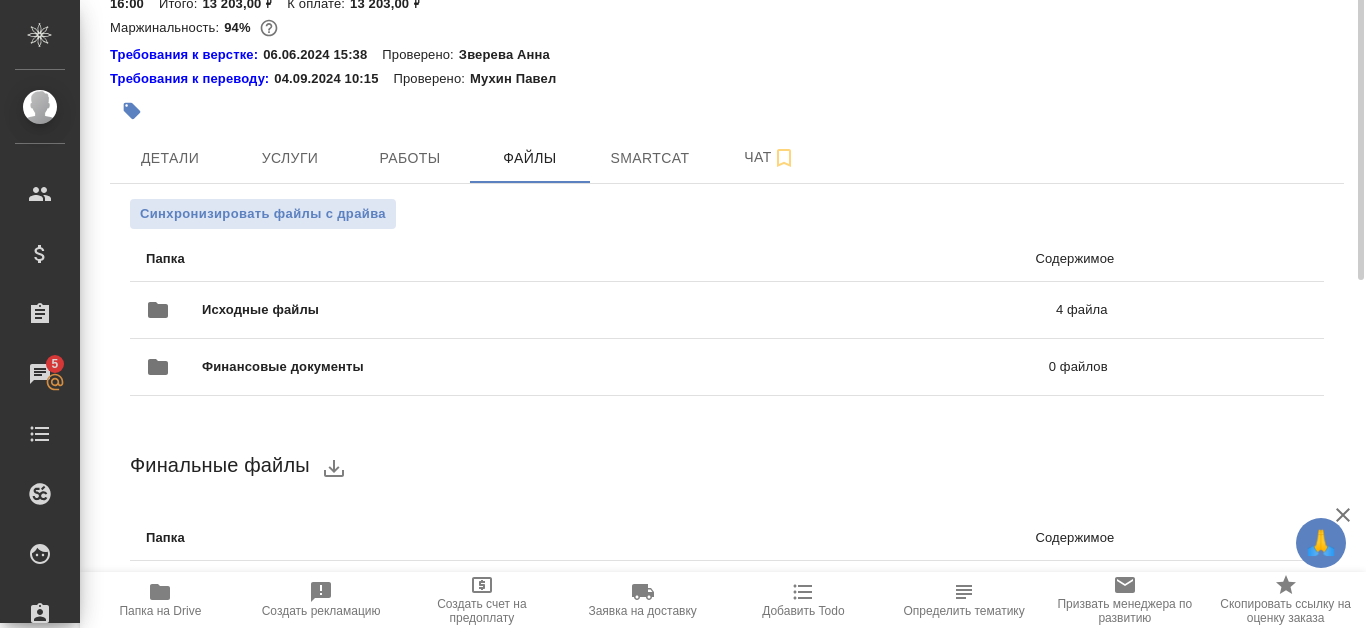 scroll, scrollTop: 0, scrollLeft: 0, axis: both 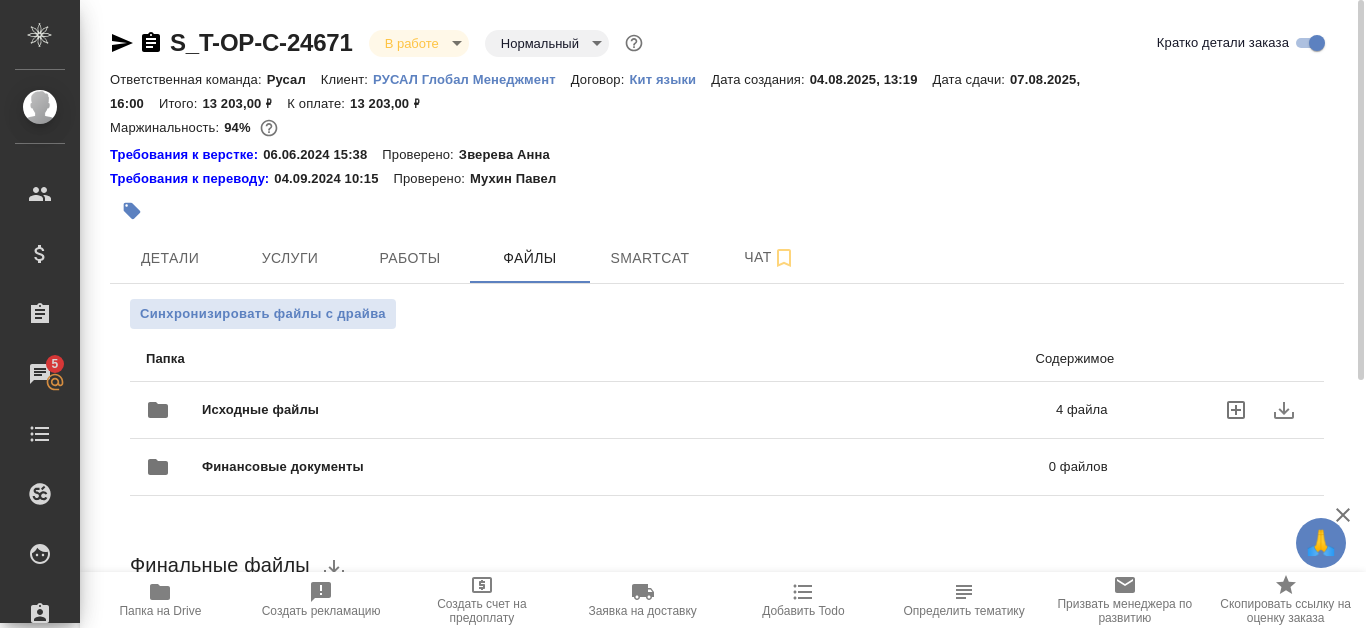 click on "Исходные файлы" at bounding box center [445, 410] 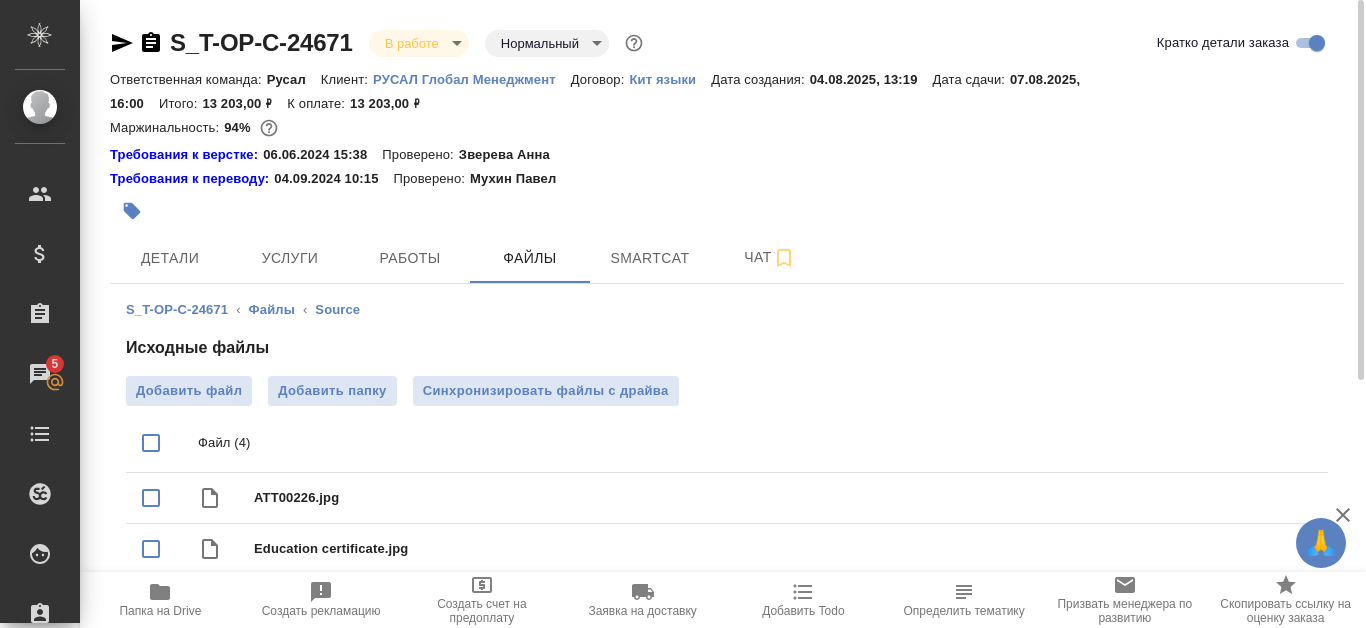 scroll, scrollTop: 108, scrollLeft: 0, axis: vertical 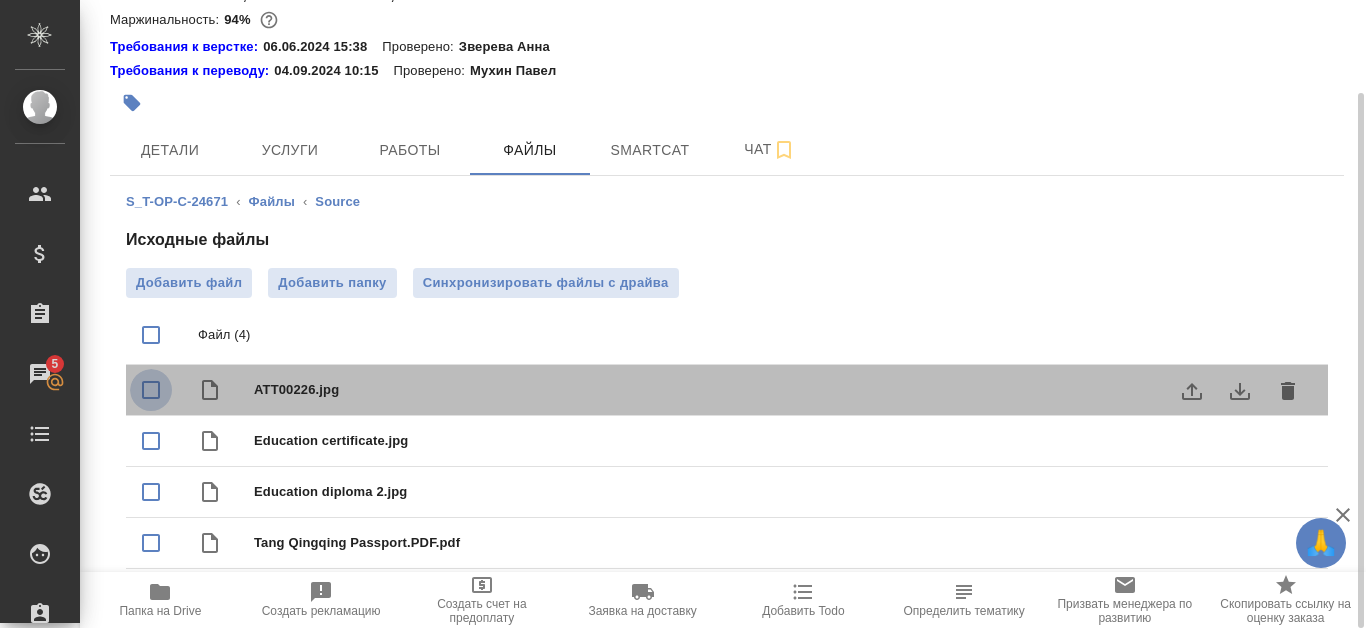 click at bounding box center [151, 390] 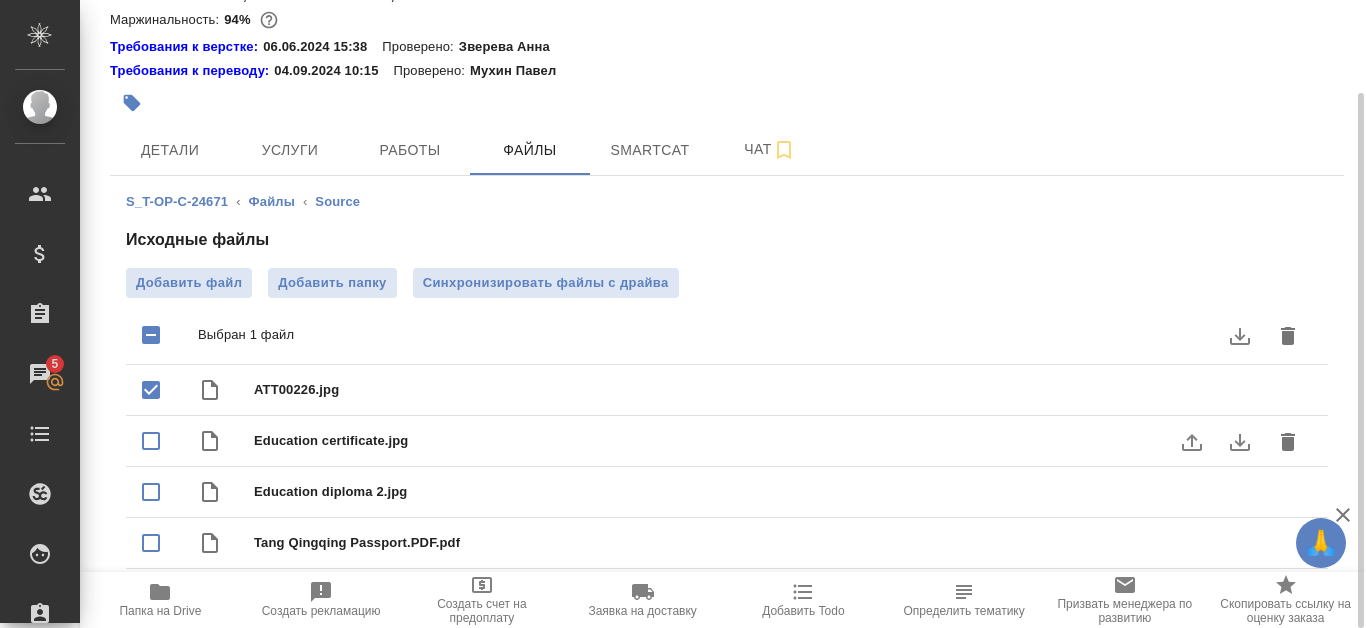 click at bounding box center [151, 441] 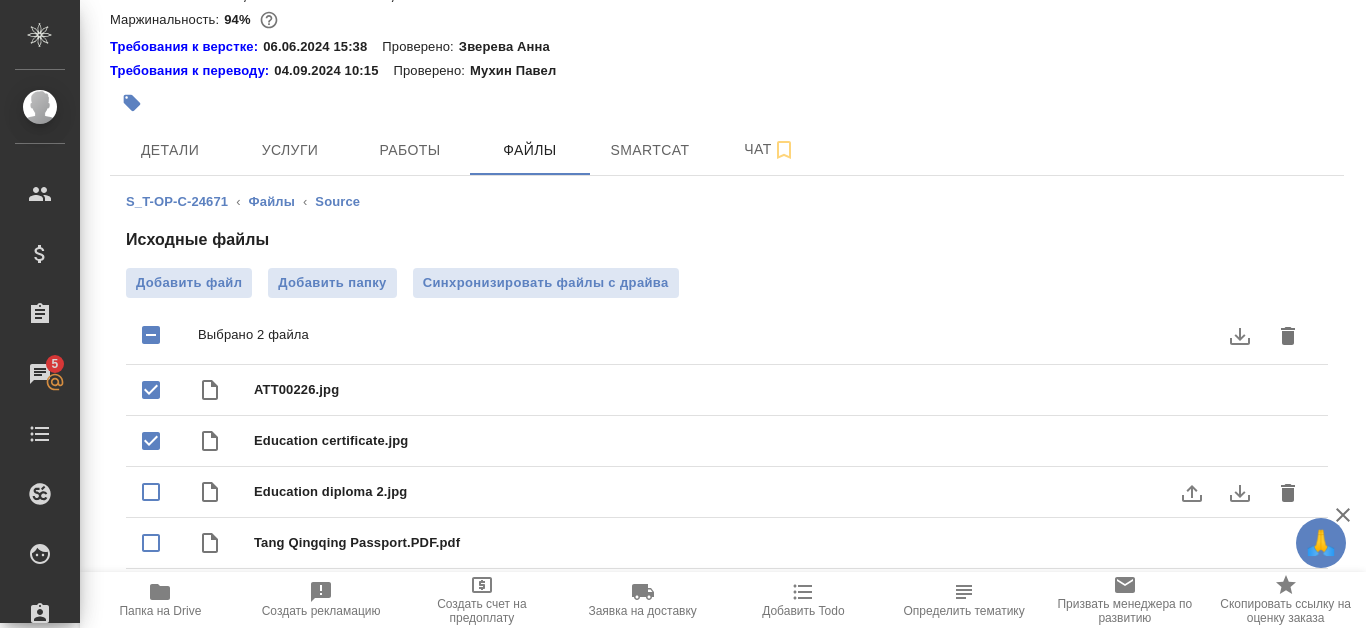 click at bounding box center (151, 492) 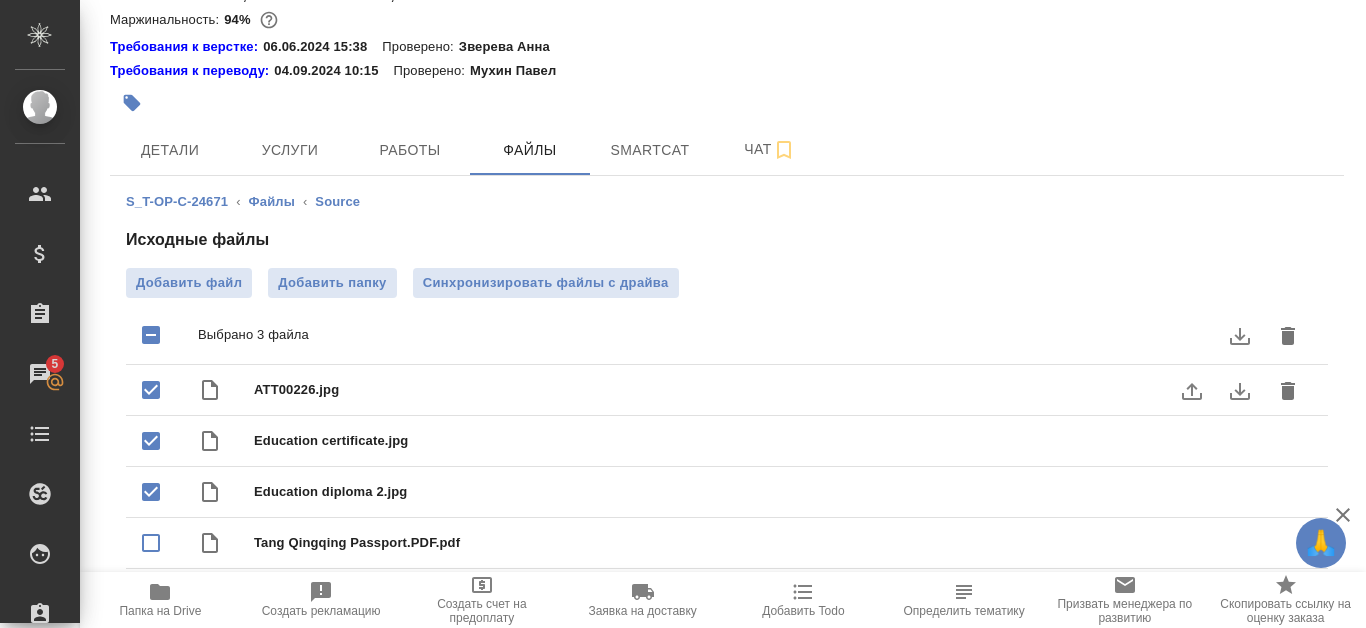 click 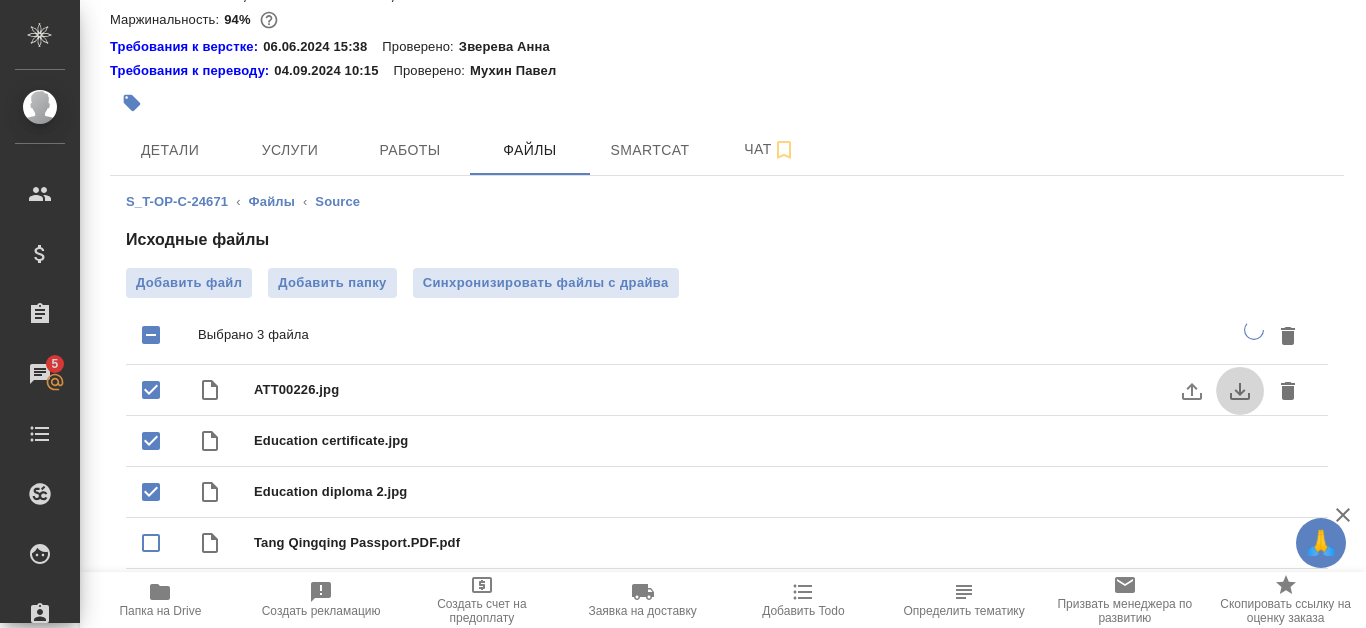 click 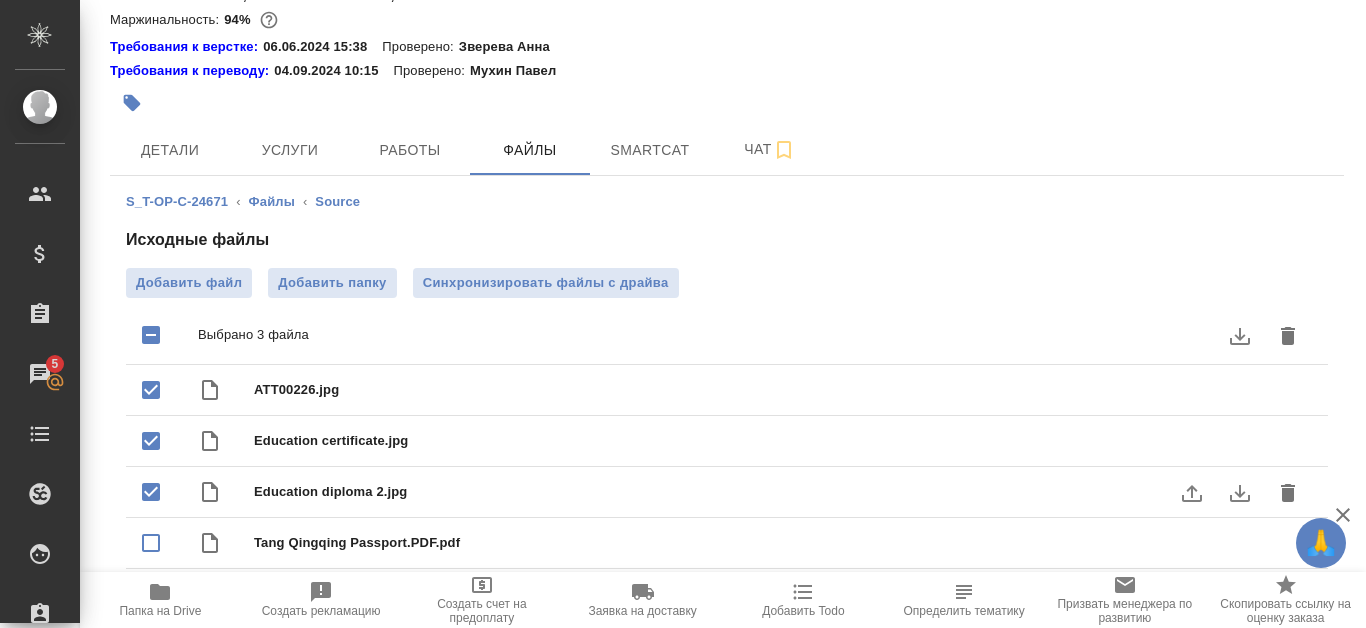 click 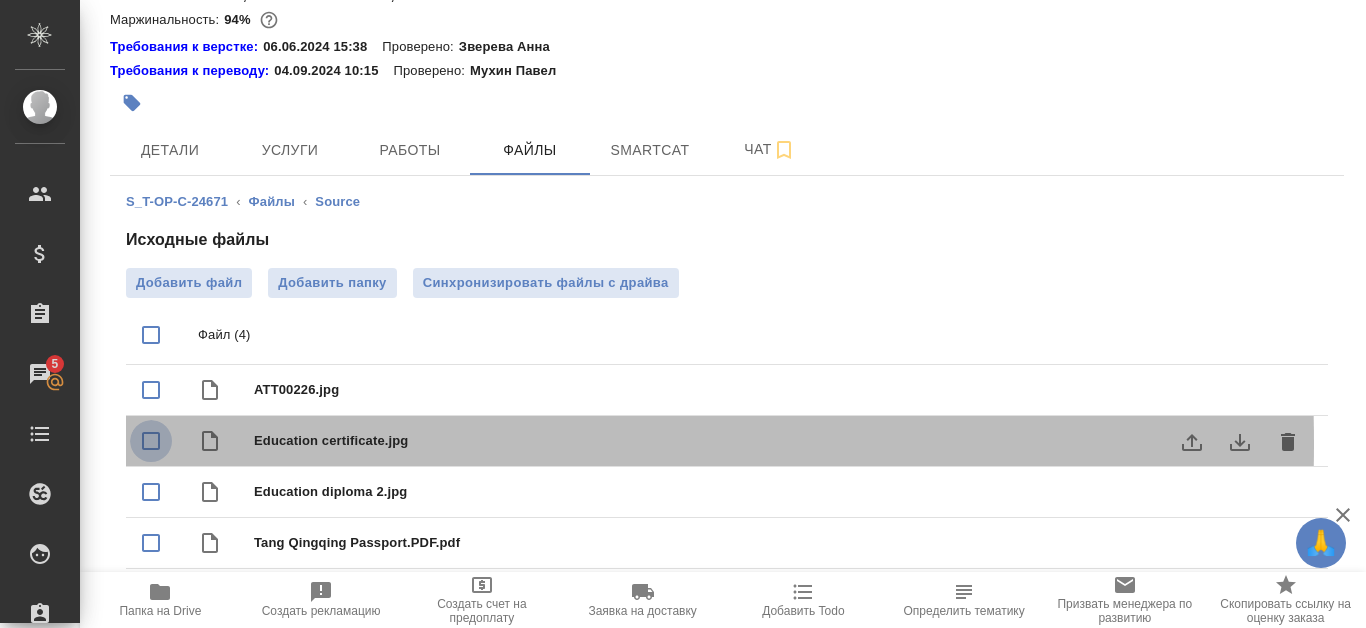 click at bounding box center [151, 441] 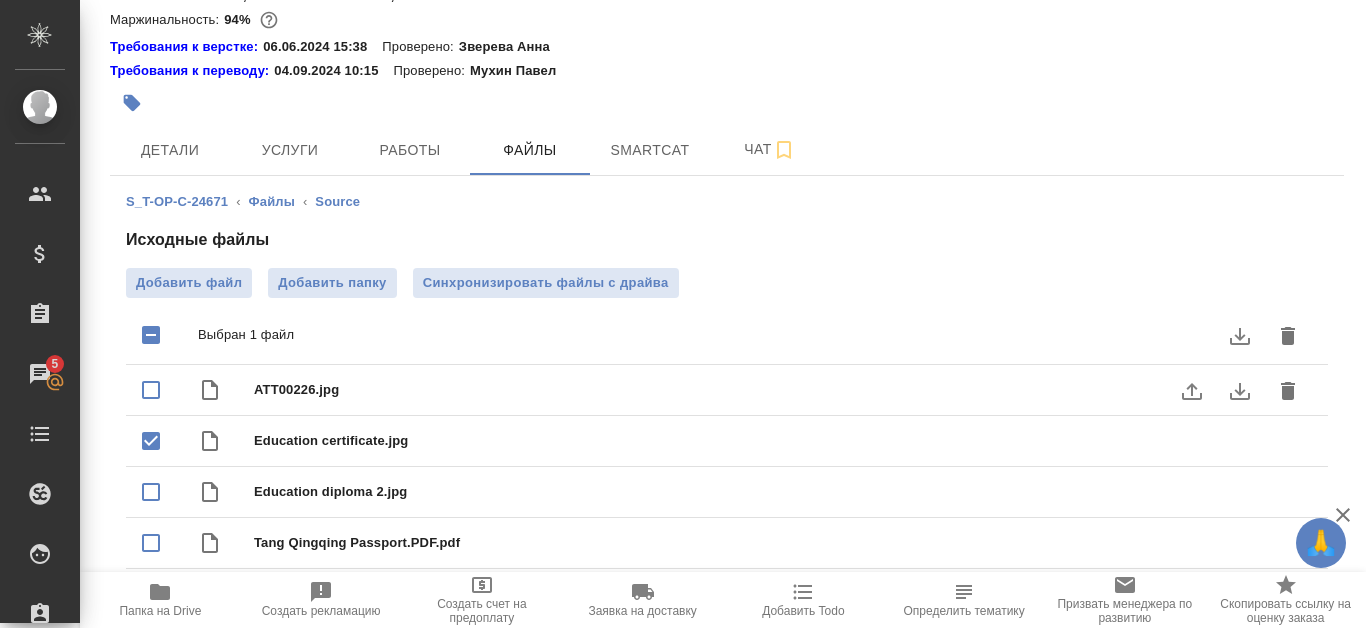 click at bounding box center [151, 390] 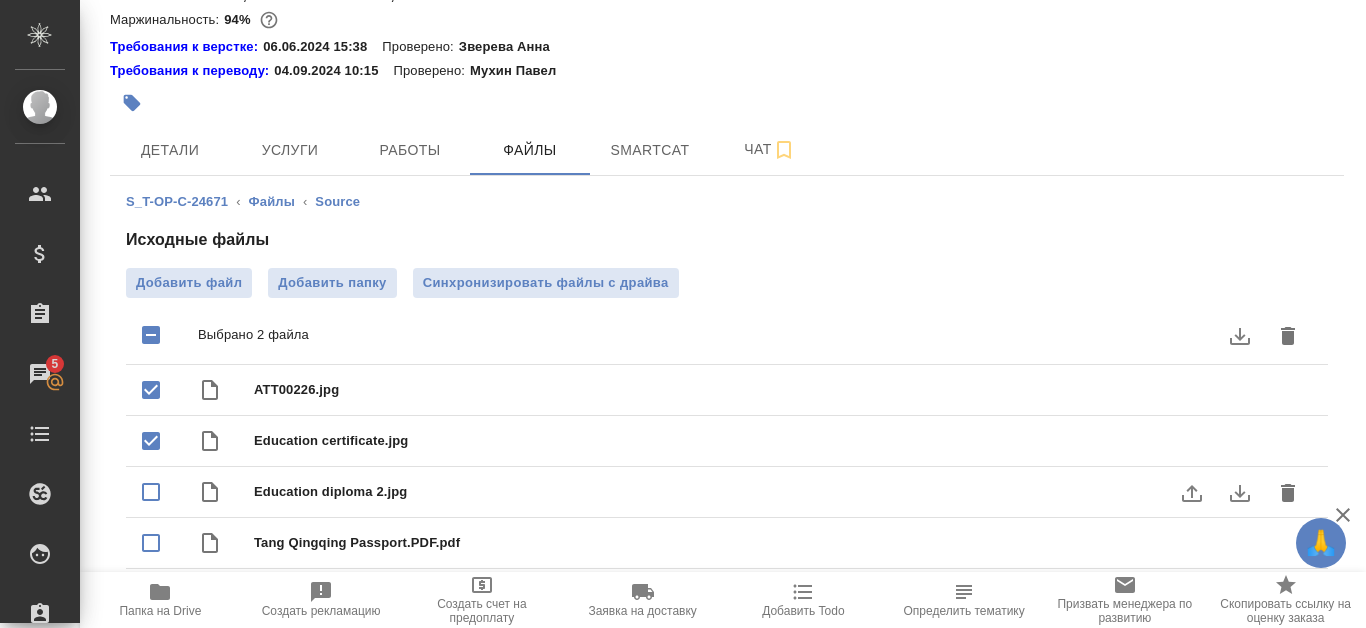 click at bounding box center (151, 492) 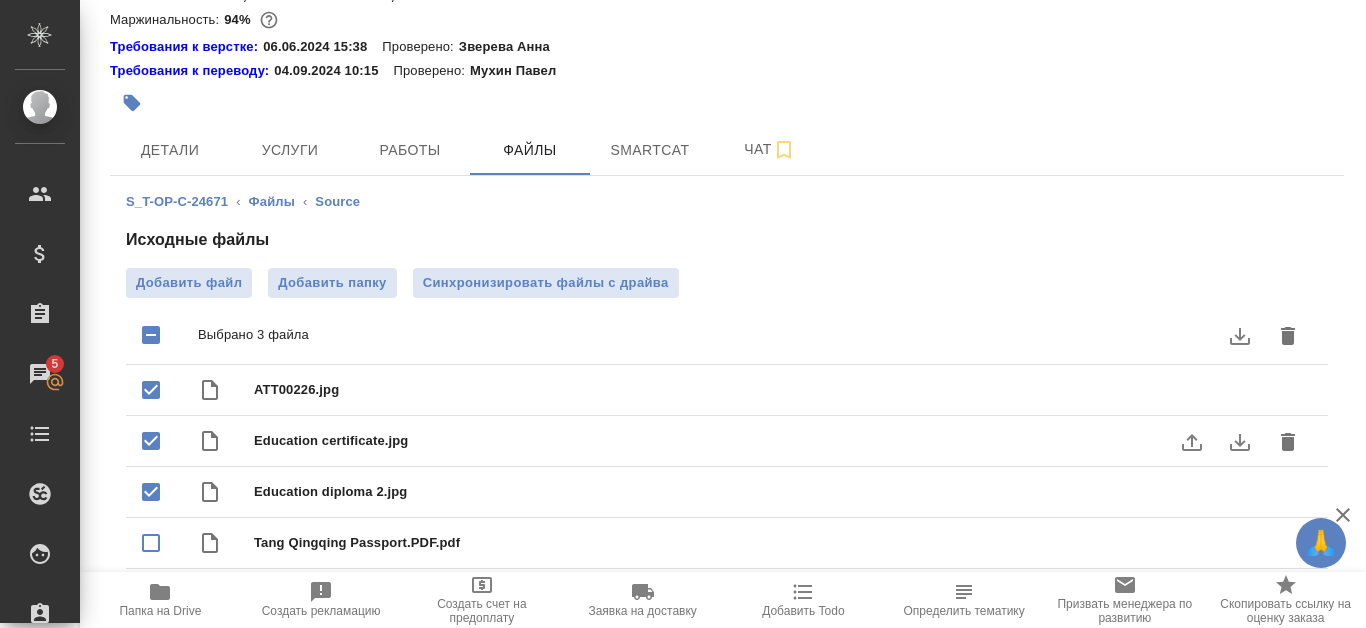 click at bounding box center (151, 441) 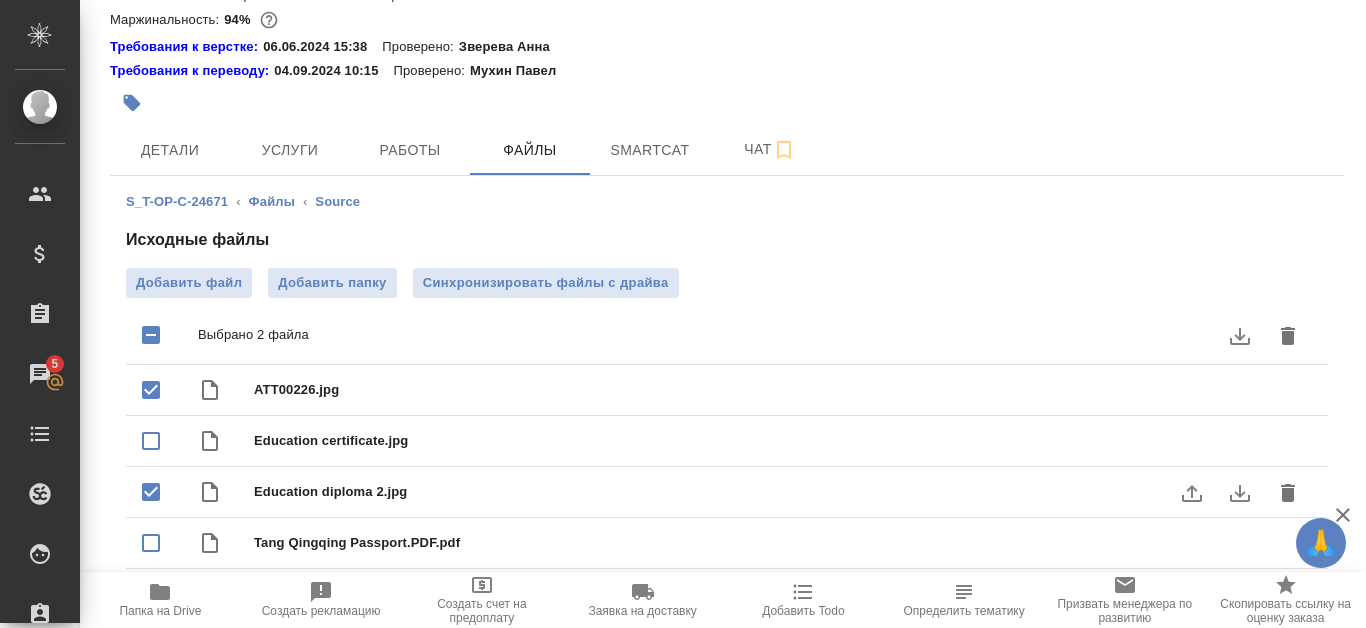 click at bounding box center [151, 492] 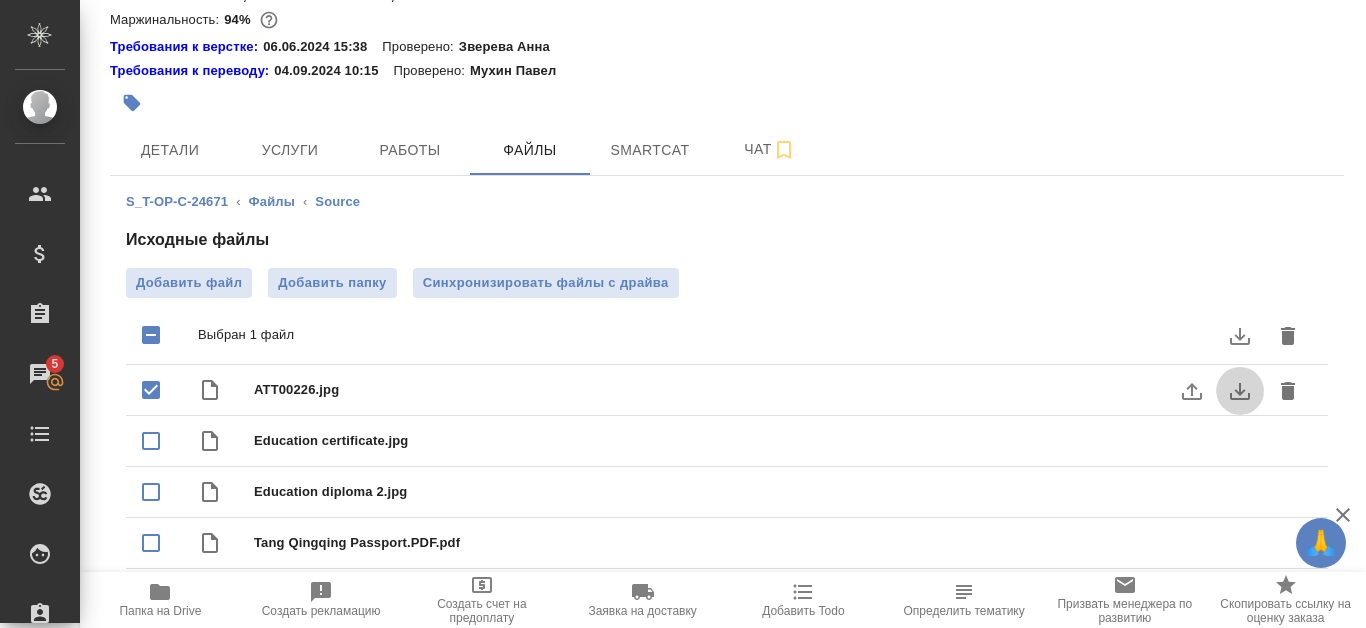 click 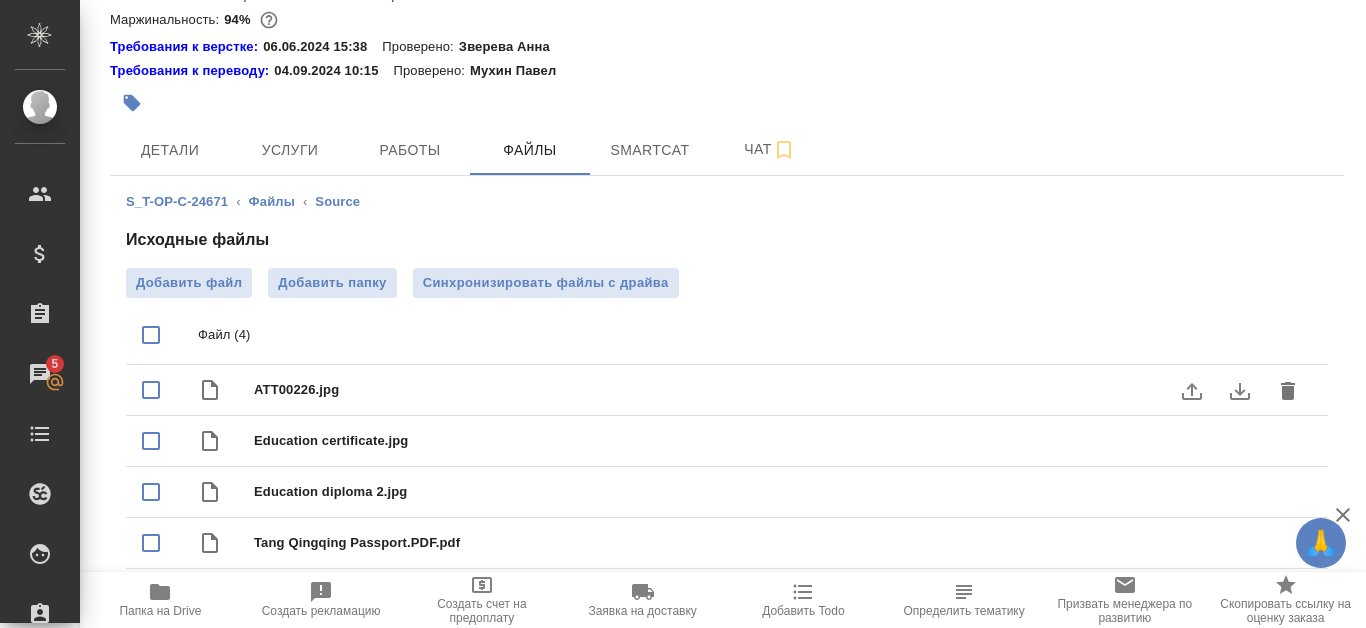 click at bounding box center [151, 390] 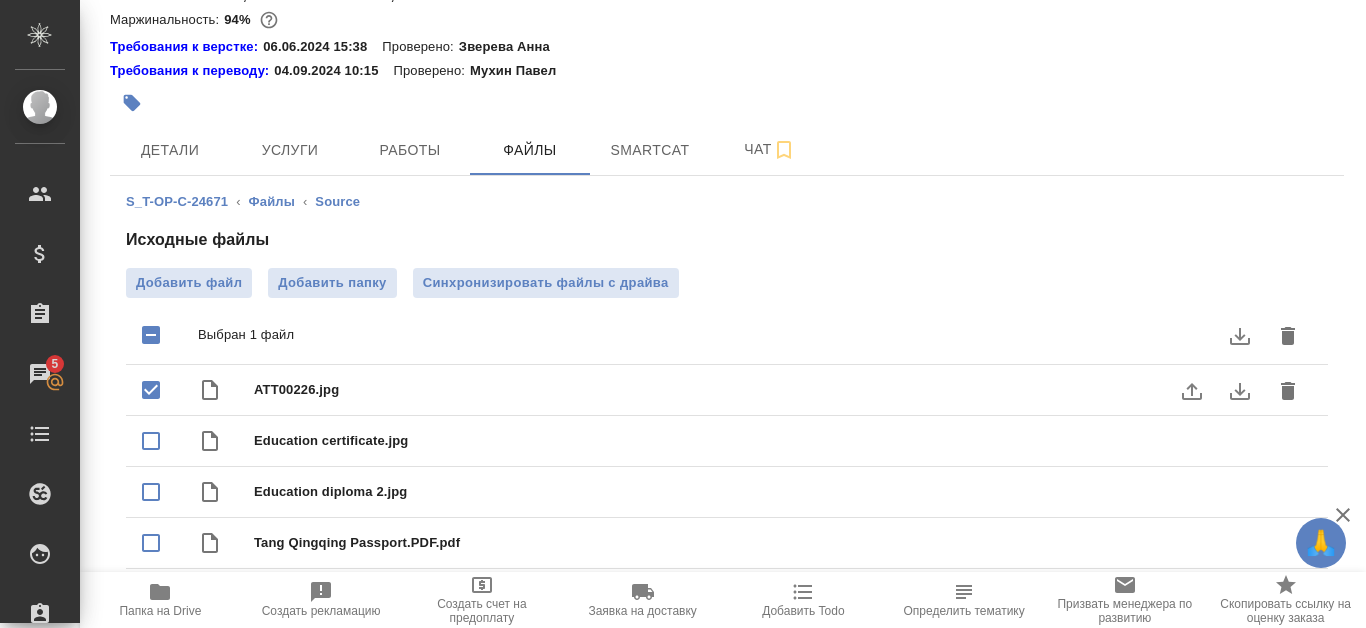click 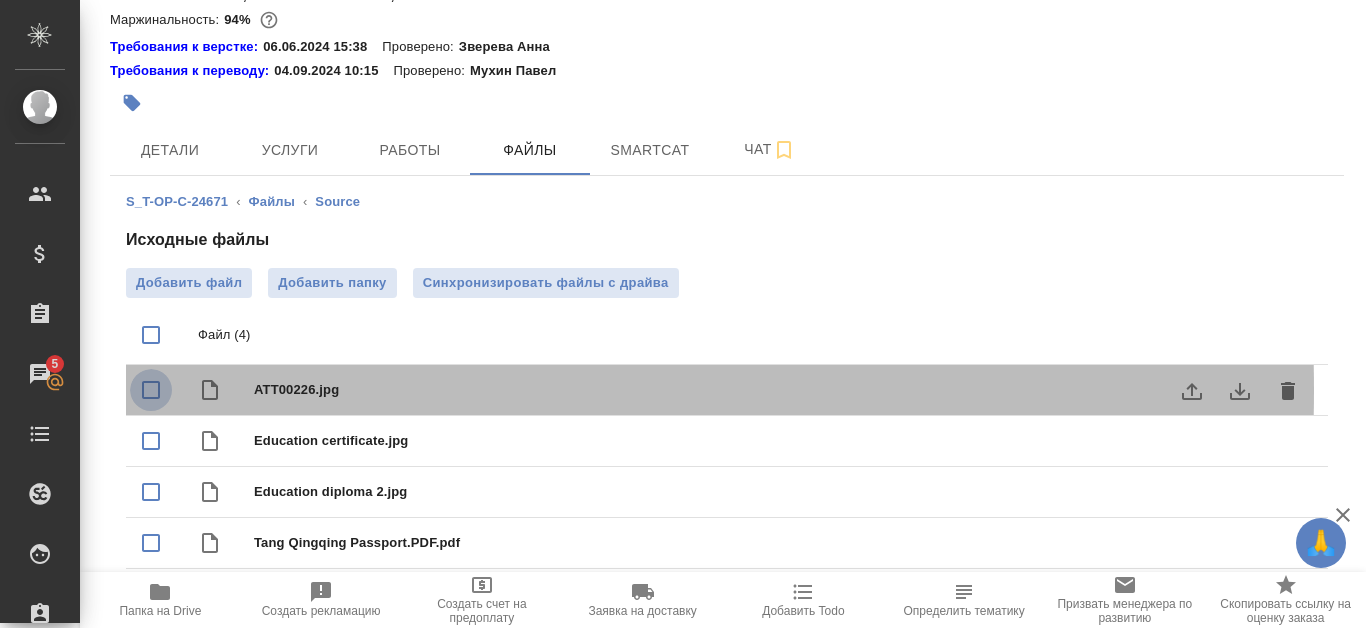 click at bounding box center (151, 390) 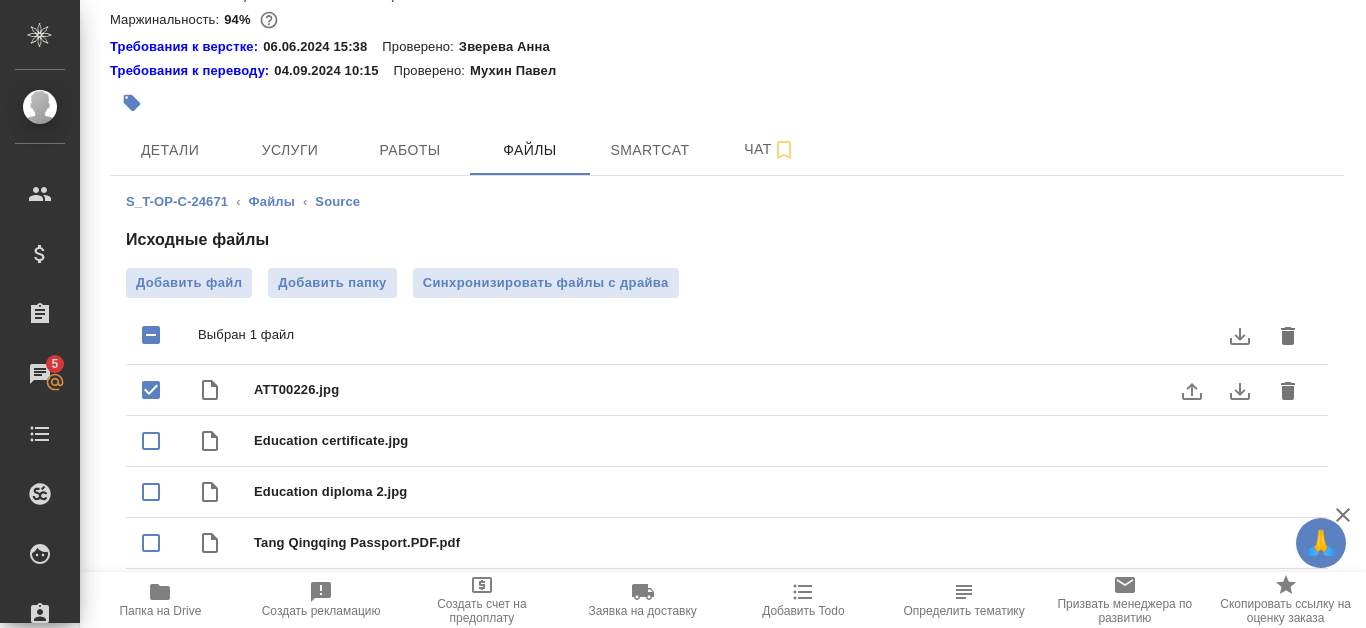 click 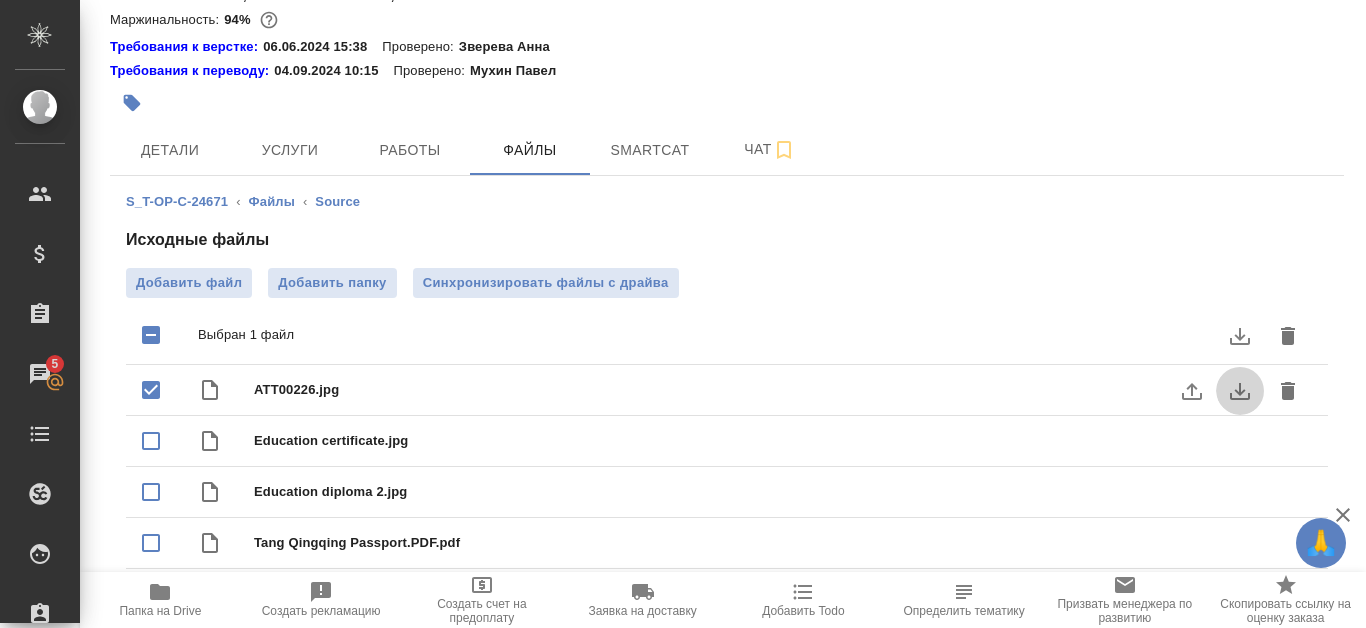 click 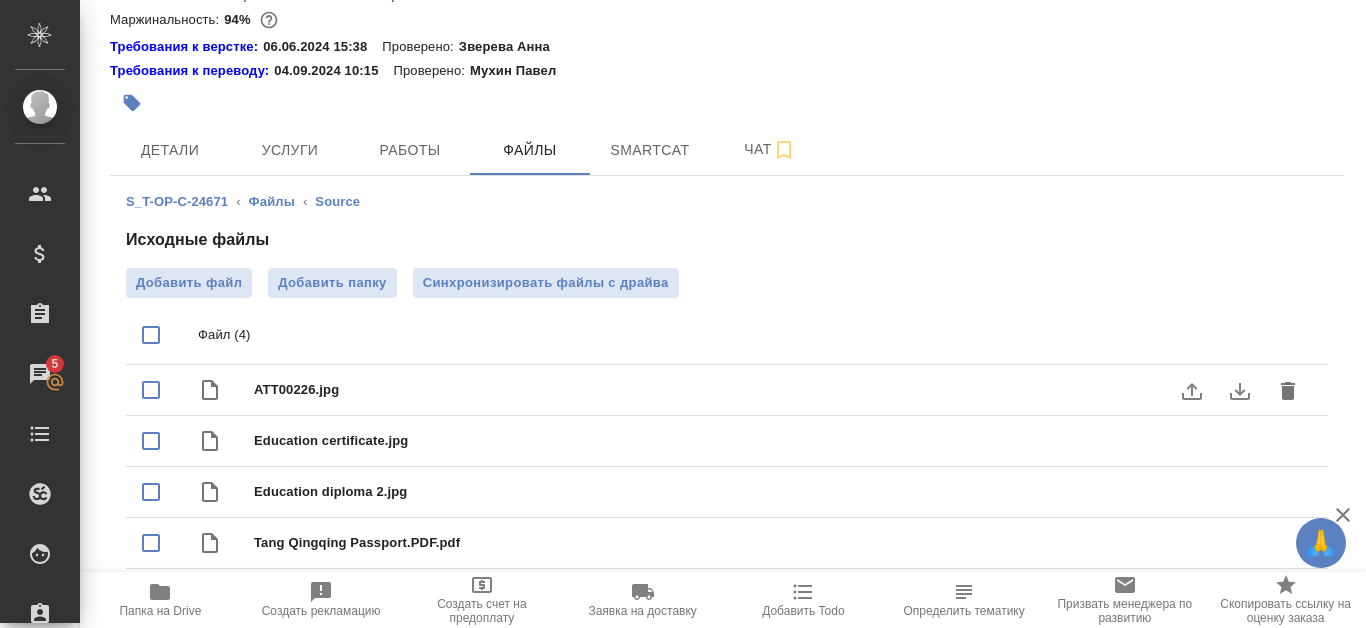 click at bounding box center [151, 390] 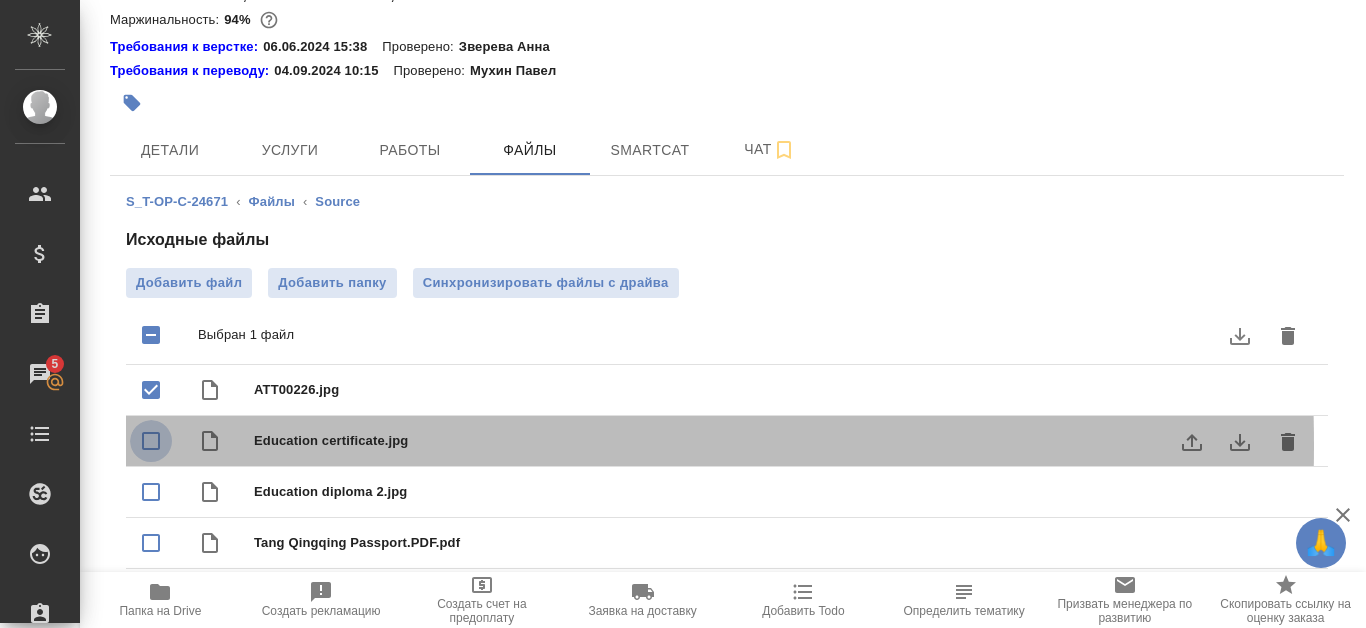 drag, startPoint x: 158, startPoint y: 445, endPoint x: 155, endPoint y: 455, distance: 10.440307 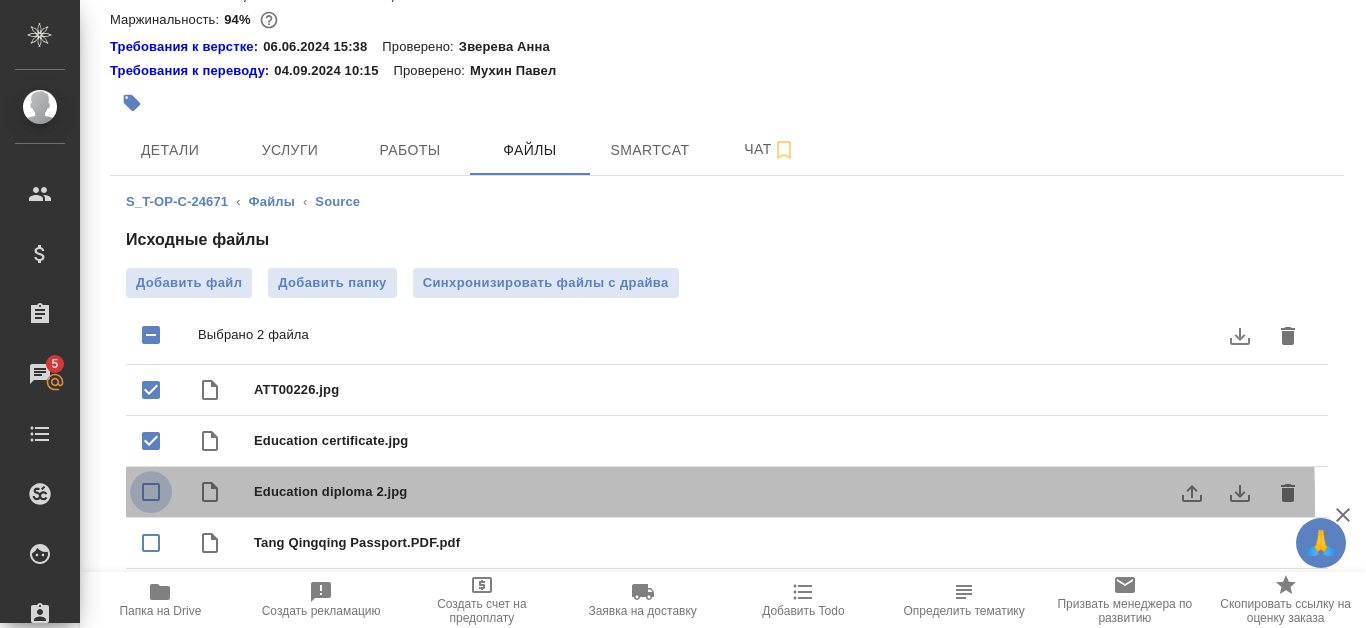 click at bounding box center (151, 492) 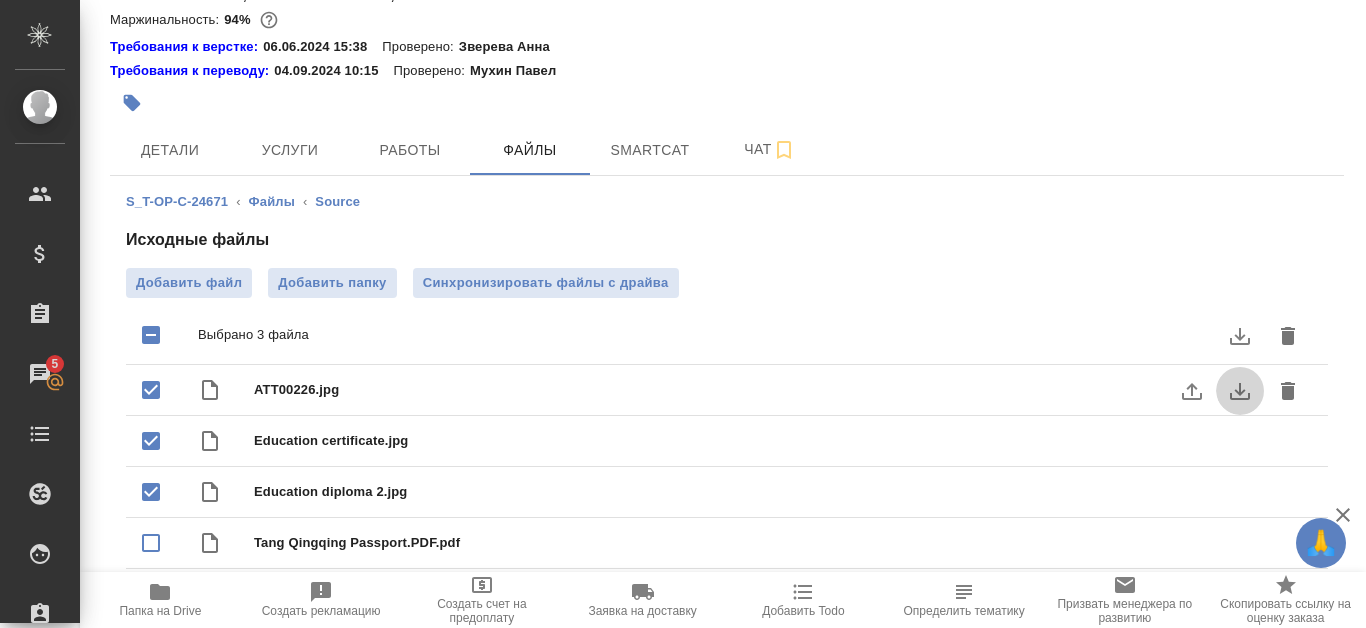click 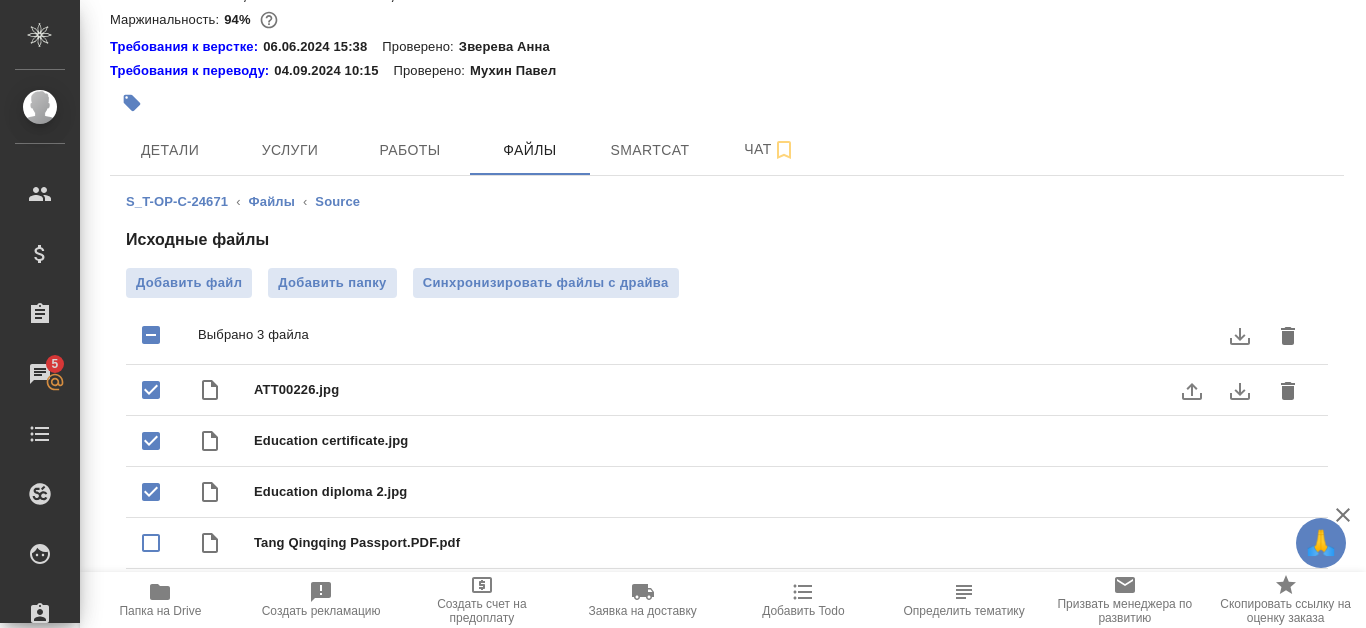 click 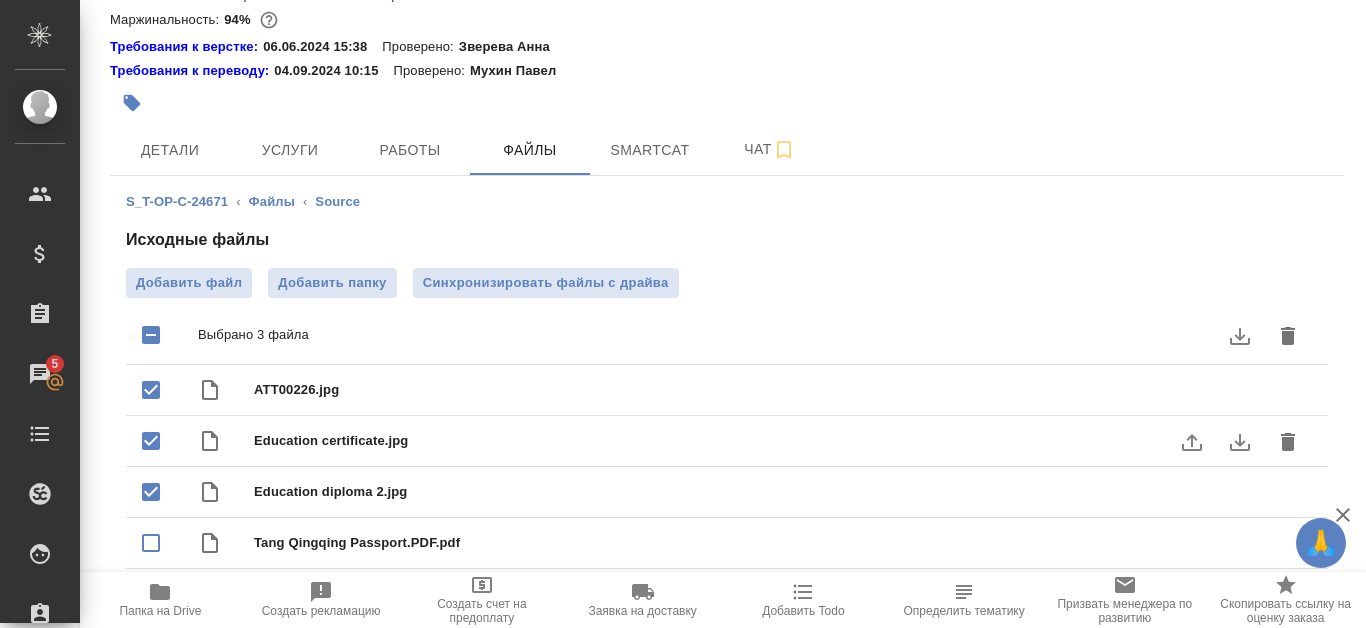 click 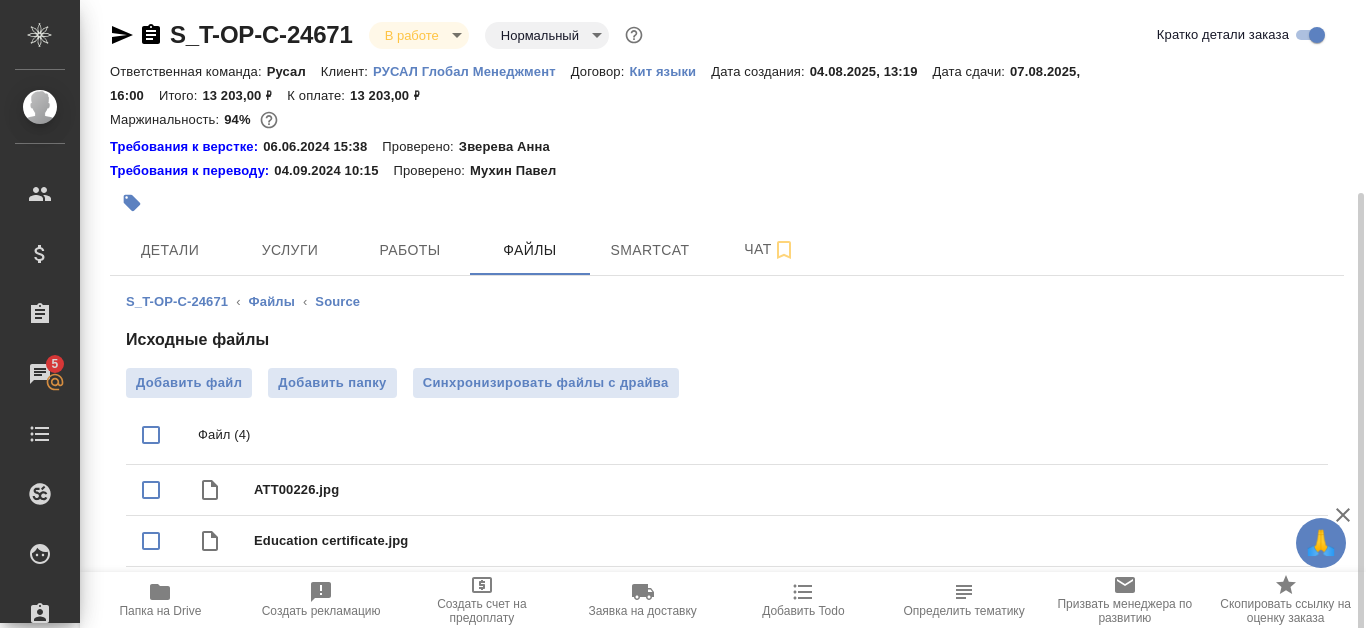 scroll, scrollTop: 108, scrollLeft: 0, axis: vertical 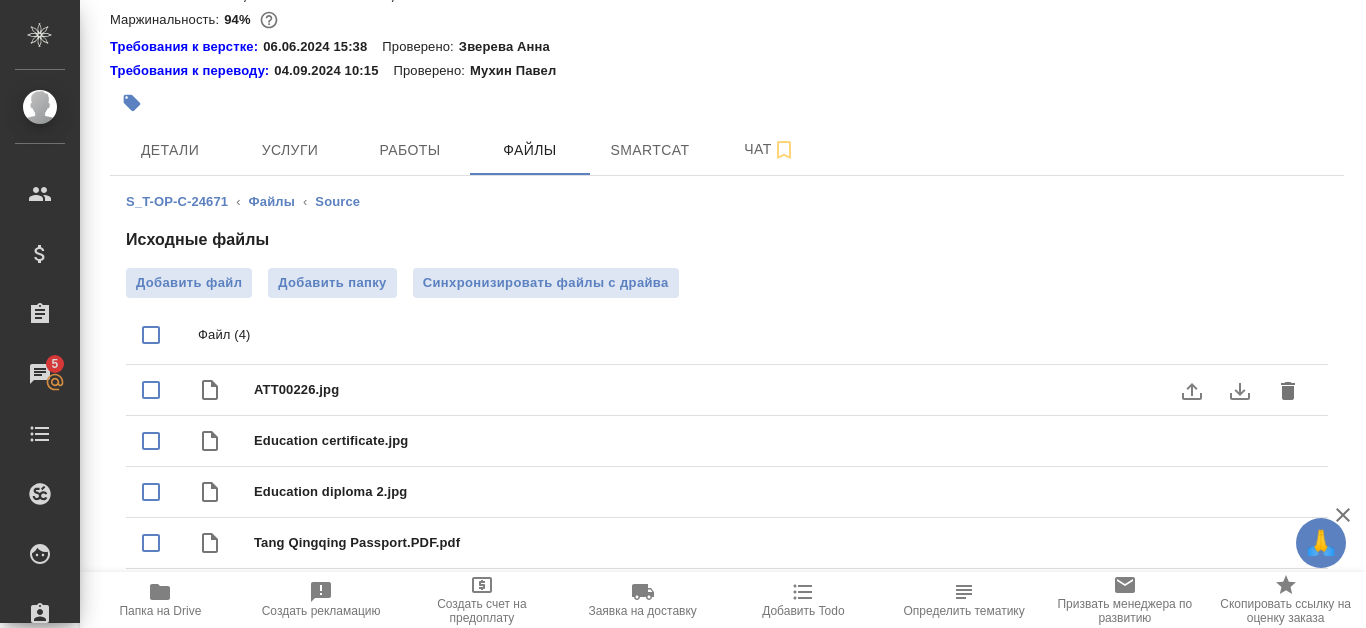 click at bounding box center (151, 390) 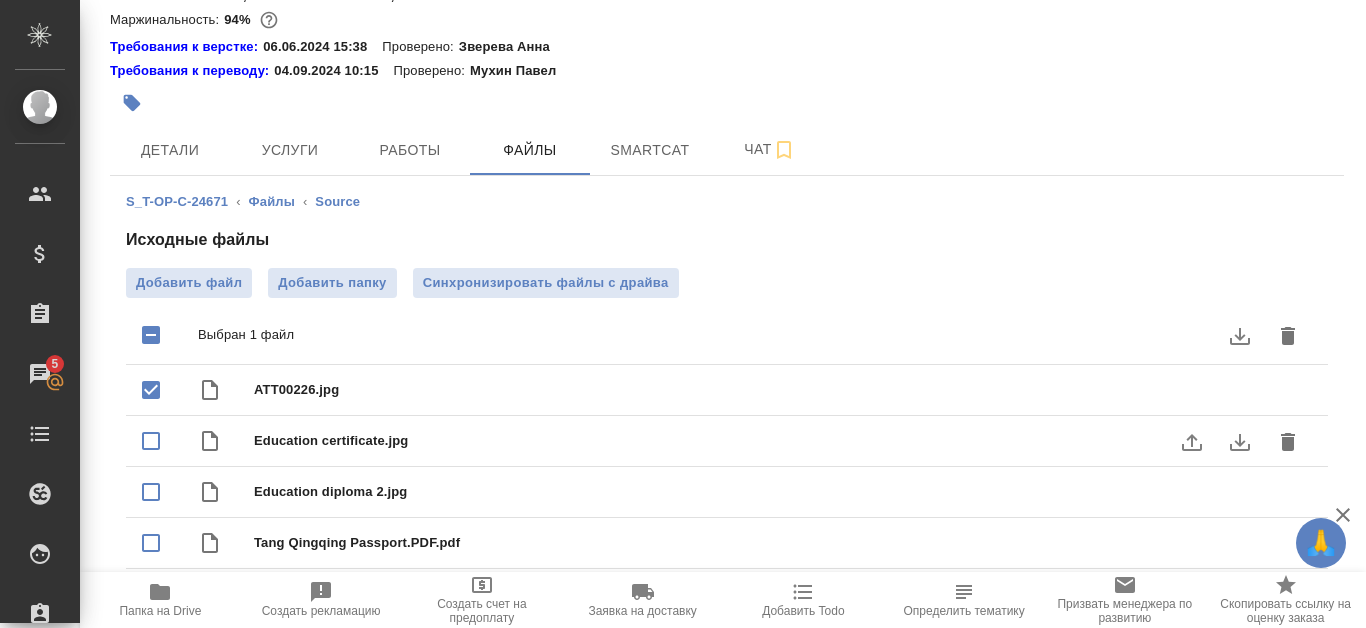 click at bounding box center [151, 441] 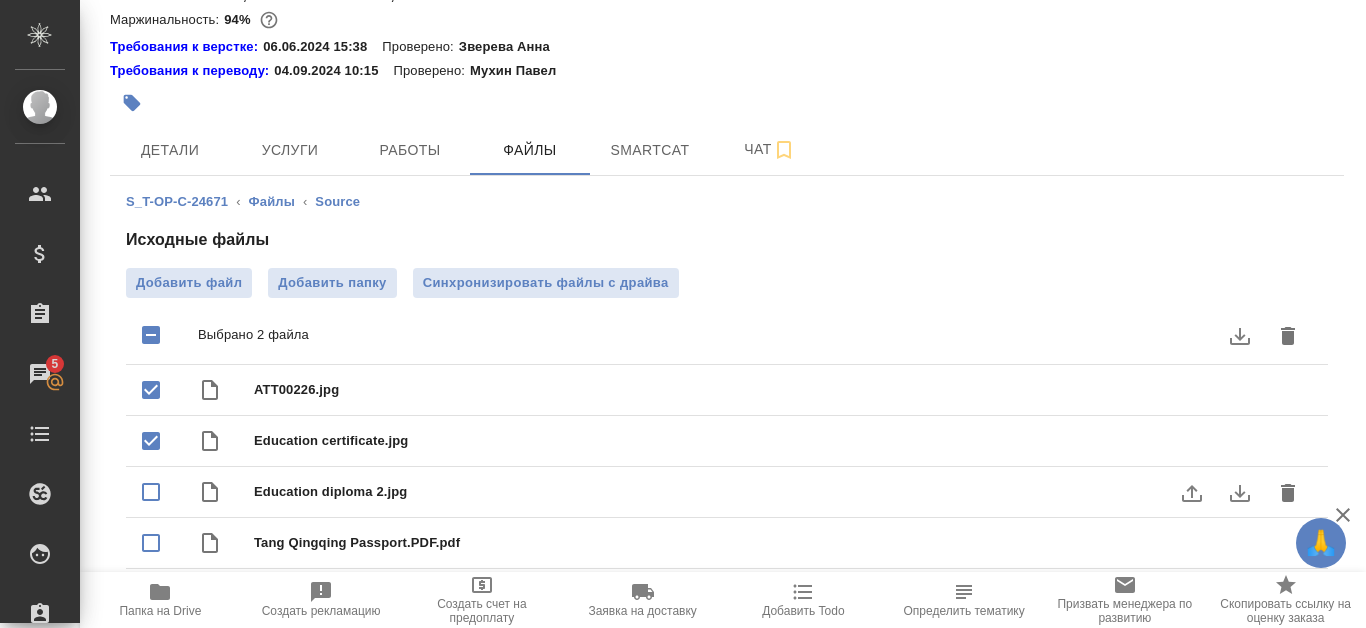 click at bounding box center [151, 492] 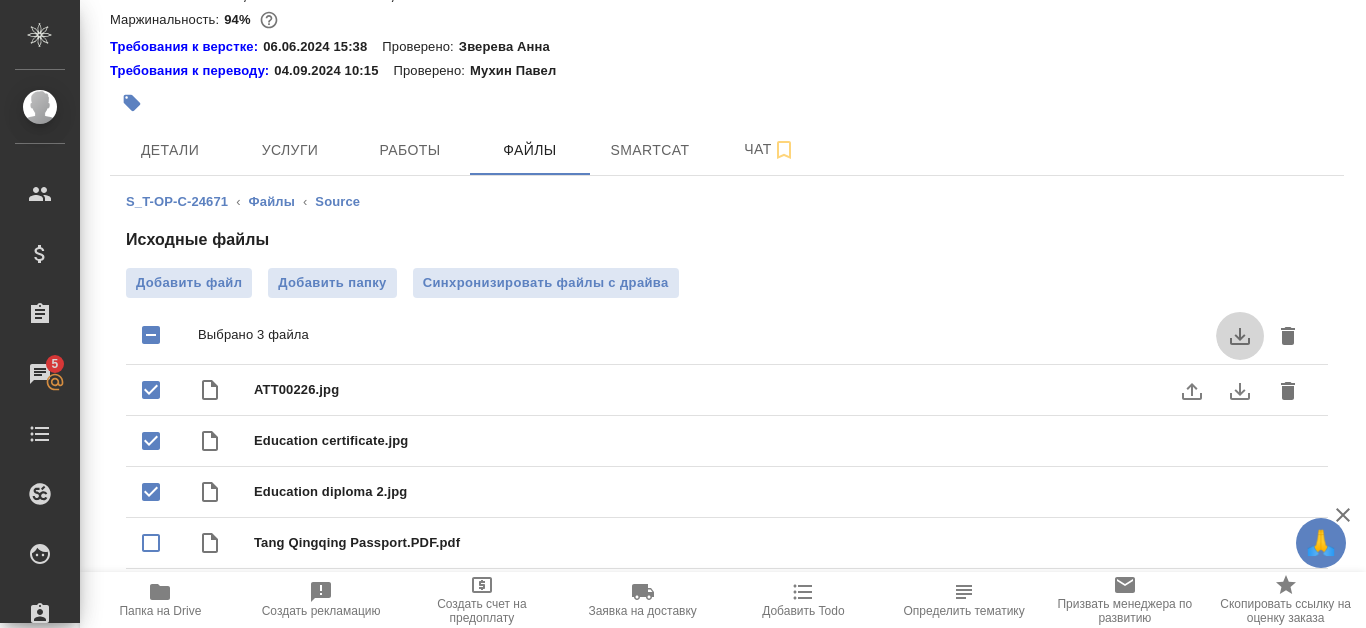 click 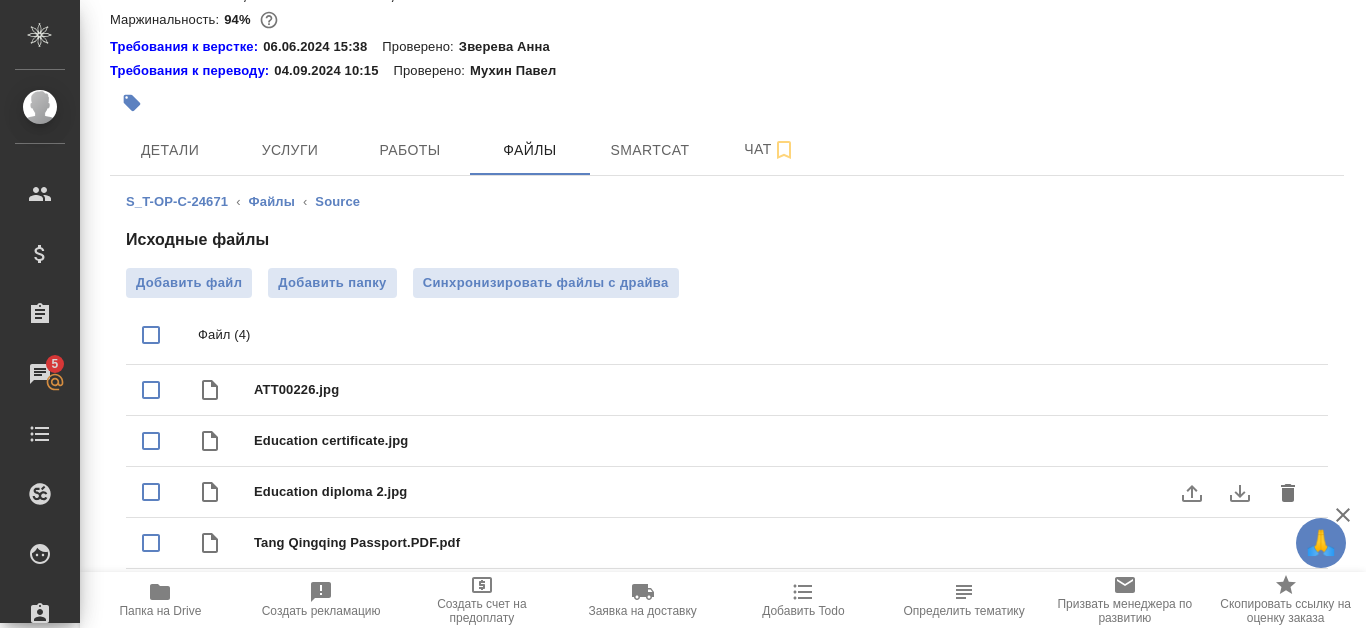 click on "Education diploma 2.jpg" at bounding box center [767, 492] 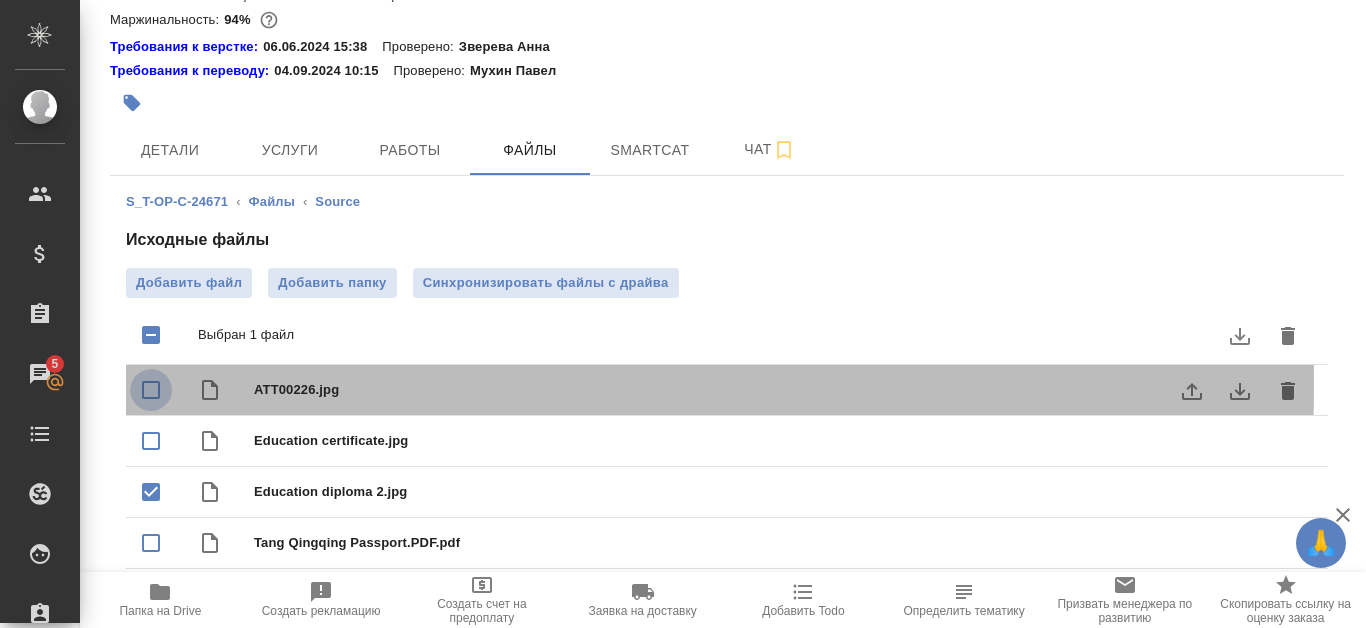 click at bounding box center [151, 390] 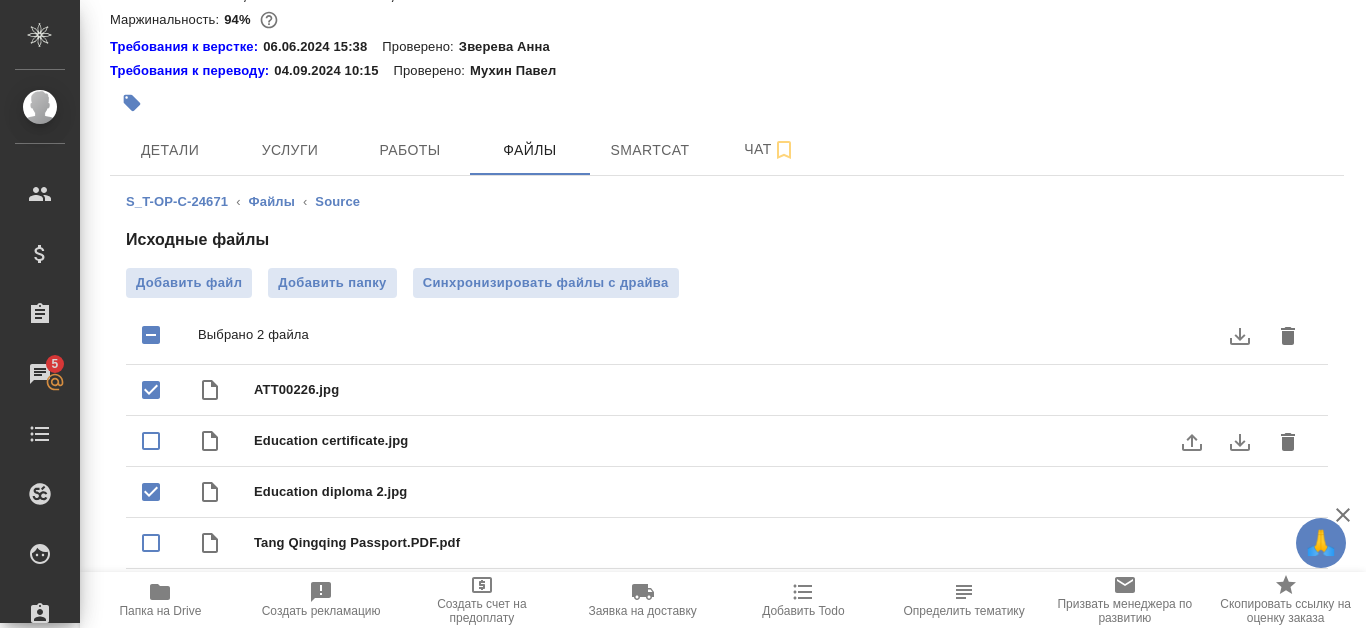 click at bounding box center [151, 441] 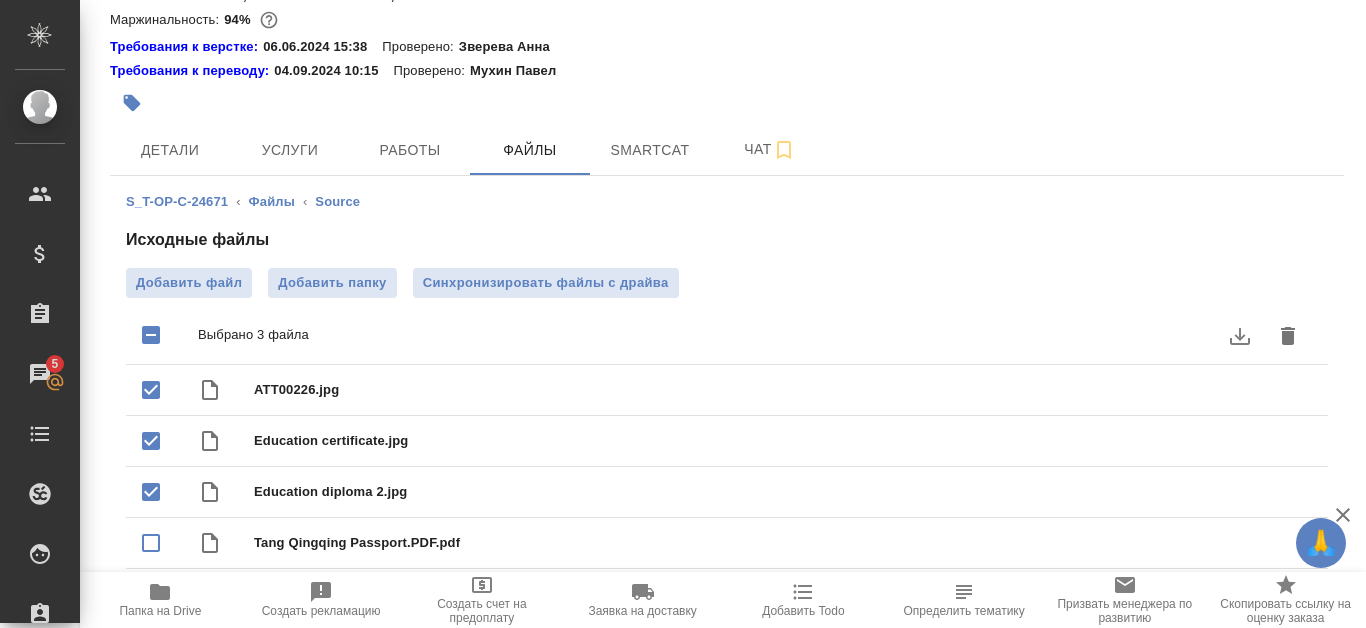 click 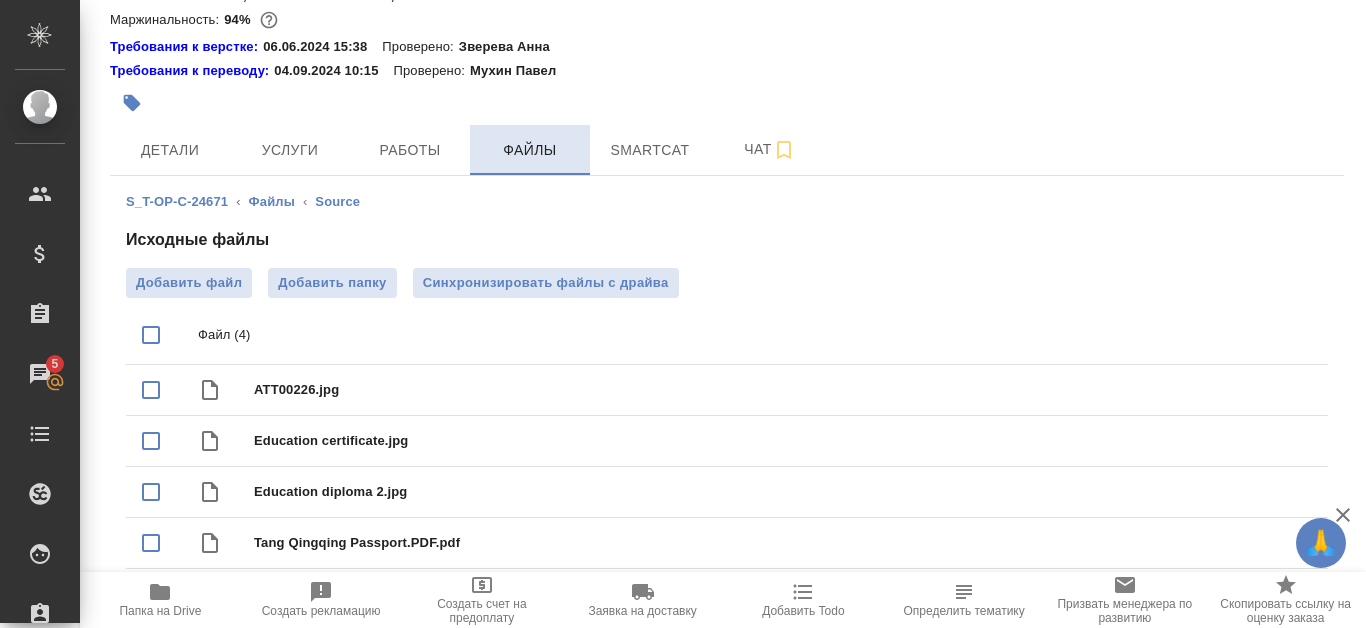 click on "Файлы" at bounding box center (530, 150) 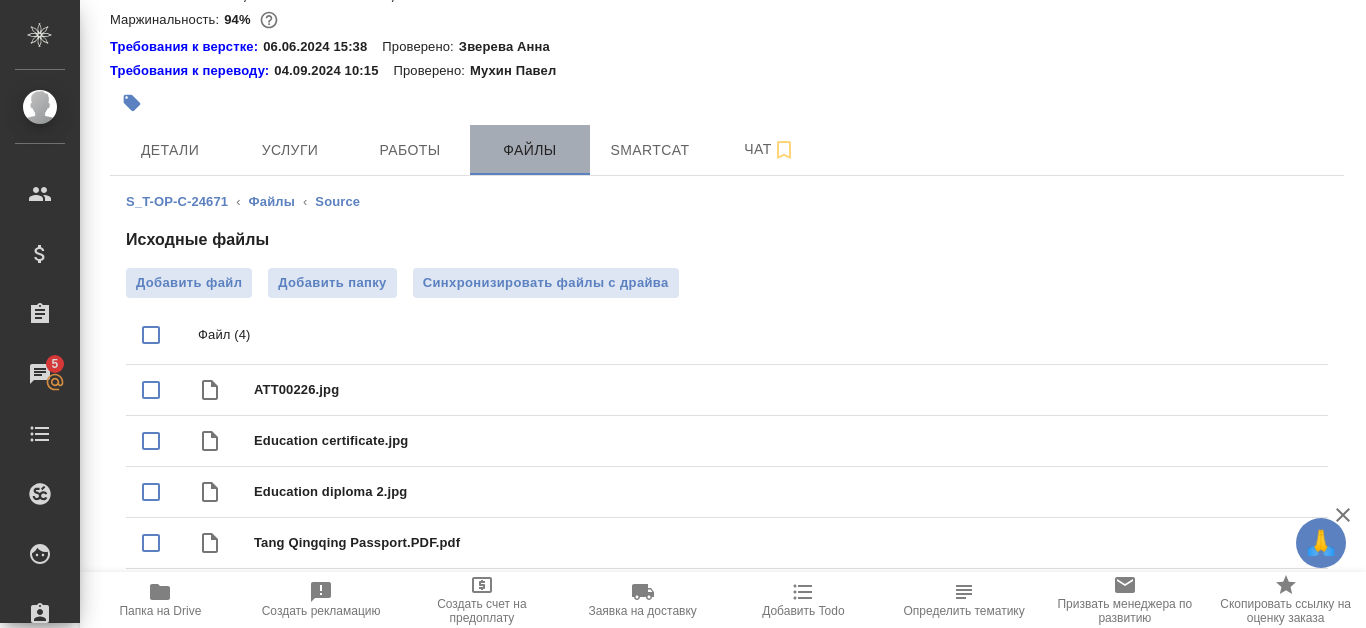 click on "Файлы" at bounding box center [530, 150] 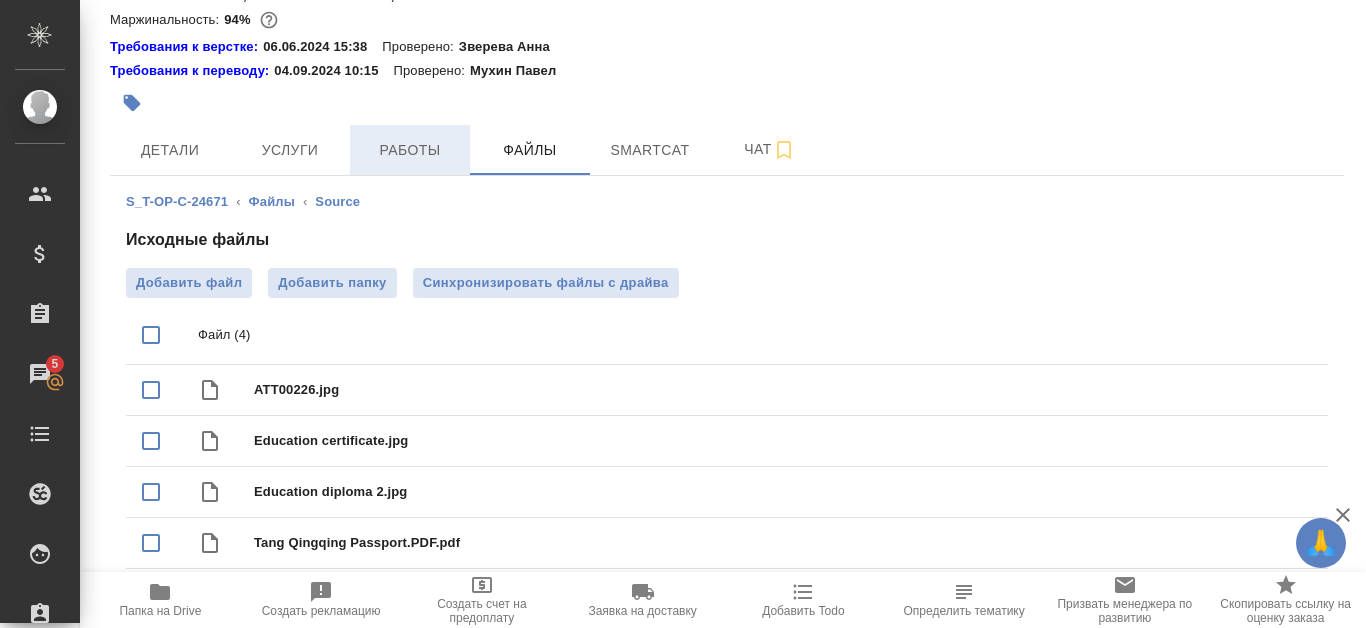 click on "Работы" at bounding box center (410, 150) 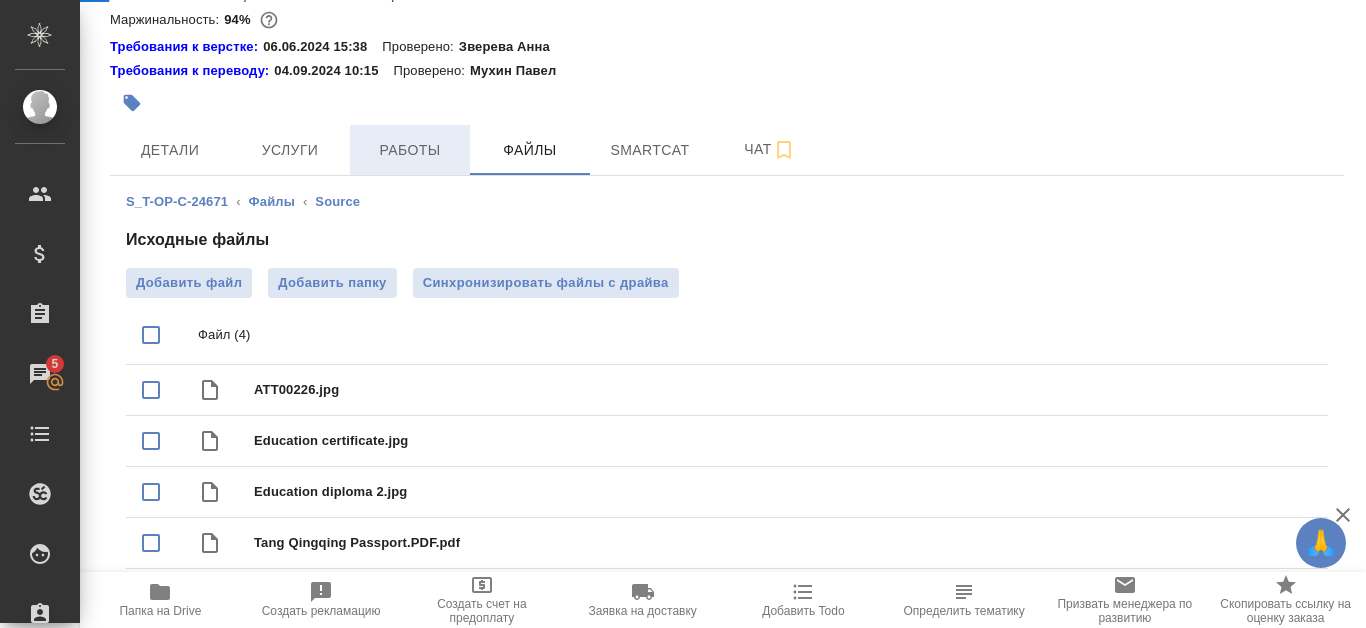click on "Работы" at bounding box center [410, 150] 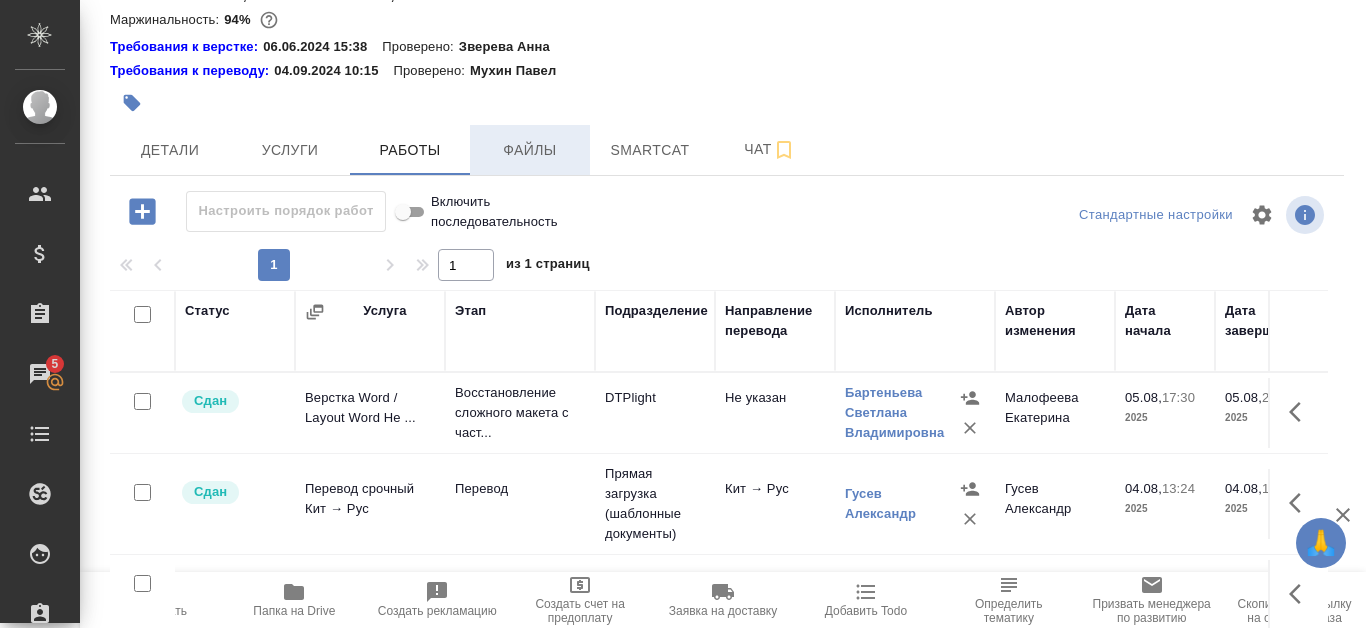 click on "Файлы" at bounding box center (530, 150) 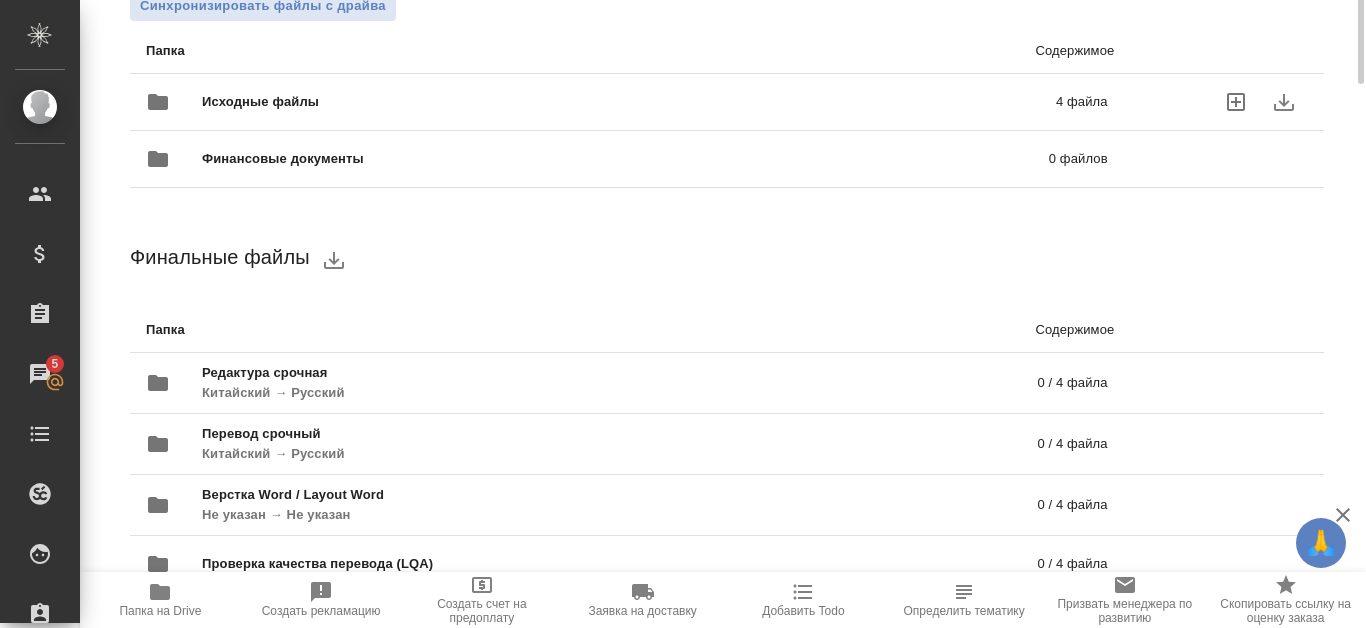 scroll, scrollTop: 8, scrollLeft: 0, axis: vertical 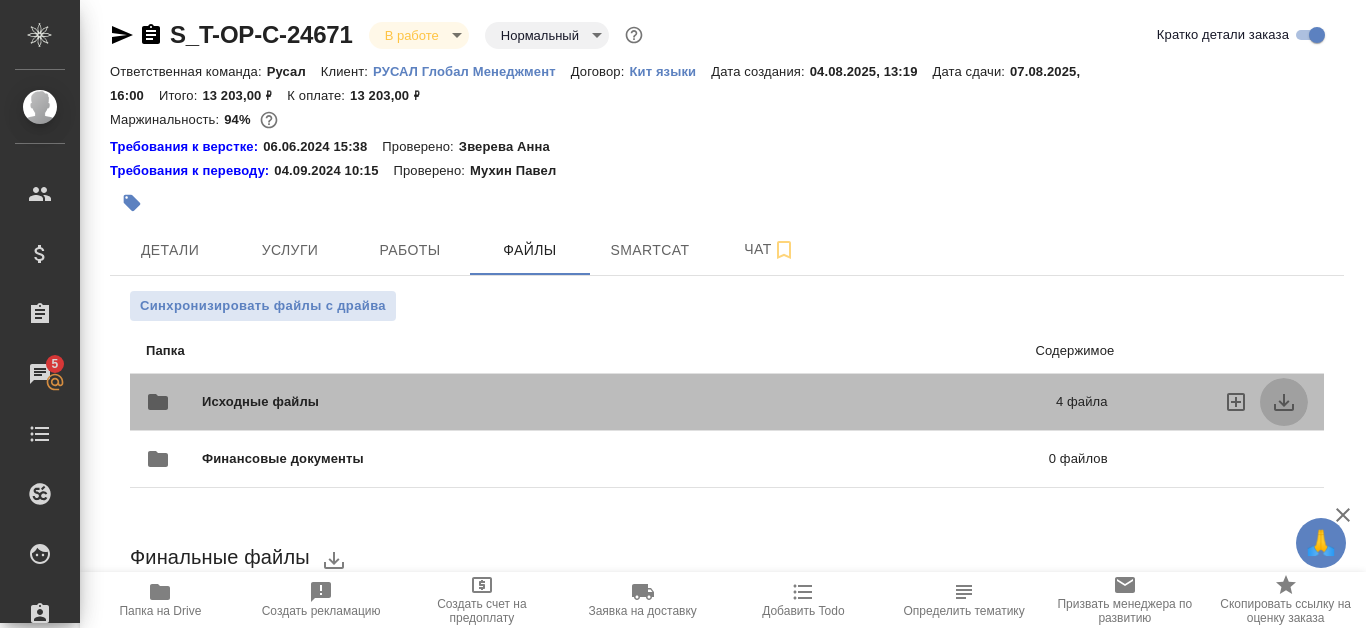 click 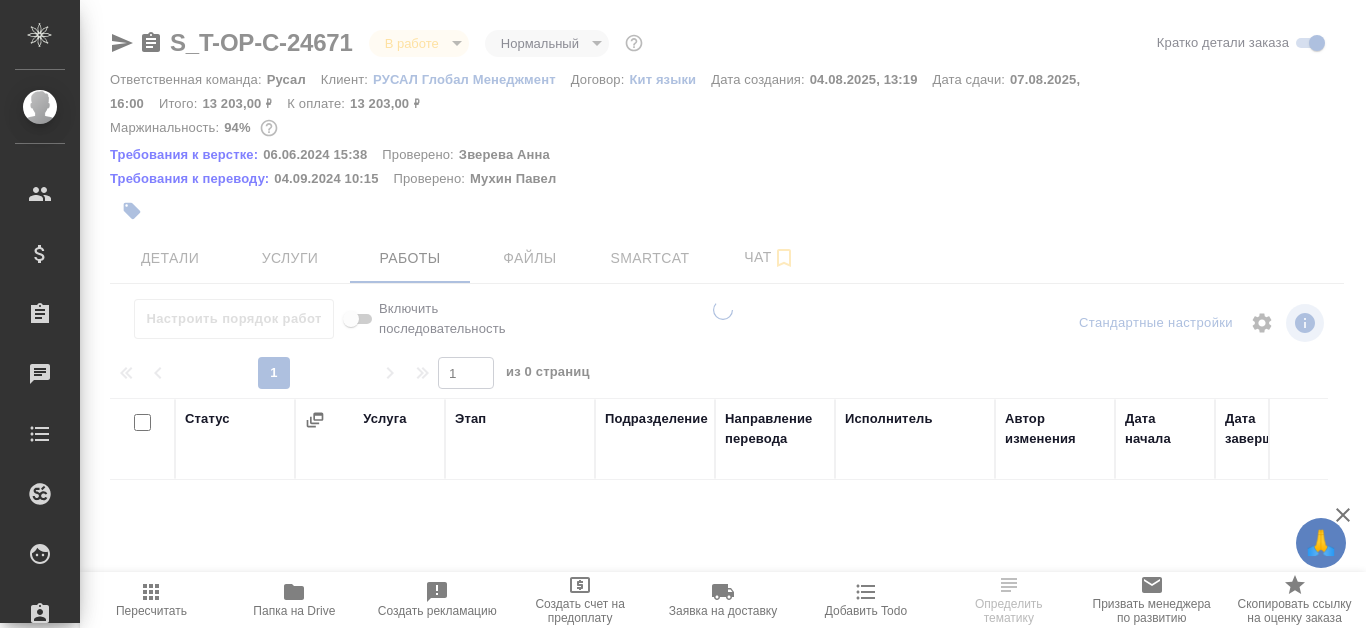 scroll, scrollTop: 0, scrollLeft: 0, axis: both 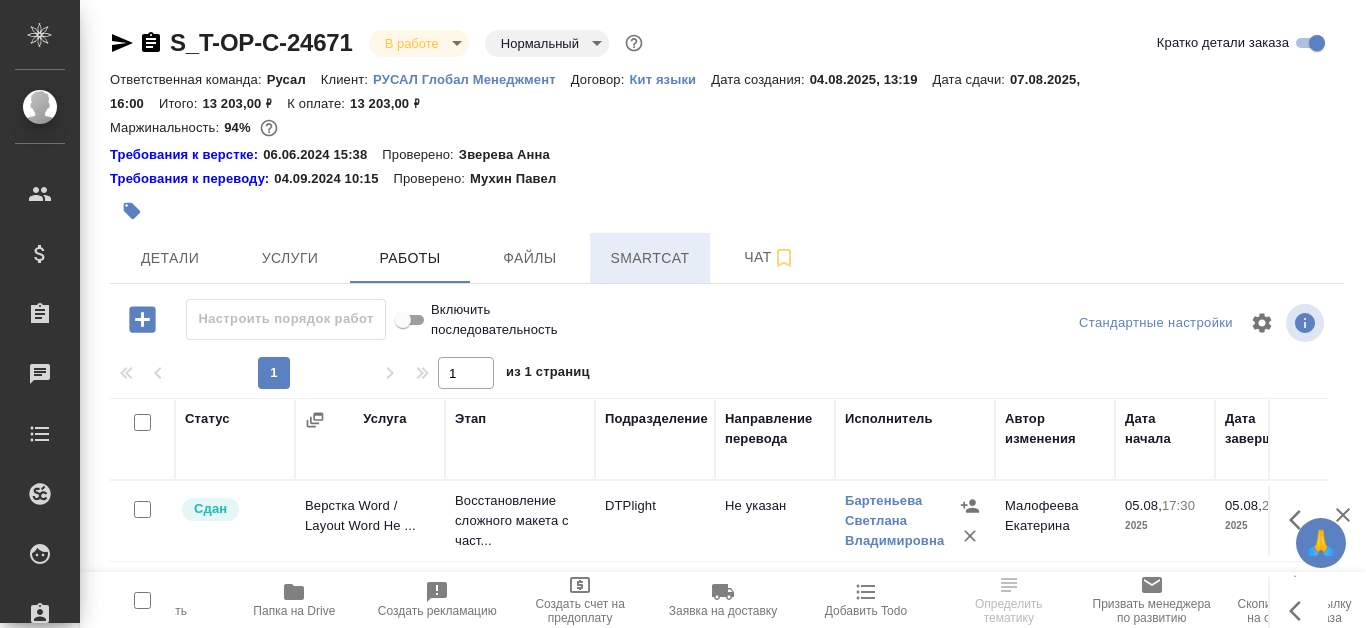 click on "Smartcat" at bounding box center (650, 258) 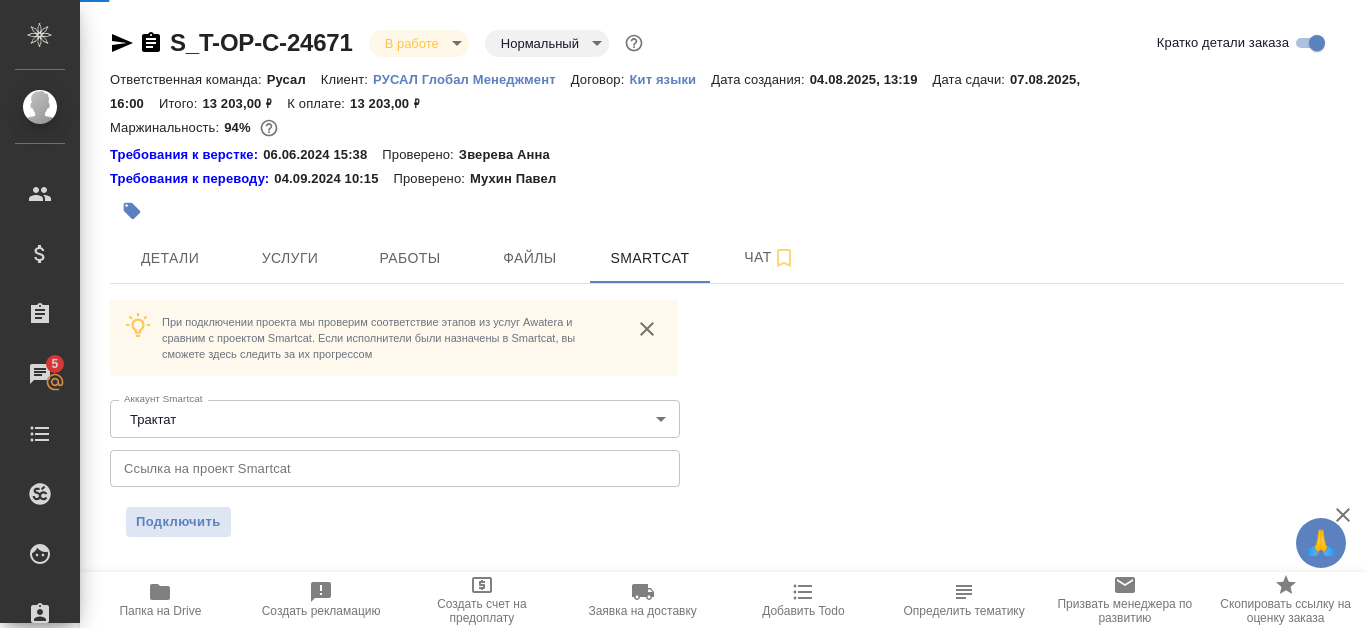 scroll, scrollTop: 0, scrollLeft: 0, axis: both 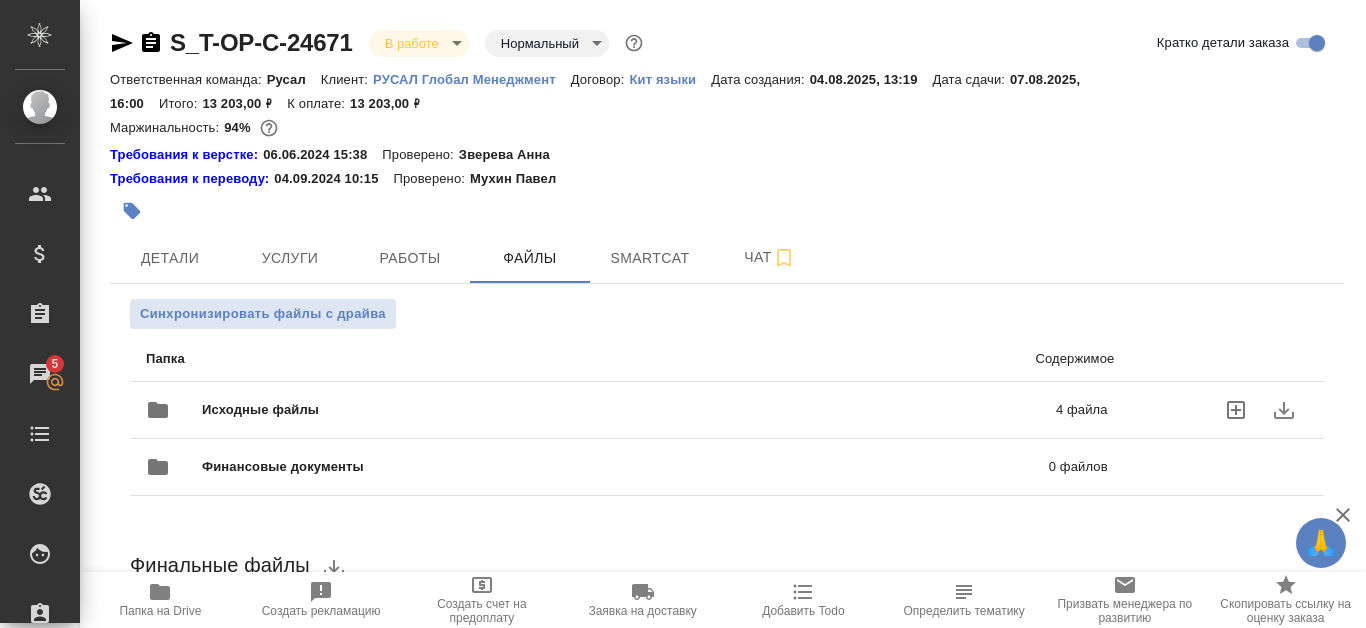click 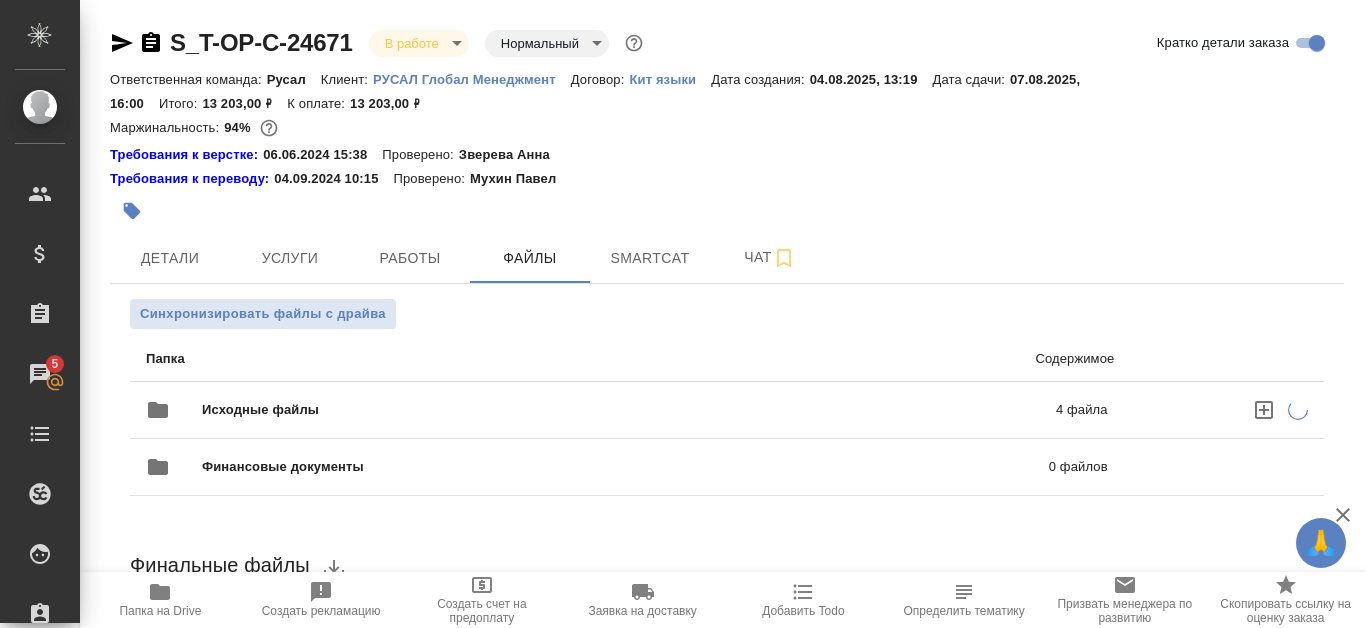 click on "Исходные файлы" at bounding box center (445, 410) 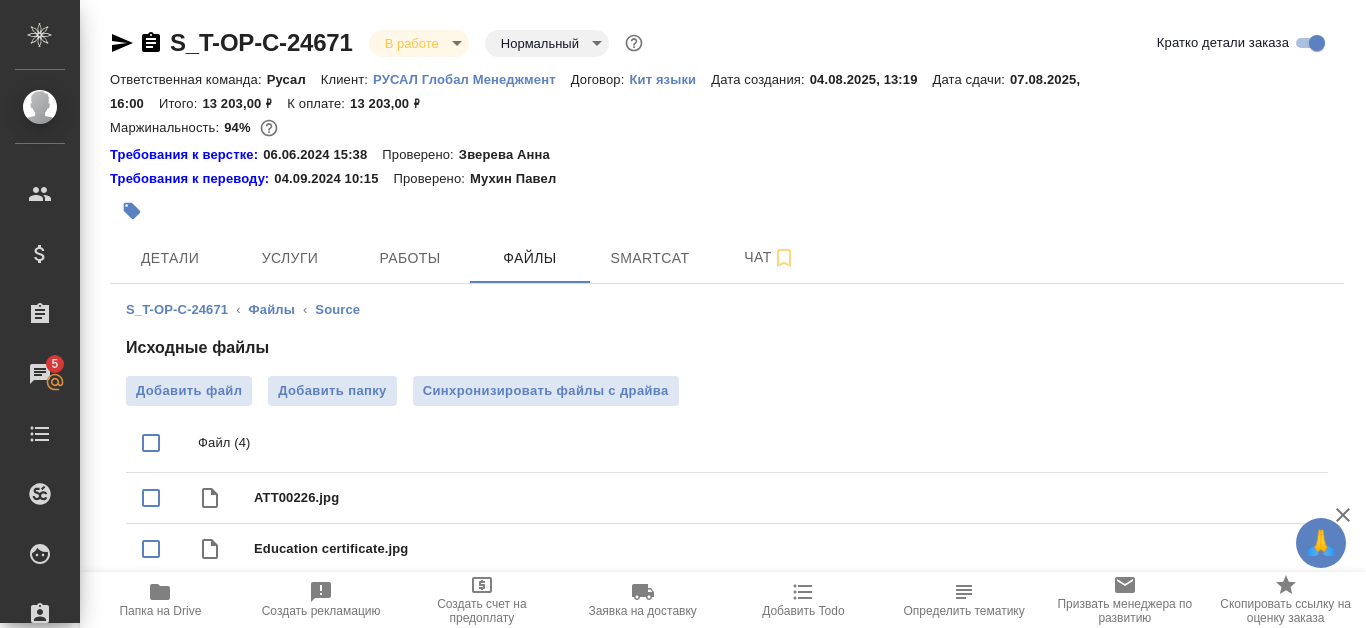 scroll, scrollTop: 108, scrollLeft: 0, axis: vertical 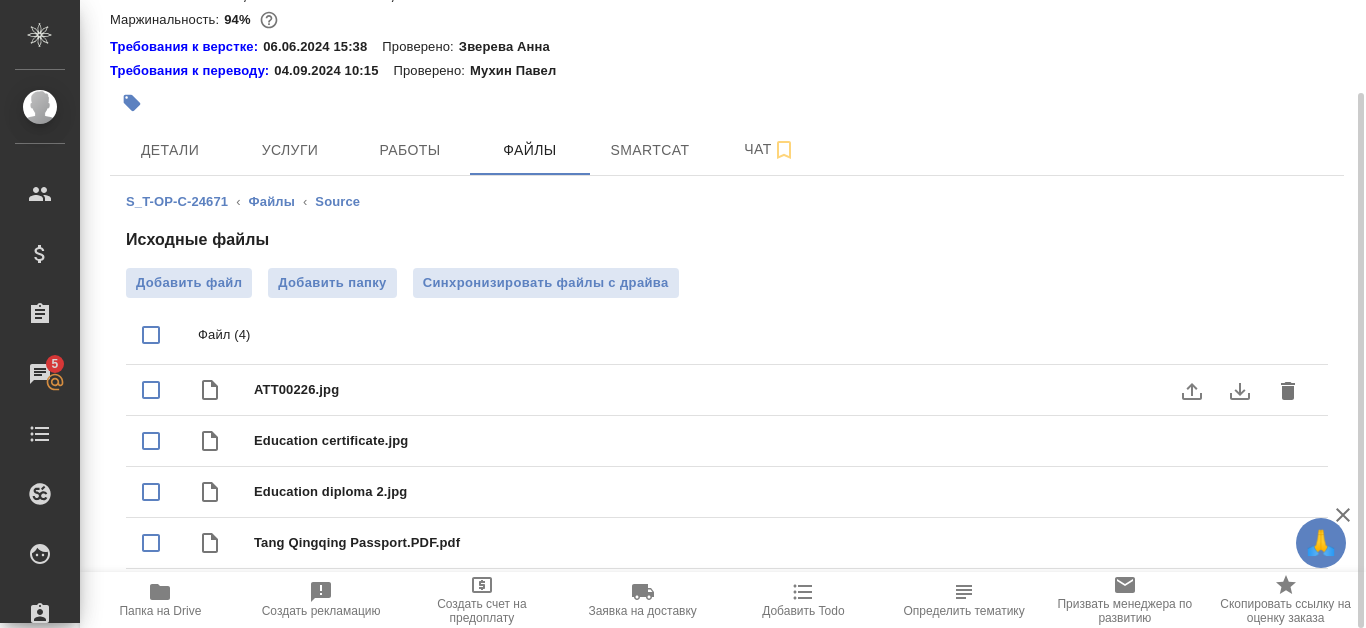 click at bounding box center [151, 390] 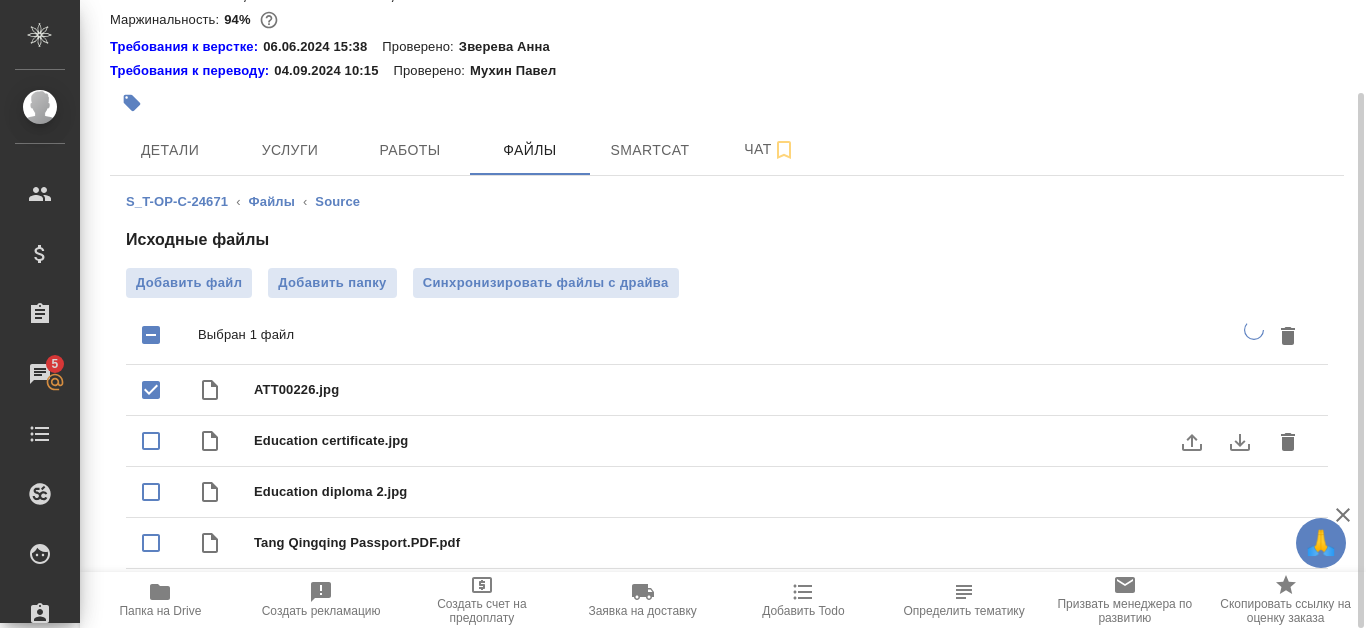 click at bounding box center [151, 441] 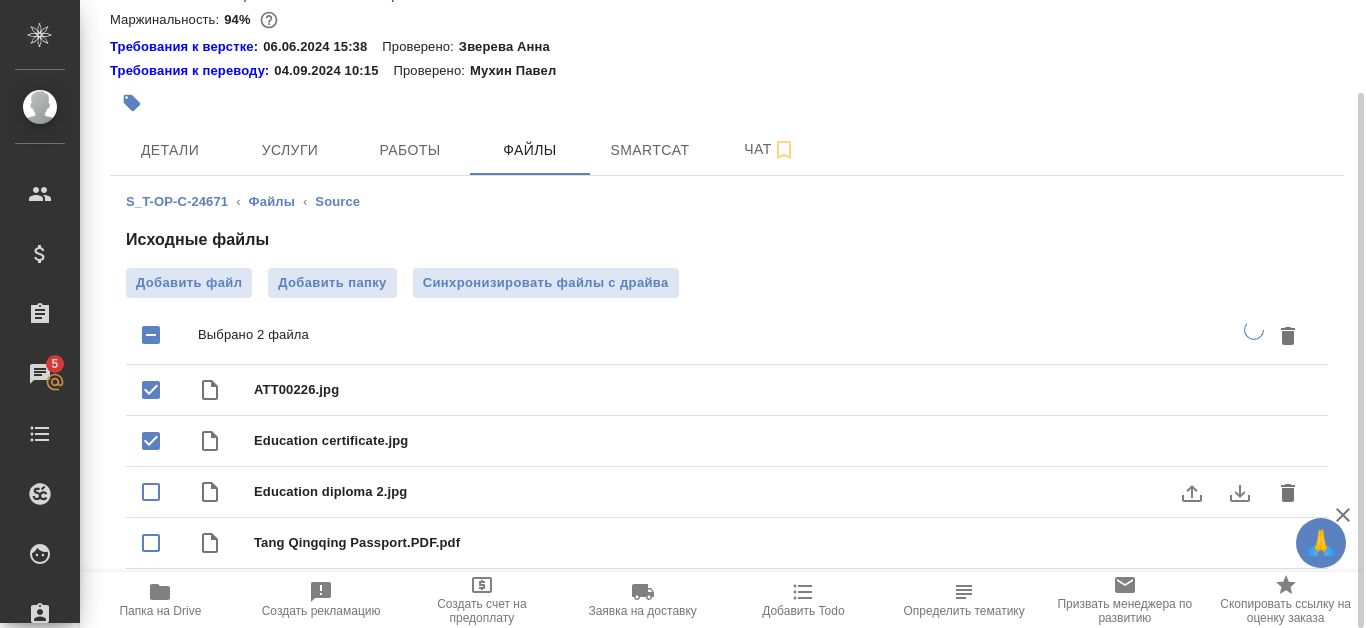click at bounding box center (151, 492) 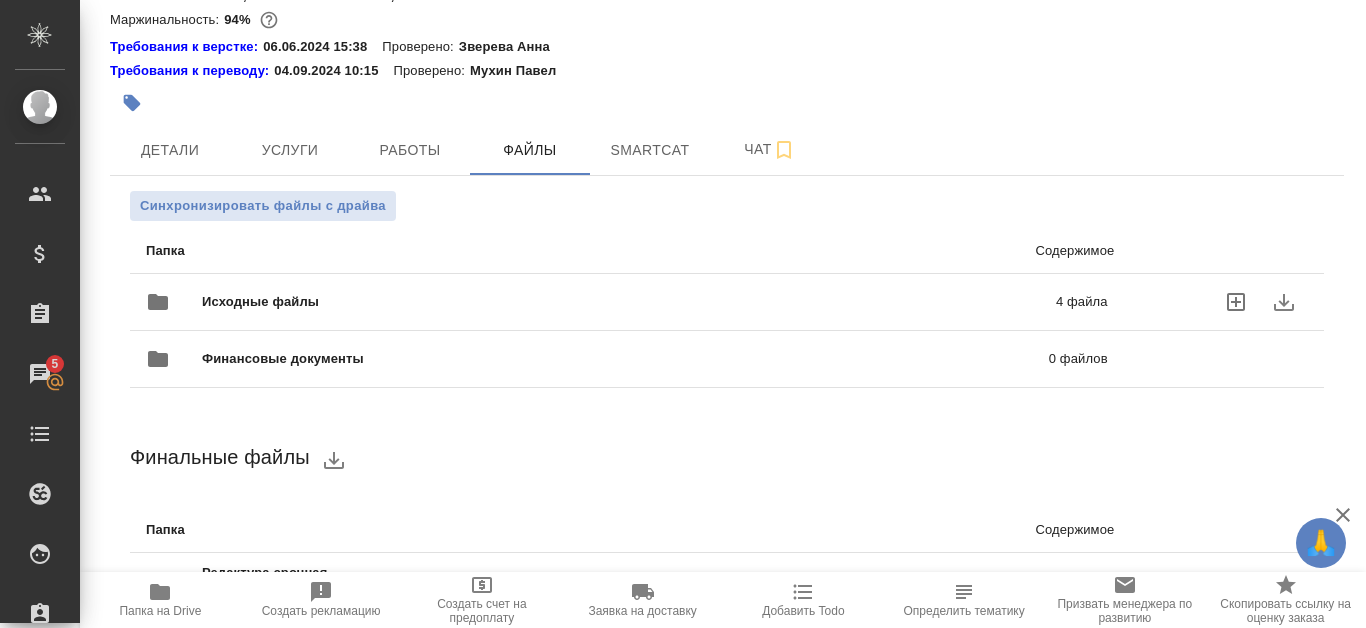 click 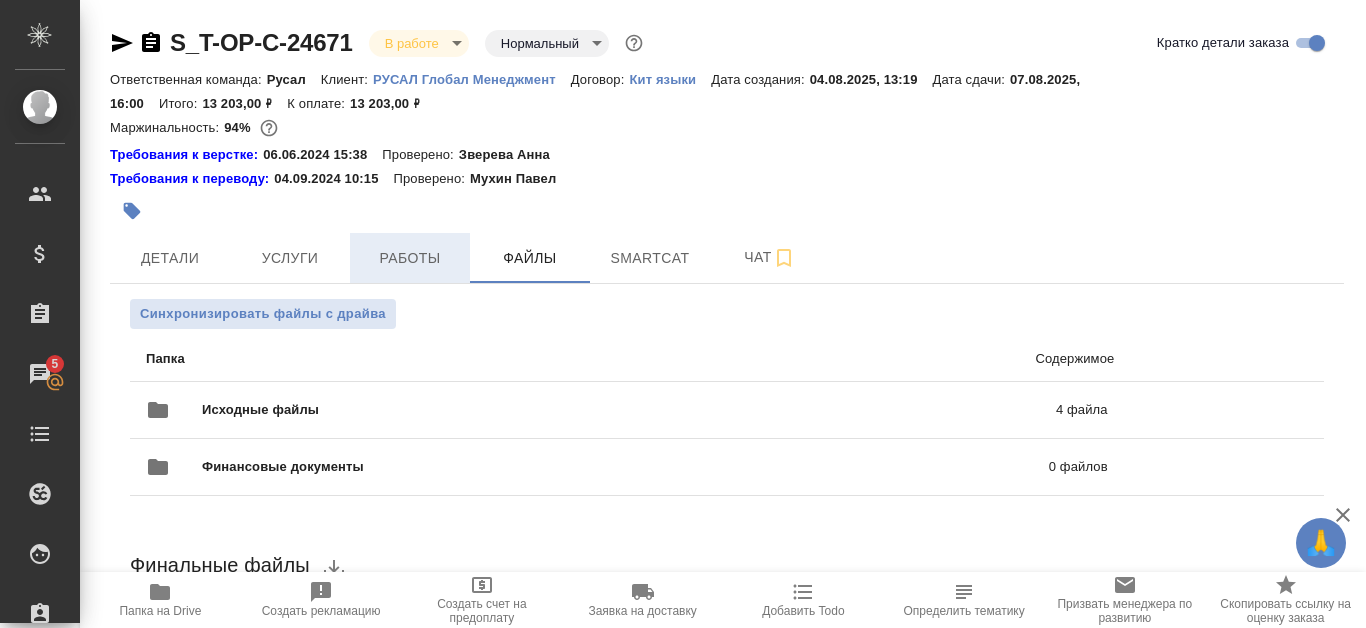 click on "Работы" at bounding box center (410, 258) 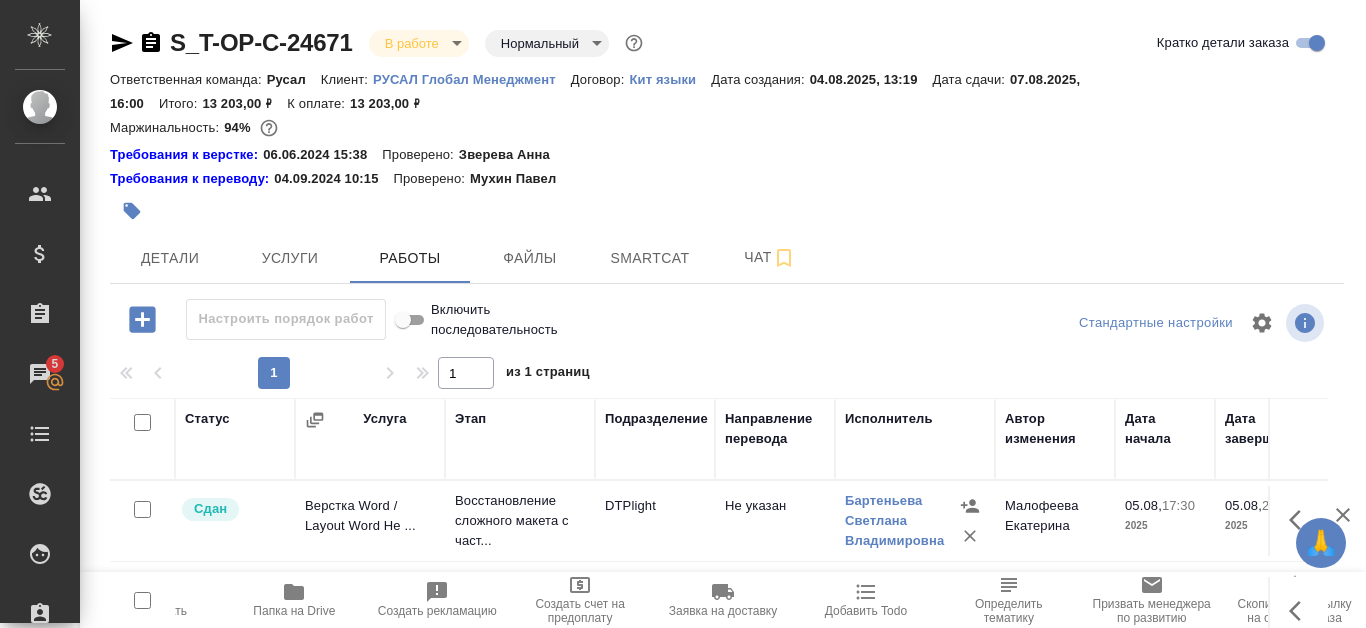 scroll, scrollTop: 271, scrollLeft: 0, axis: vertical 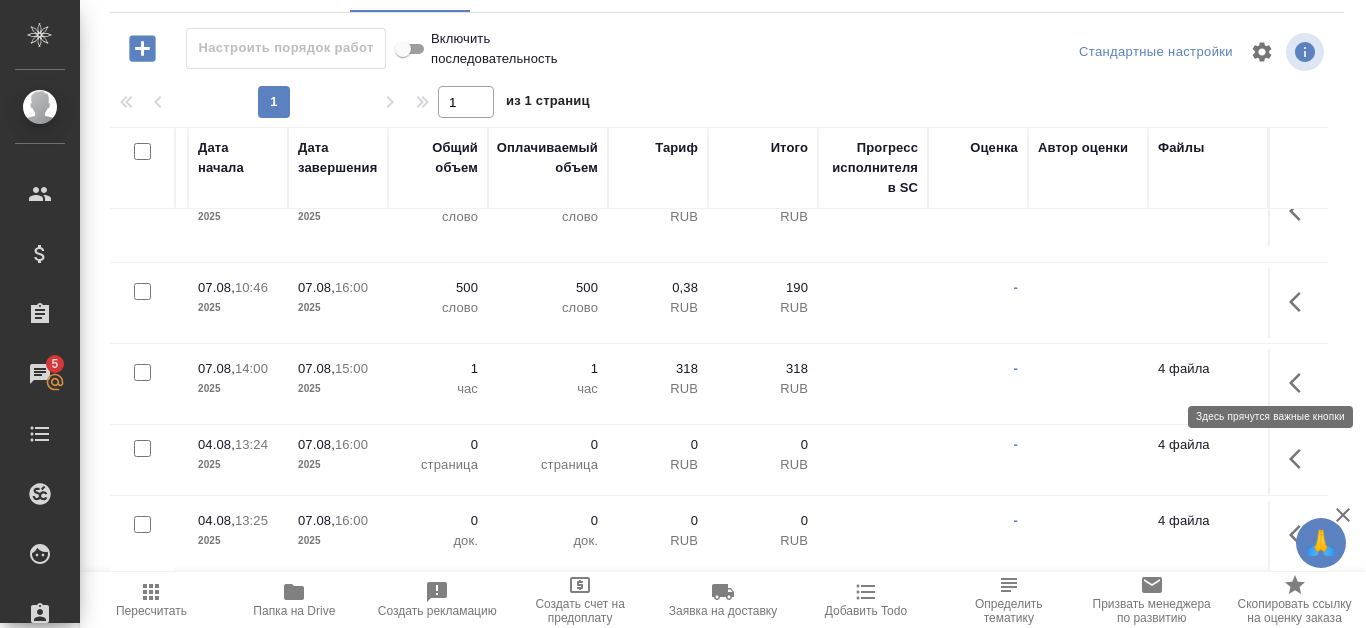 click 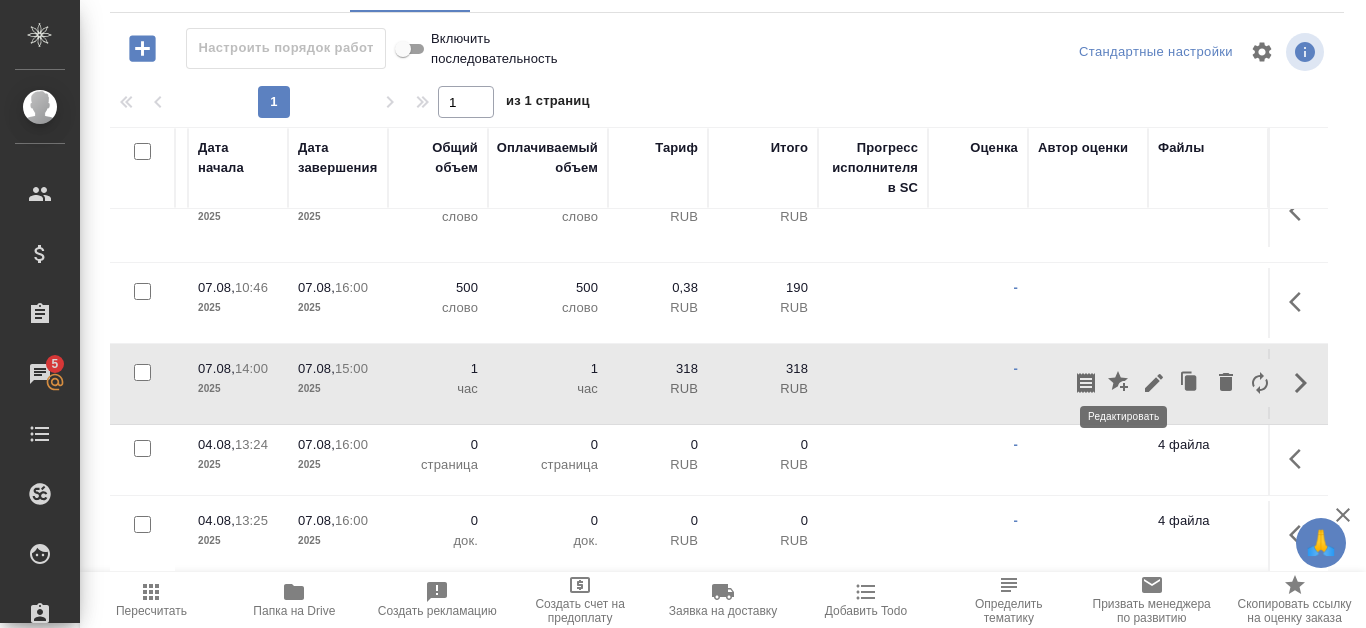 click 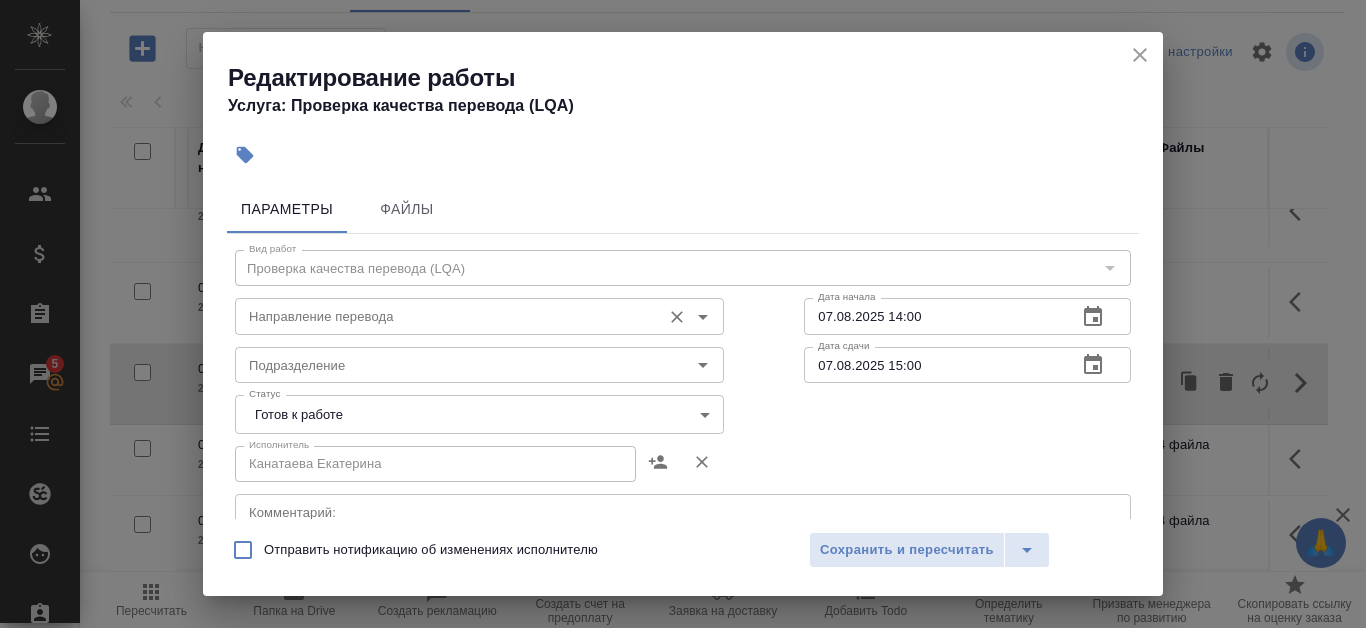 click 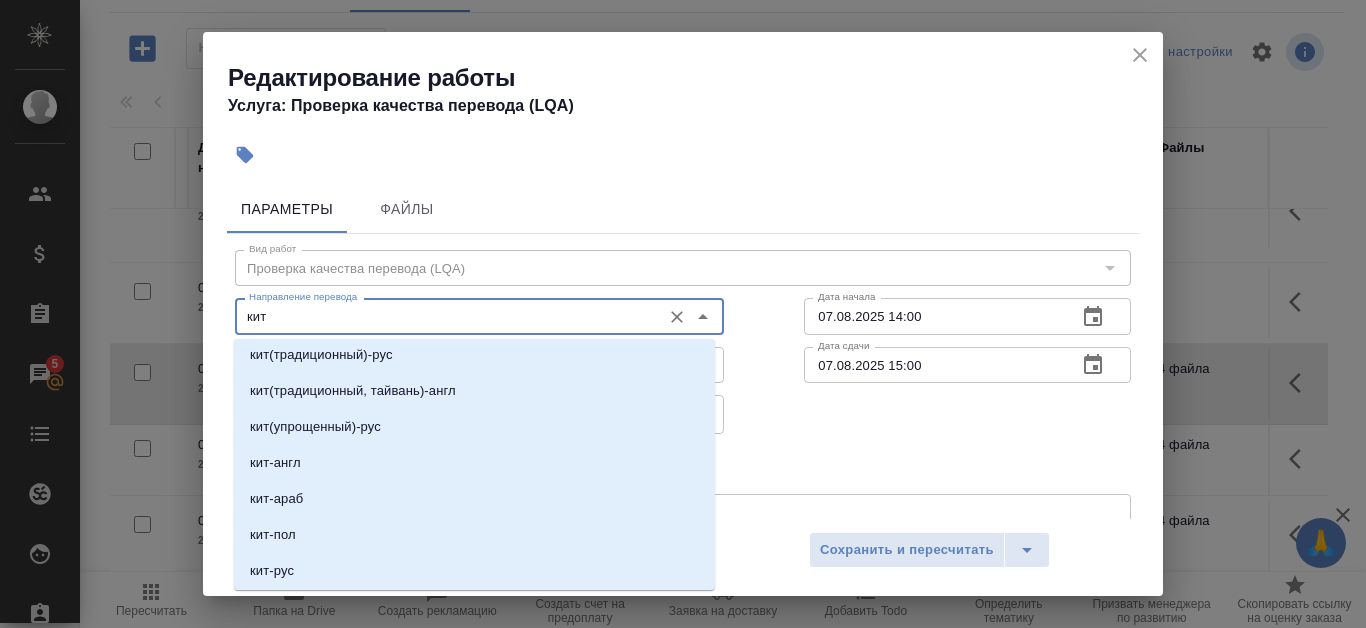 scroll, scrollTop: 400, scrollLeft: 0, axis: vertical 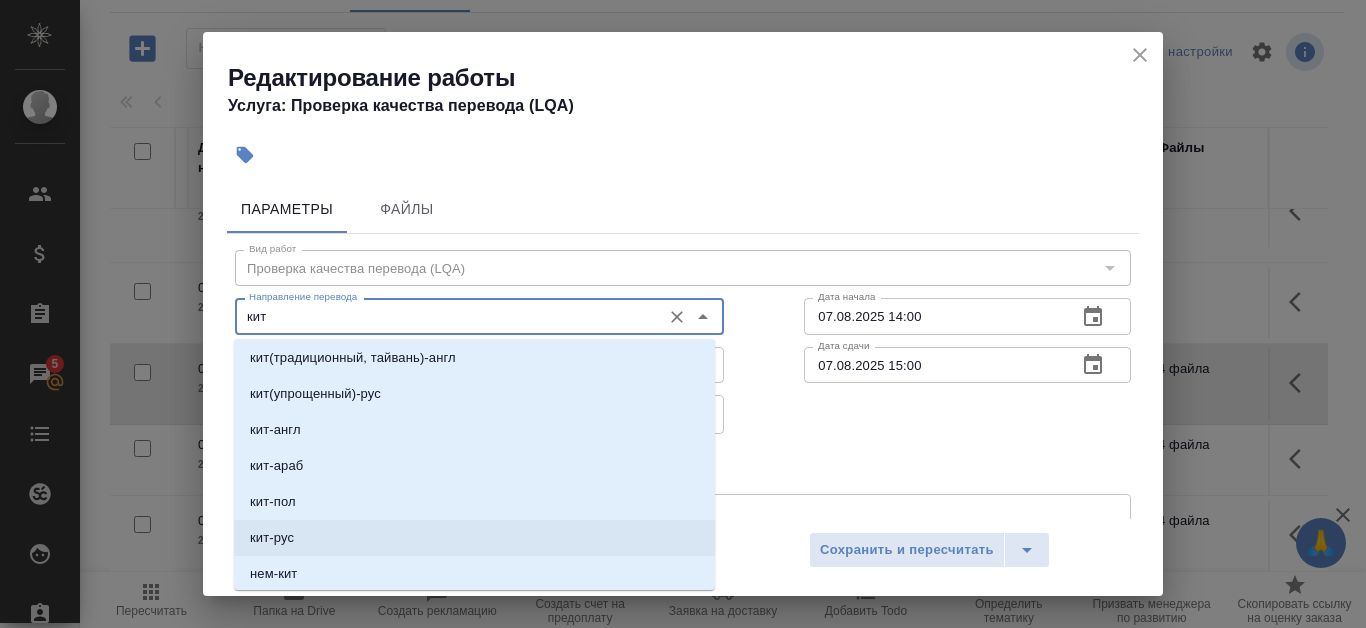 click on "кит-рус" at bounding box center (474, 538) 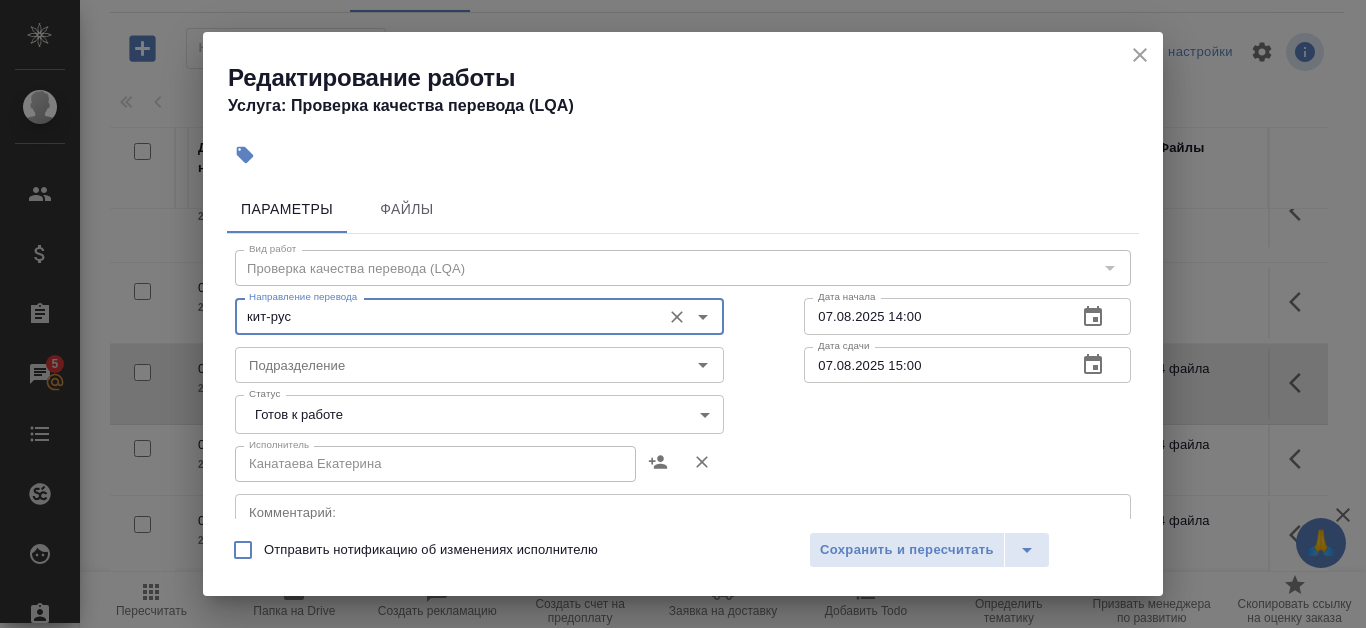 type on "кит-рус" 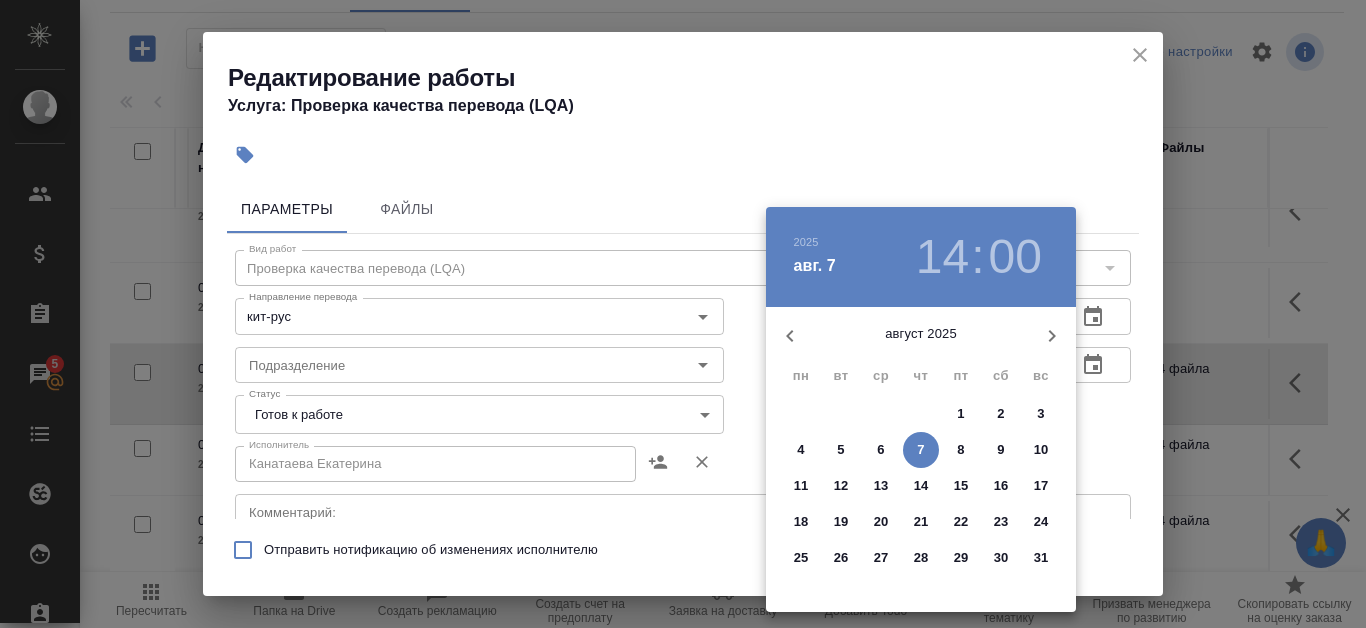 click on "14" at bounding box center [942, 257] 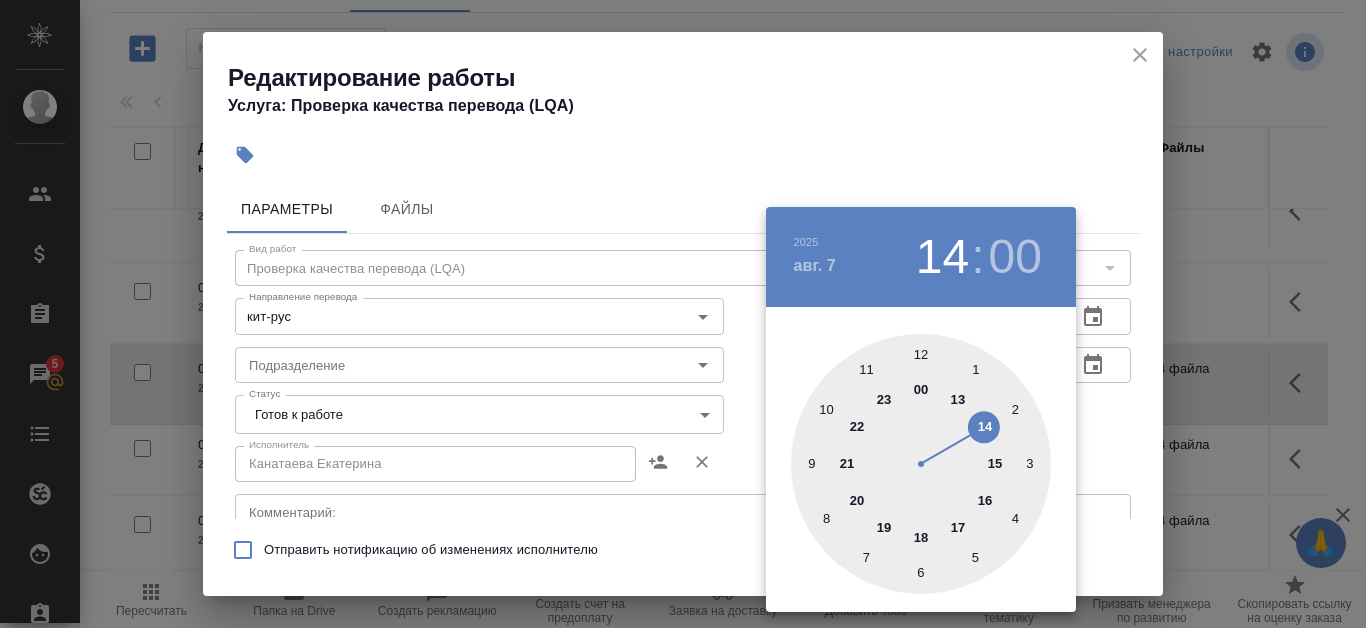 click at bounding box center [921, 464] 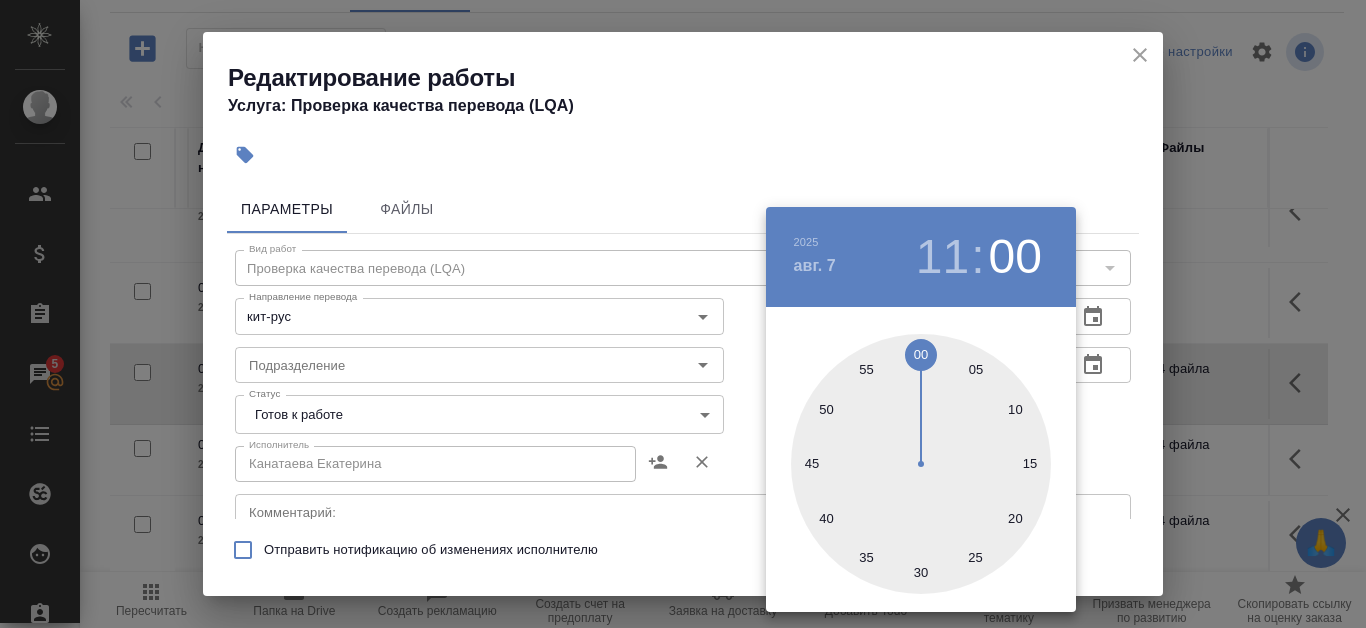 click at bounding box center [683, 314] 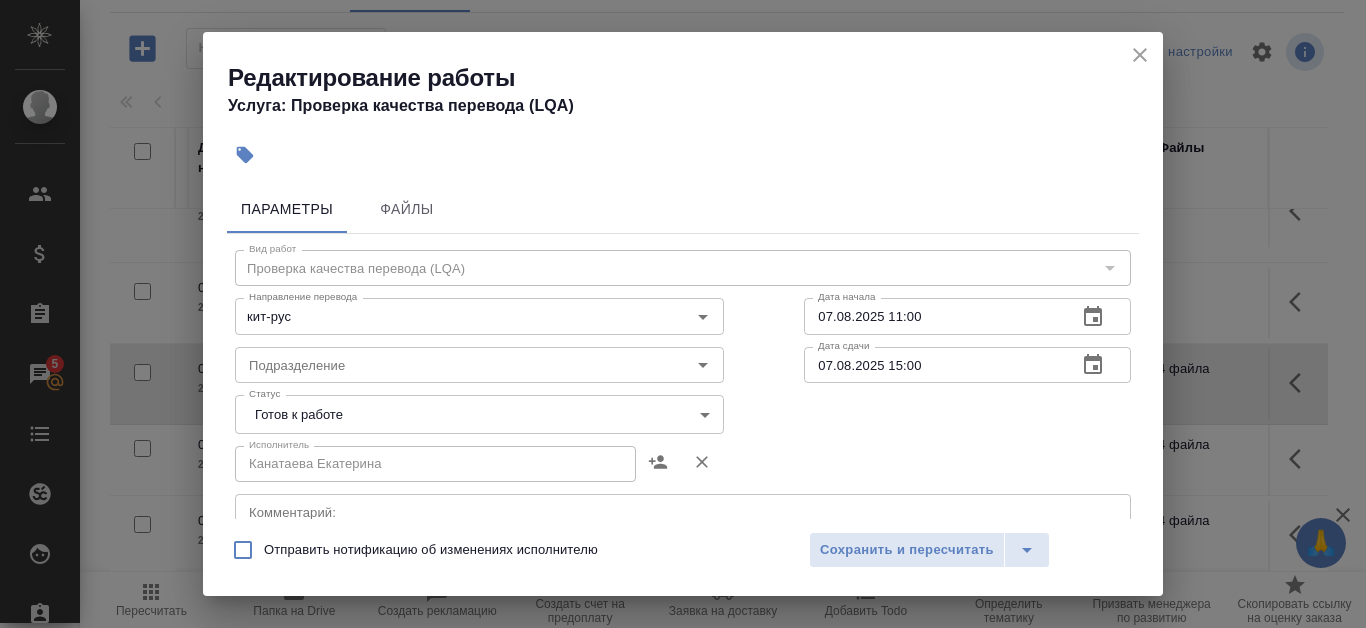 click on "07.08.2025 11:00" at bounding box center (932, 316) 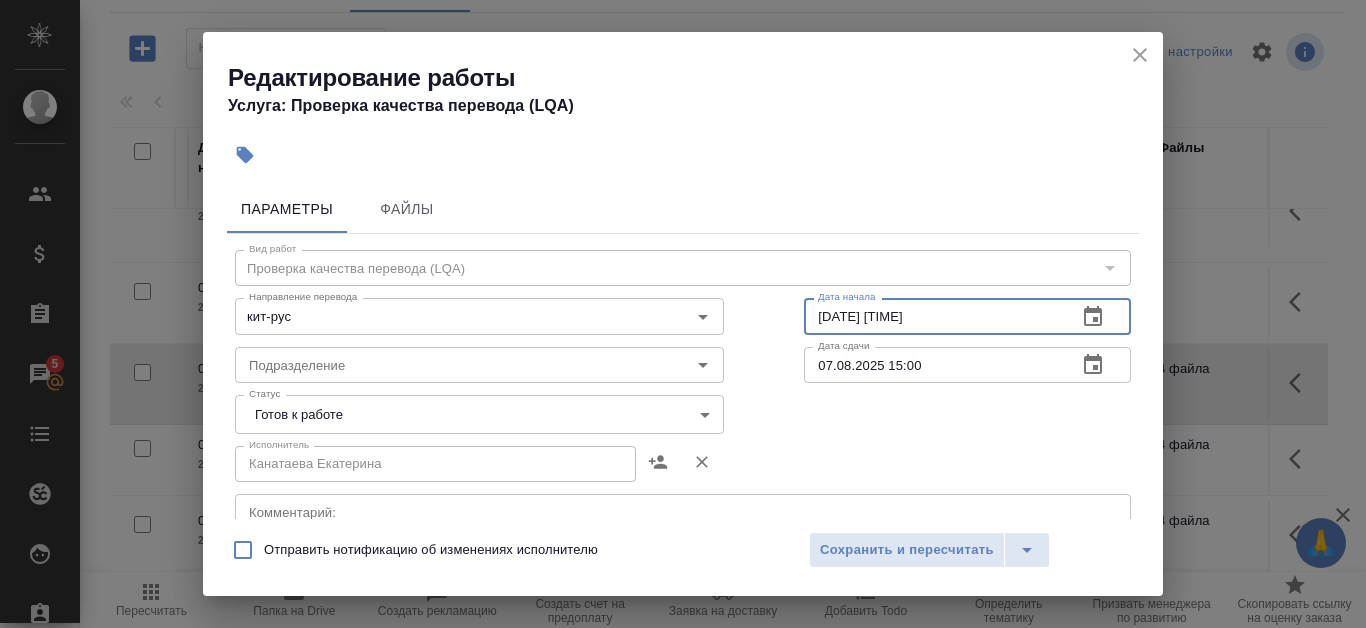 type on "07.08.2025 11:30" 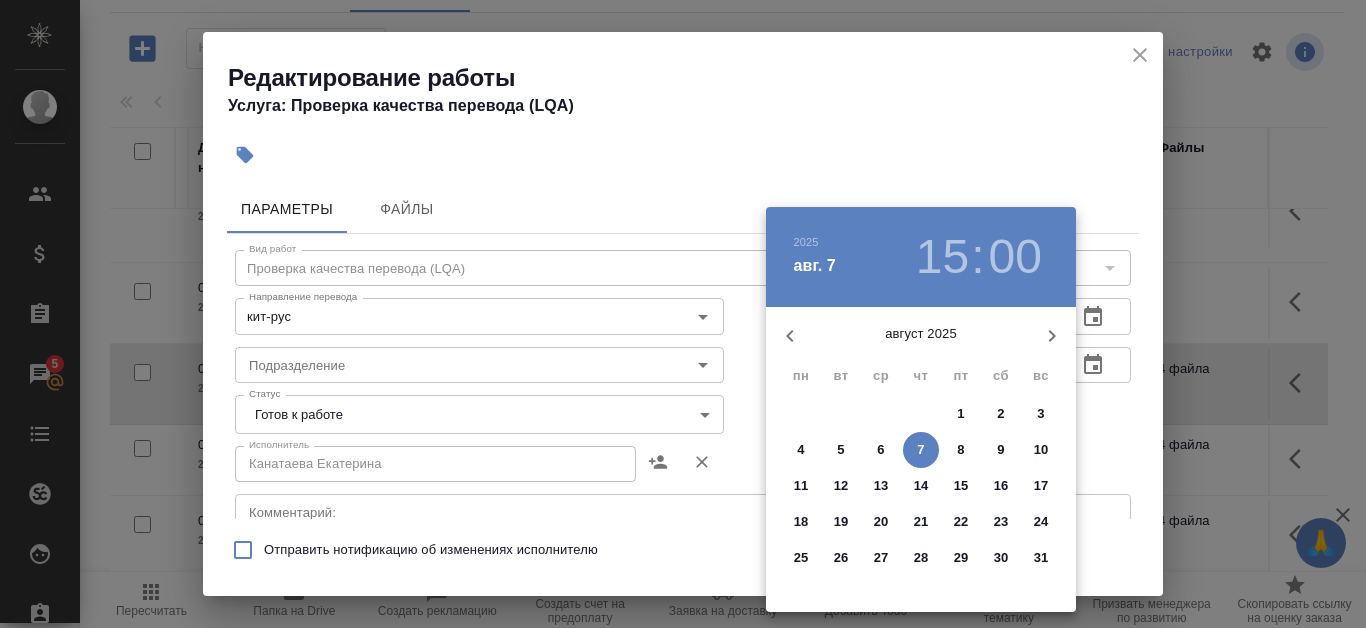 click on "15" at bounding box center (942, 257) 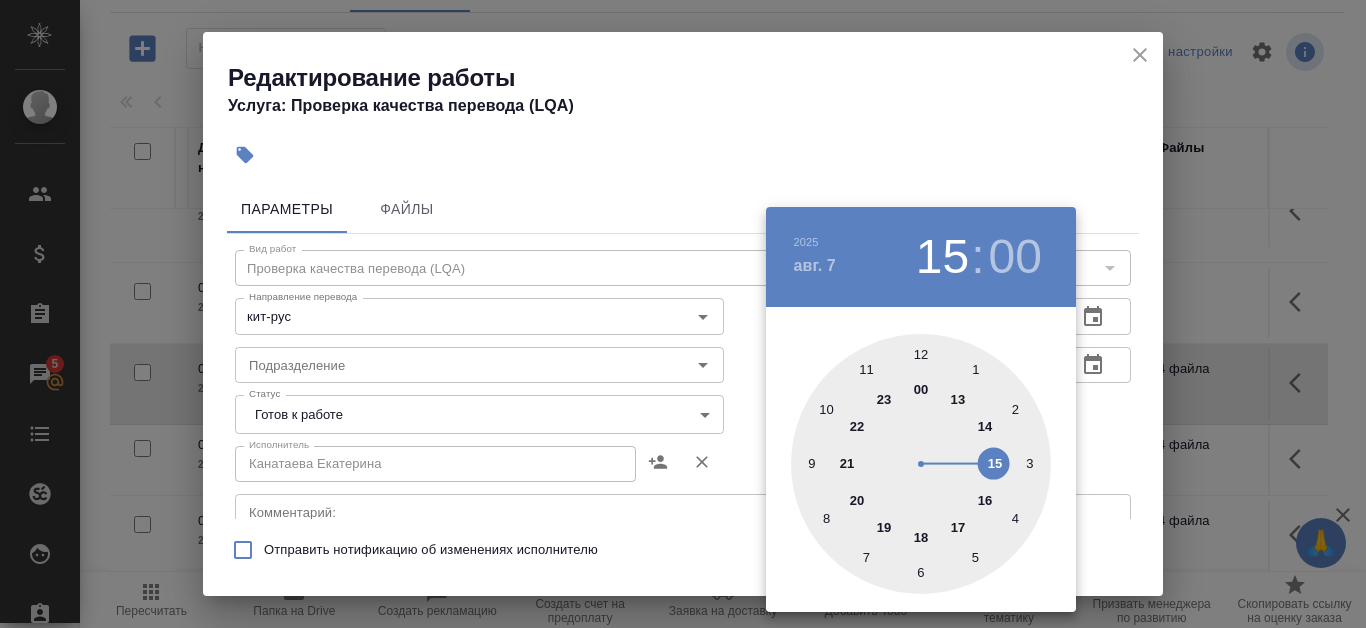 click at bounding box center (921, 464) 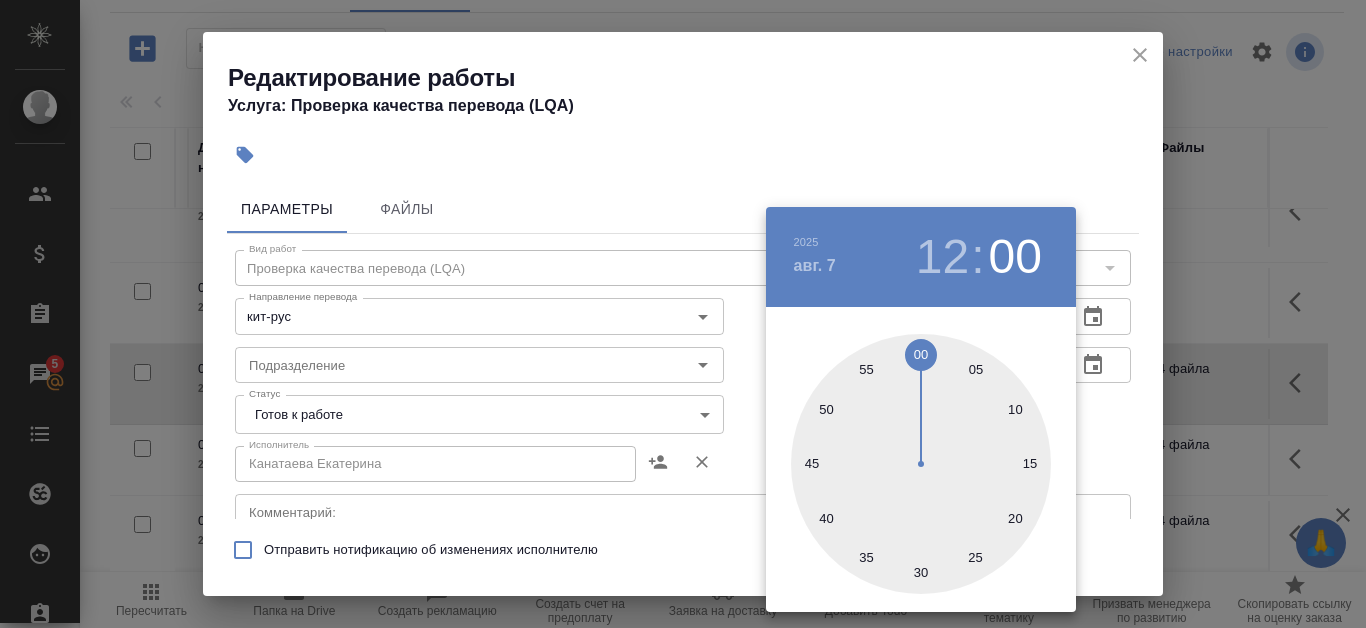 click at bounding box center (921, 464) 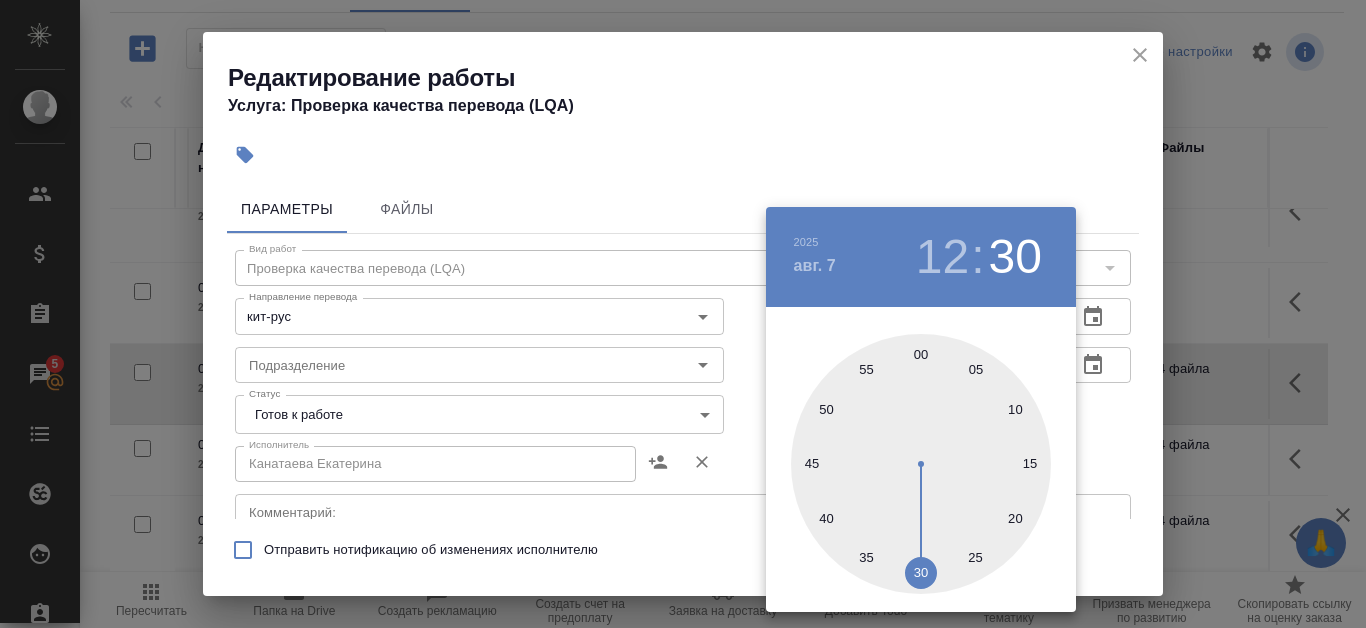 click at bounding box center [683, 314] 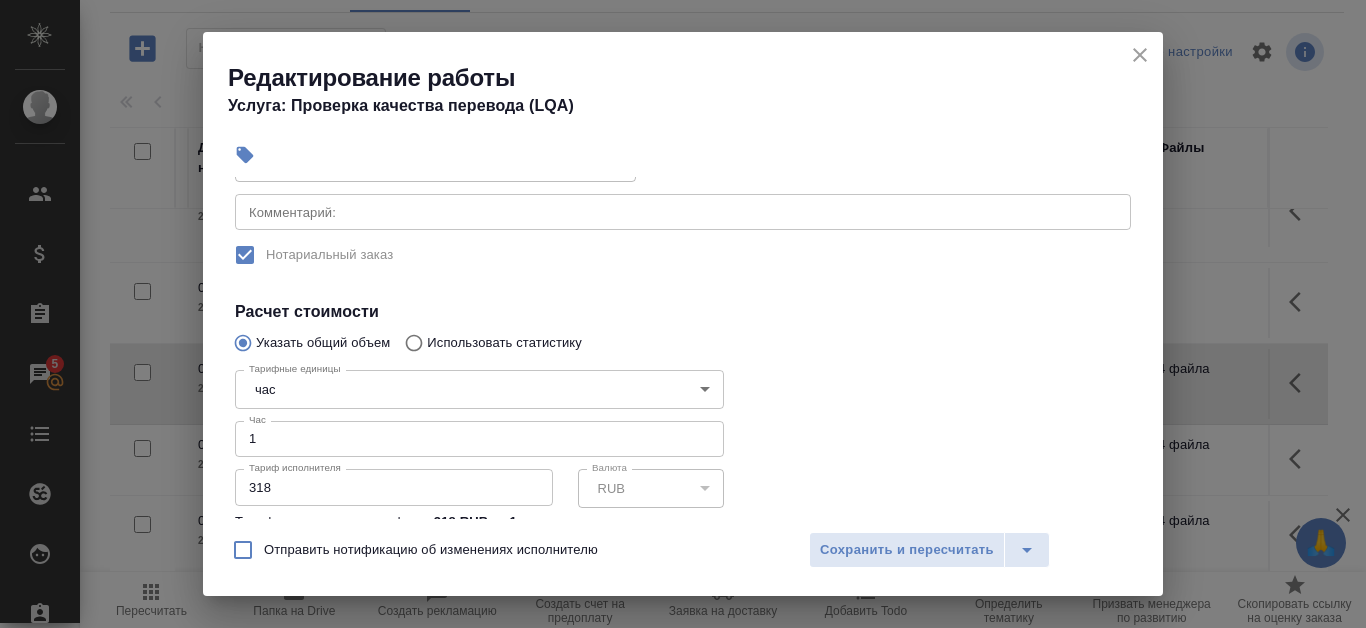 scroll, scrollTop: 0, scrollLeft: 0, axis: both 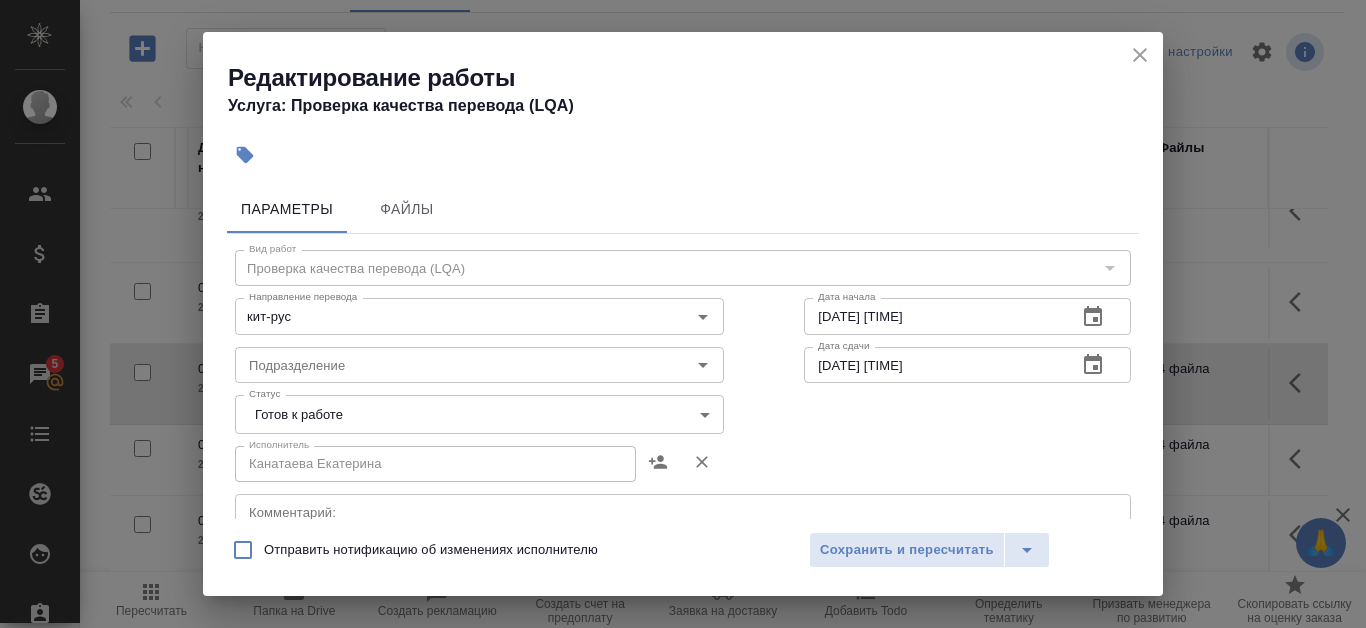 click on "🙏 .cls-1
fill:#fff;
AWATERA Kanataeva Ekaterina Клиенты Спецификации Заказы 5 Чаты Todo Проекты SC Исполнители Кандидаты Работы Входящие заявки Заявки на доставку Рекламации Проекты процессинга Конференции Выйти S_T-OP-C-24671 В работе inProgress Нормальный normal Кратко детали заказа Ответственная команда: Русал Клиент: РУСАЛ Глобал Менеджмент Договор: Кит языки Дата создания: 04.08.2025, 13:19 Дата сдачи: 07.08.2025, 16:00 Итого: 13 203,00 ₽ К оплате: 13 203,00 ₽ Маржинальность: 94% Требования к верстке: 06.06.2024 15:38 Проверено: Зверева Анна  Требования к переводу: 04.09.2024 10:15 Проверено: Мухин Павел Чат" at bounding box center (683, 314) 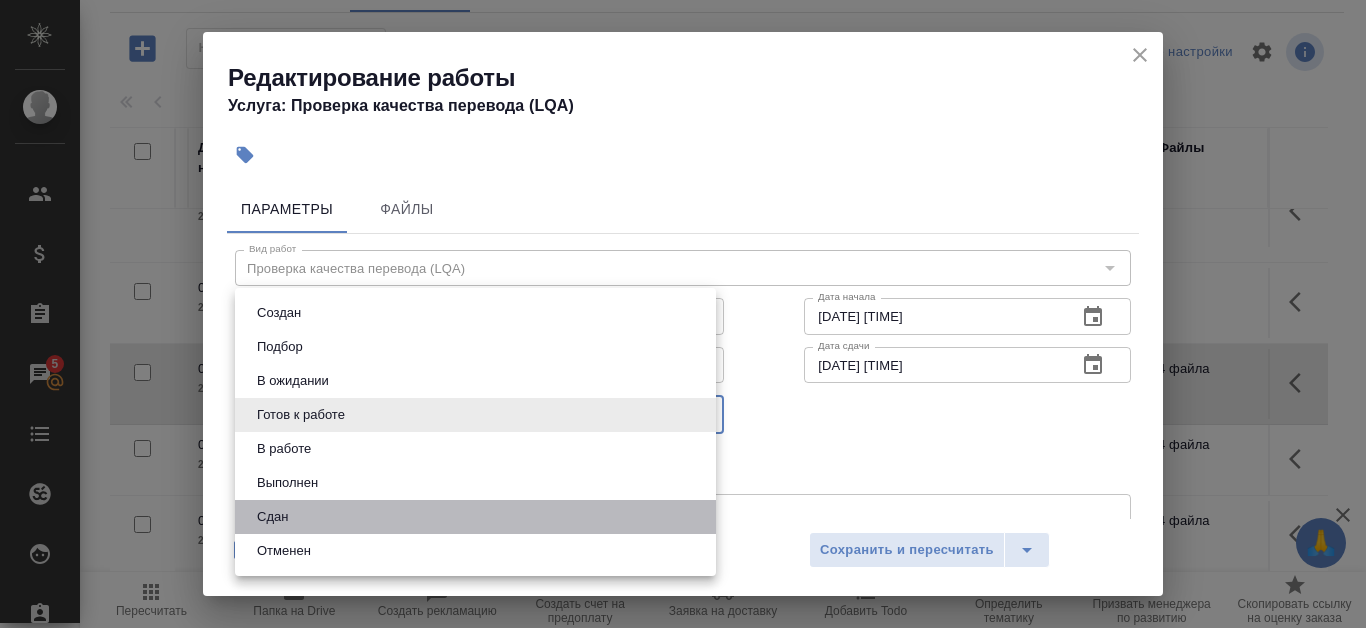 click on "Сдан" at bounding box center [475, 517] 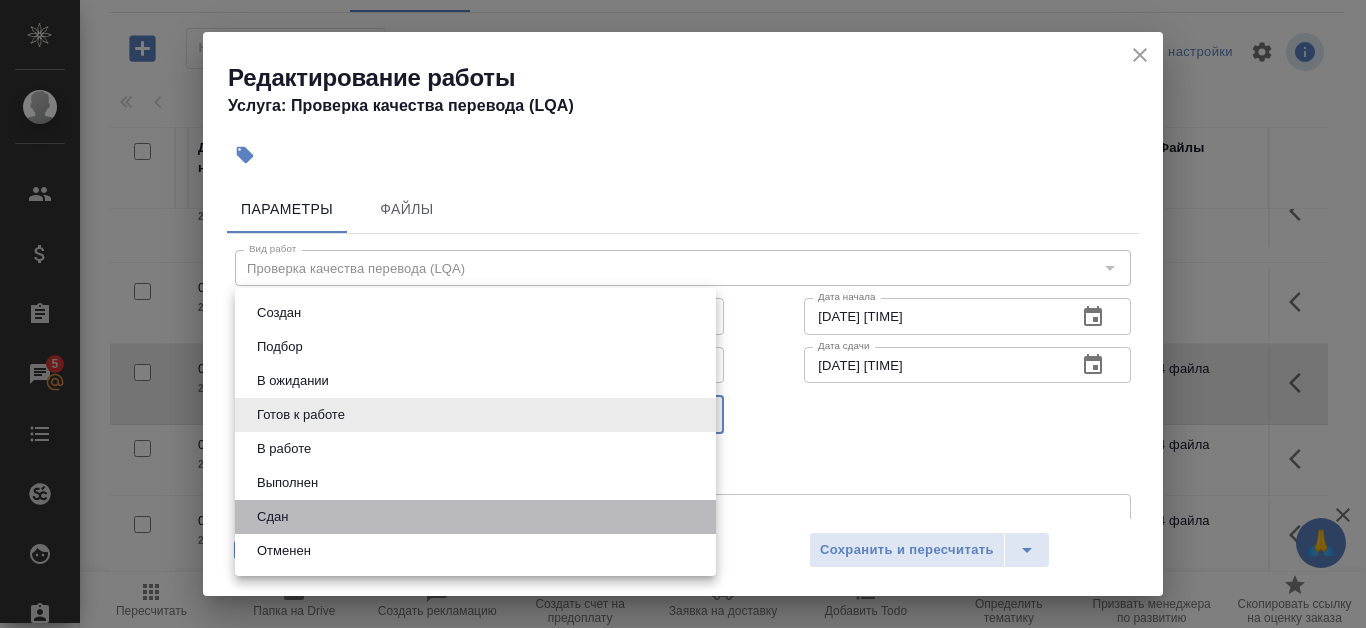 type on "closed" 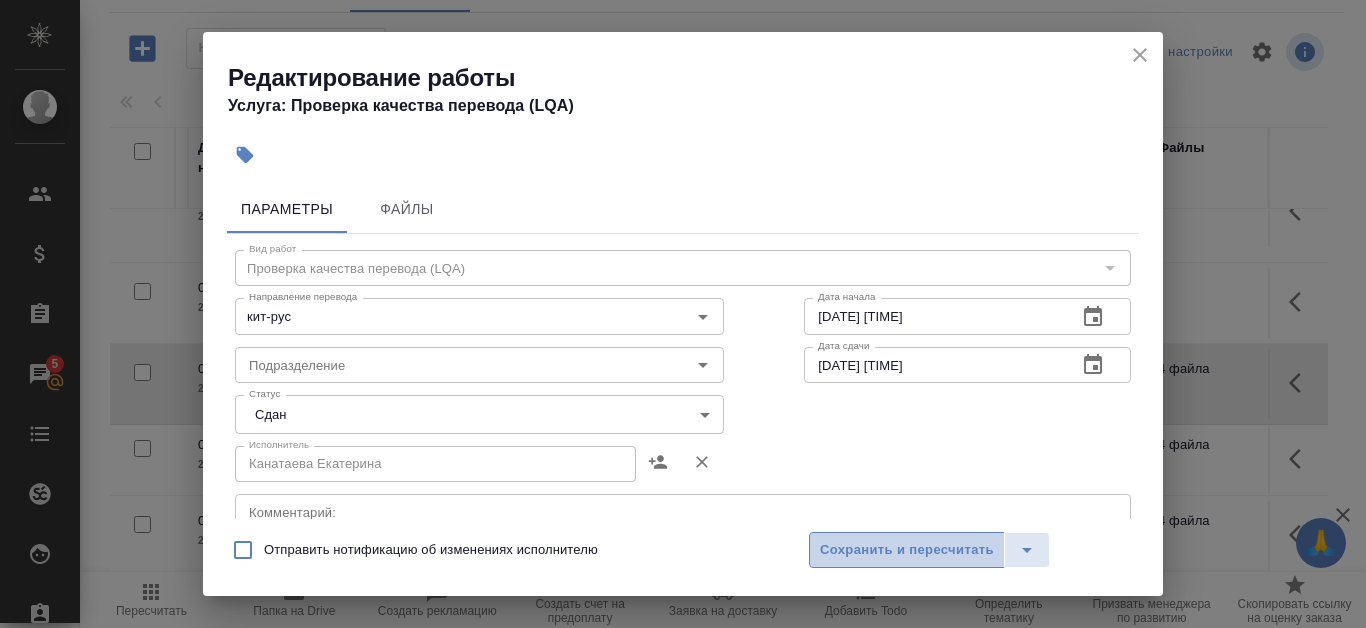 click on "Сохранить и пересчитать" at bounding box center [907, 550] 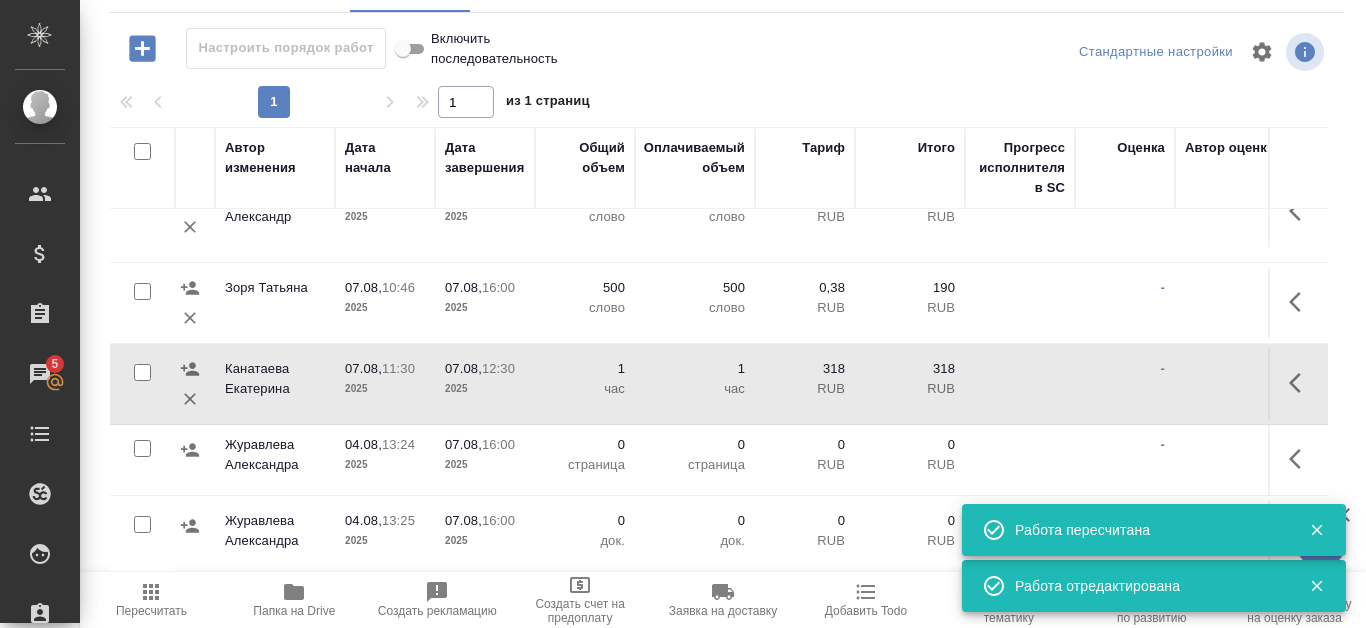 scroll, scrollTop: 144, scrollLeft: 775, axis: both 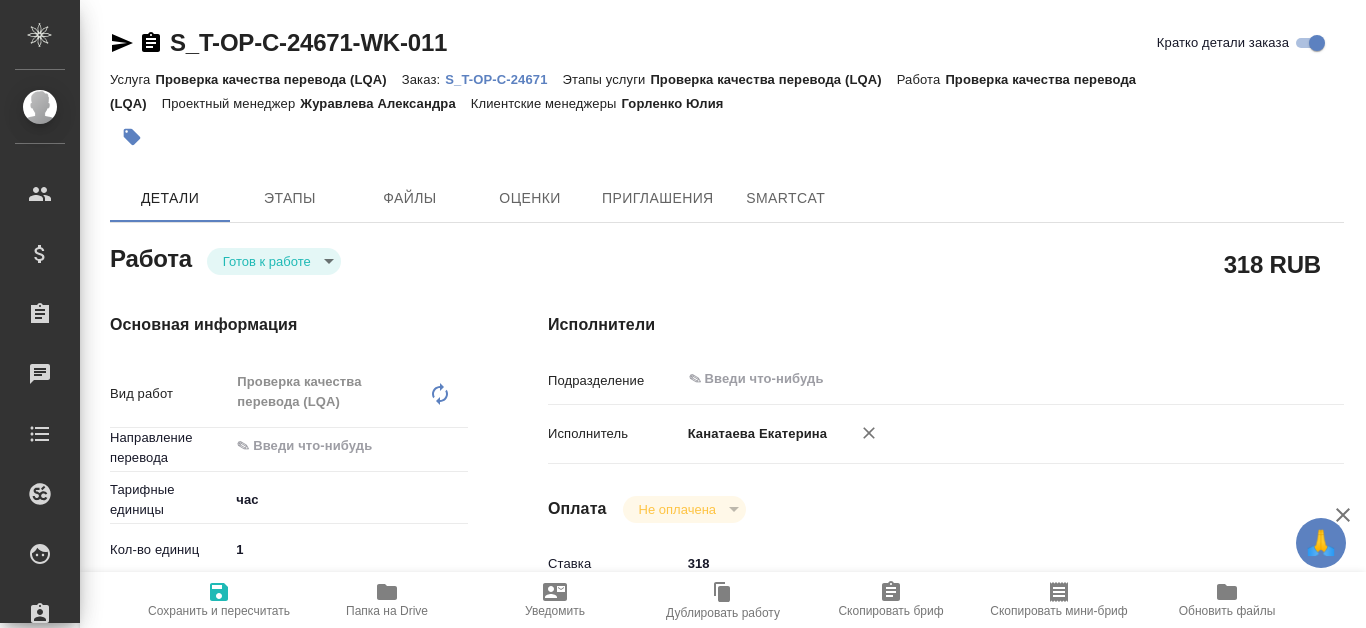 type on "x" 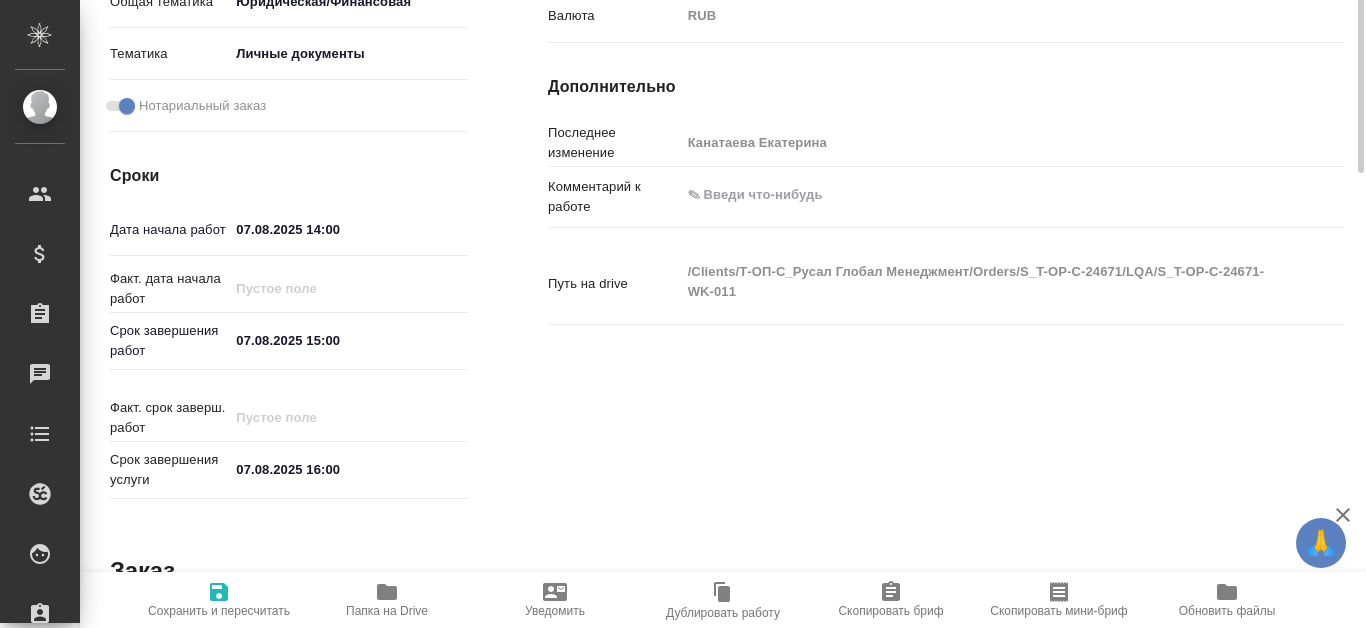 type on "x" 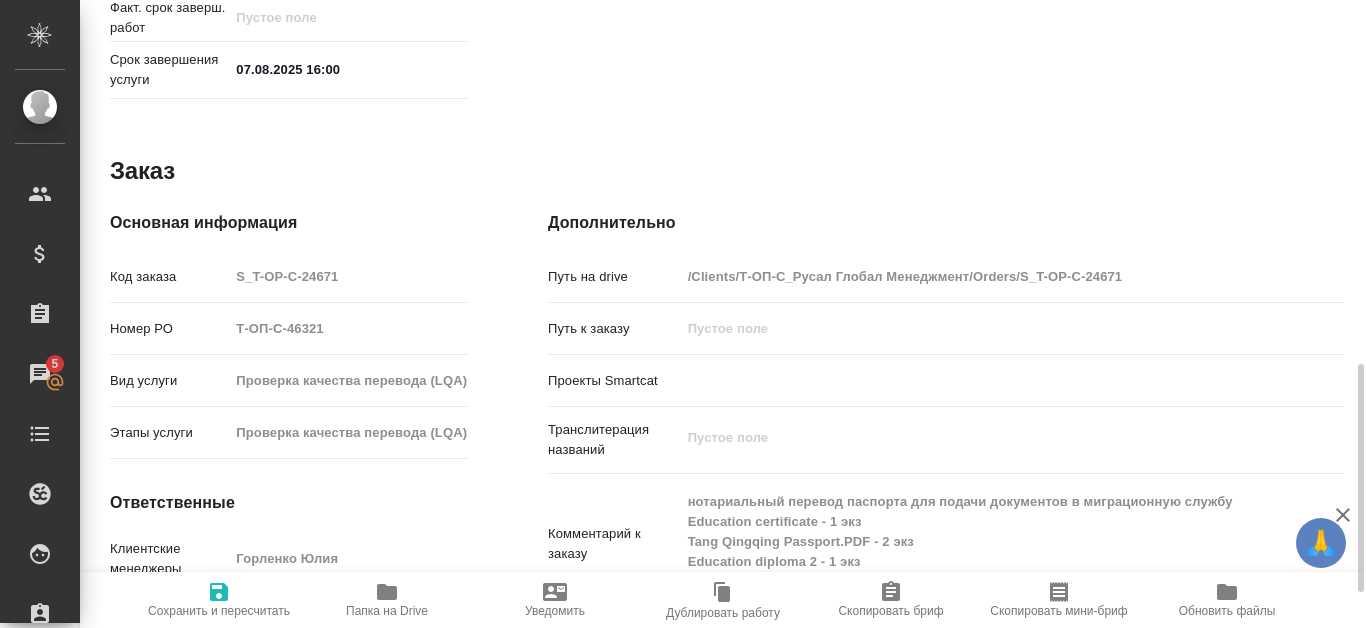 scroll, scrollTop: 1098, scrollLeft: 0, axis: vertical 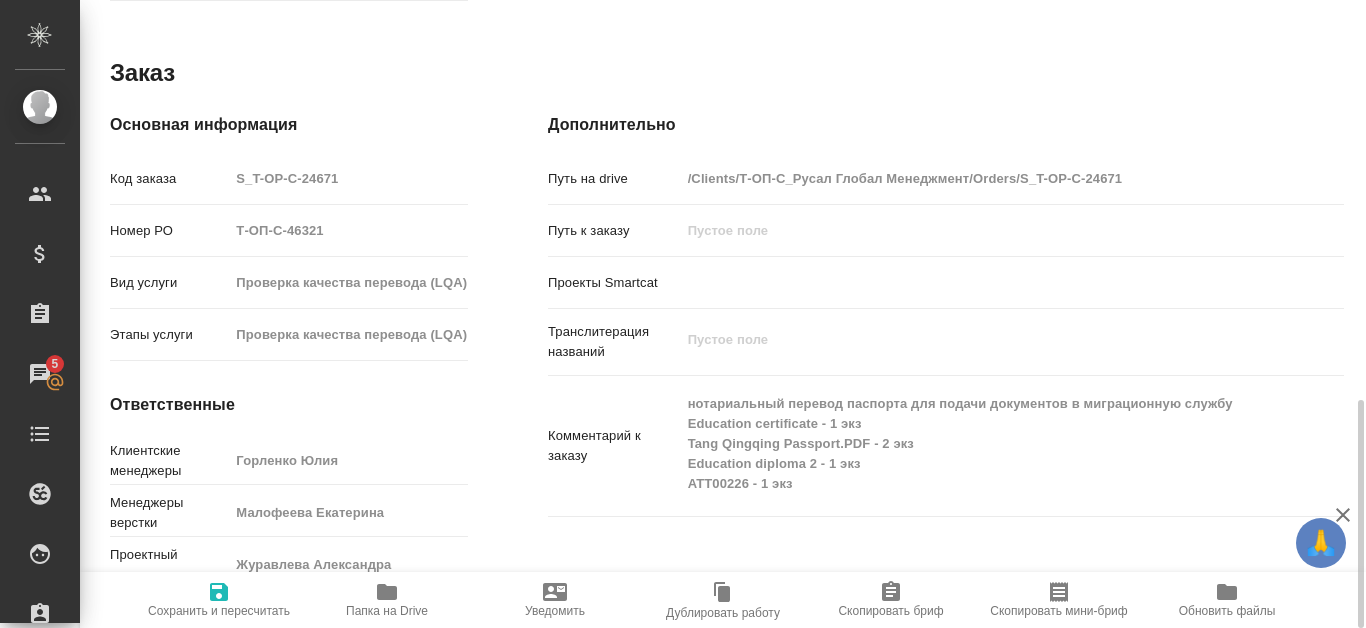 click 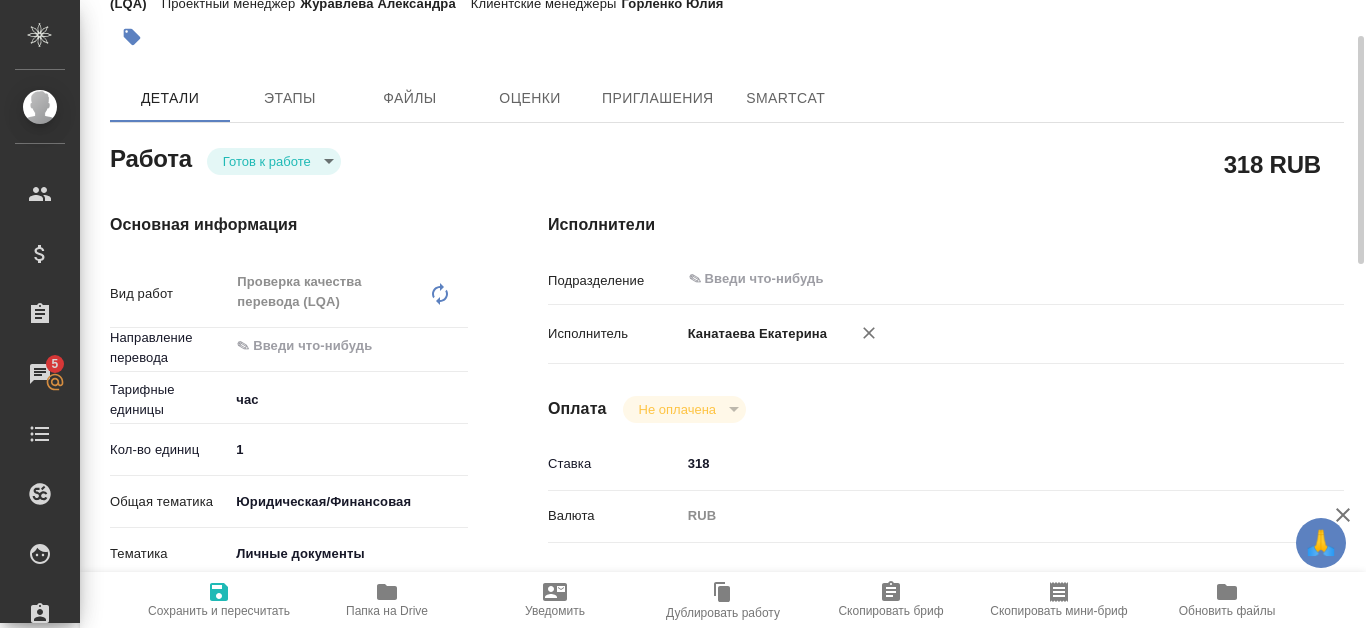 scroll, scrollTop: 0, scrollLeft: 0, axis: both 